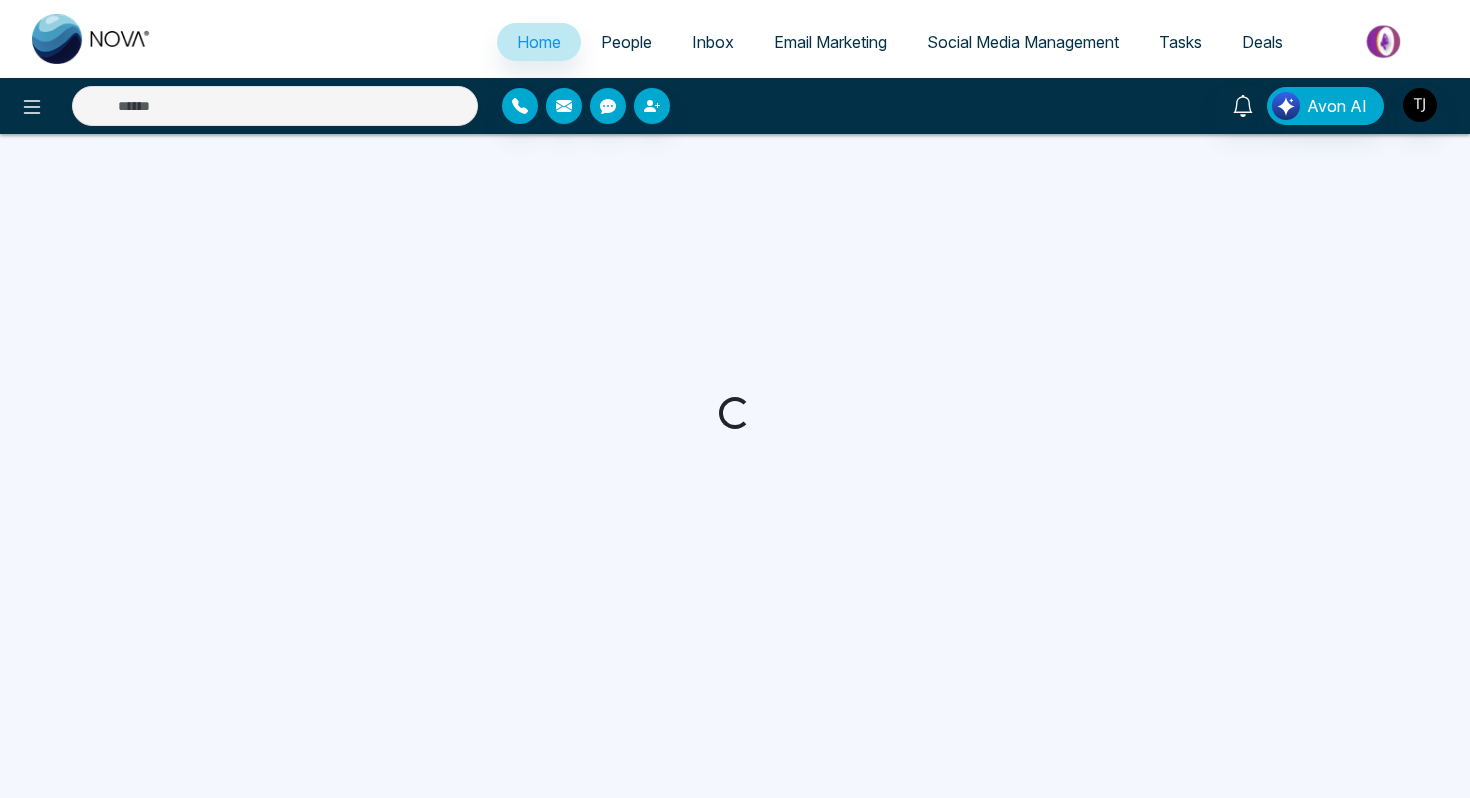 scroll, scrollTop: 0, scrollLeft: 0, axis: both 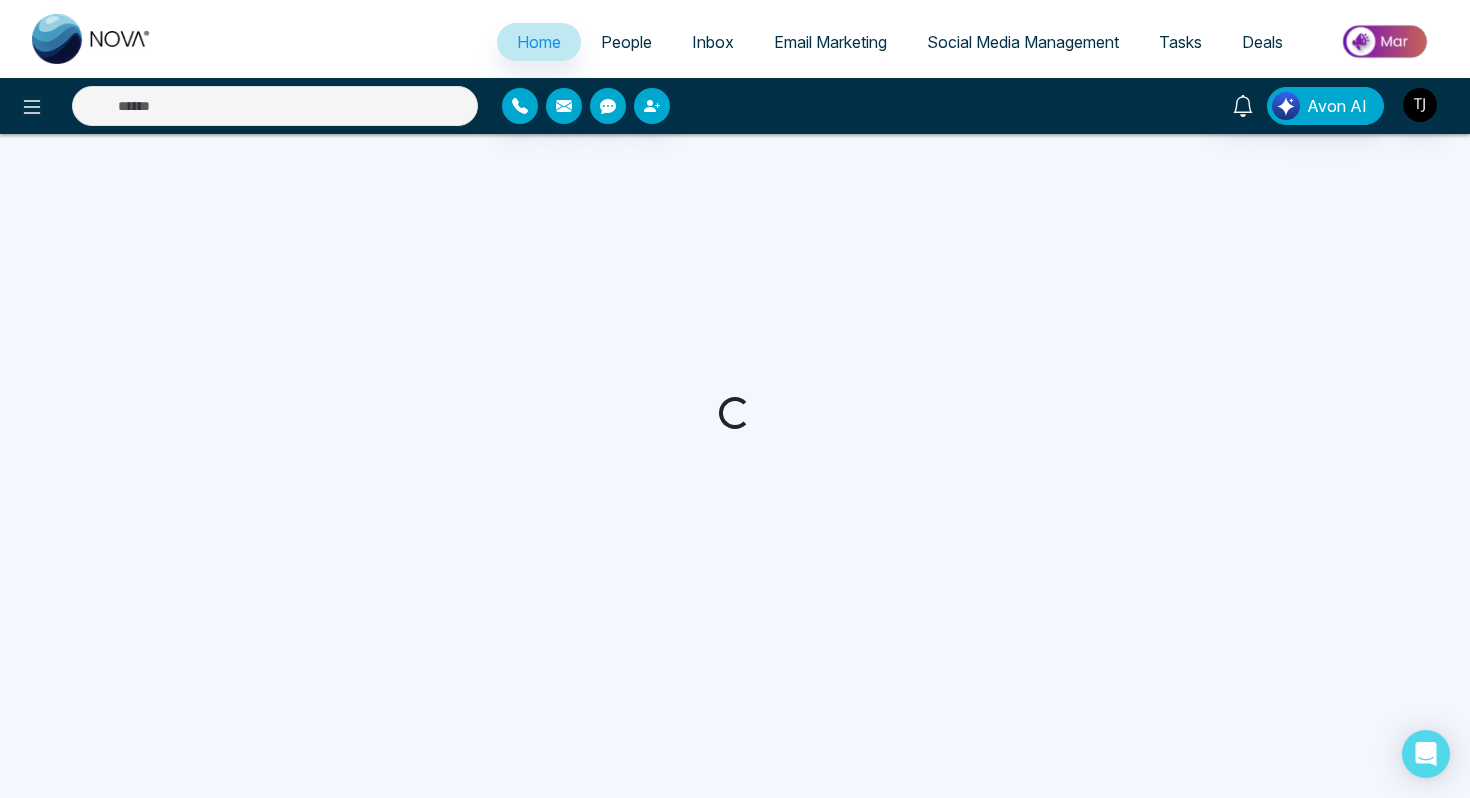 select on "*" 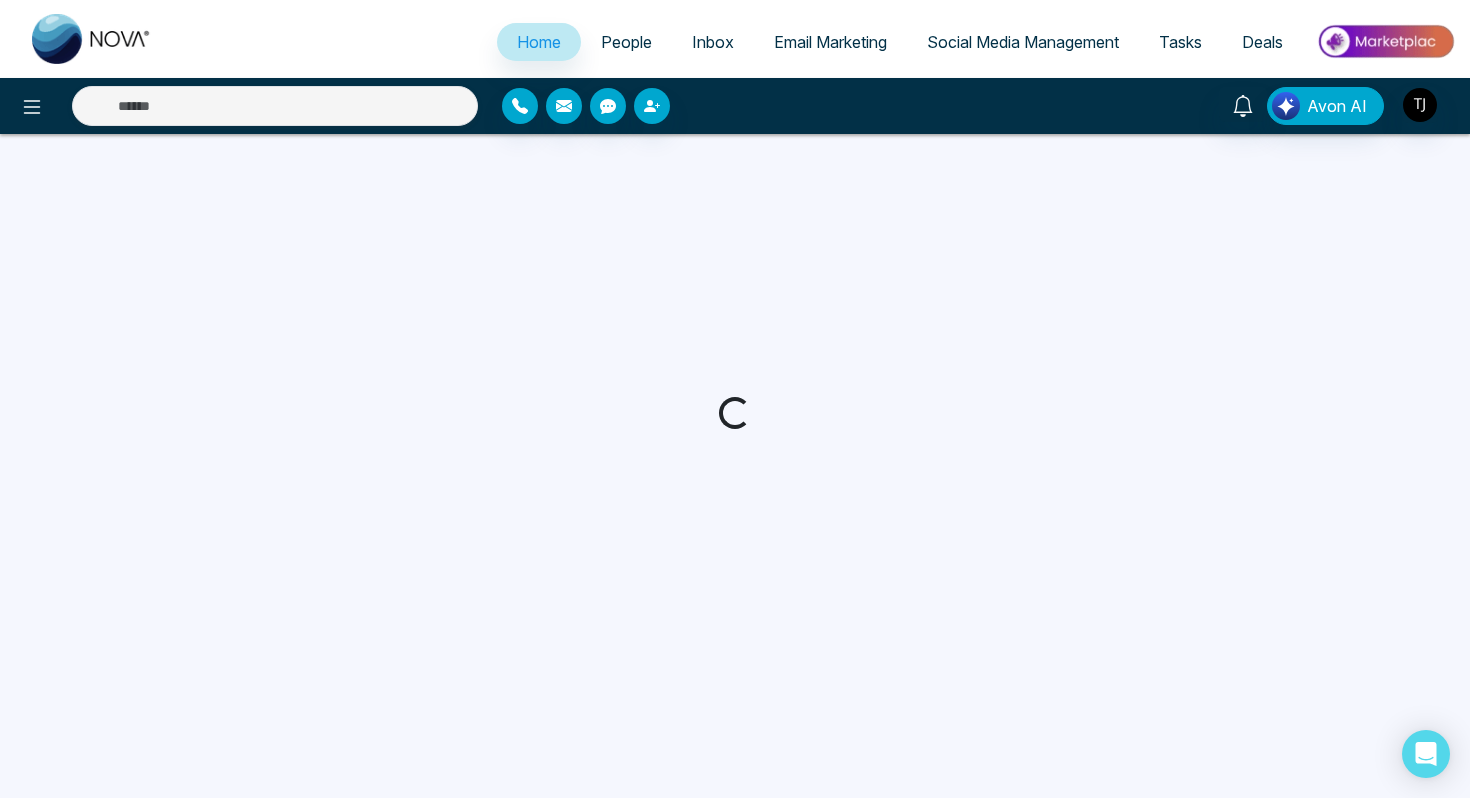 select on "*" 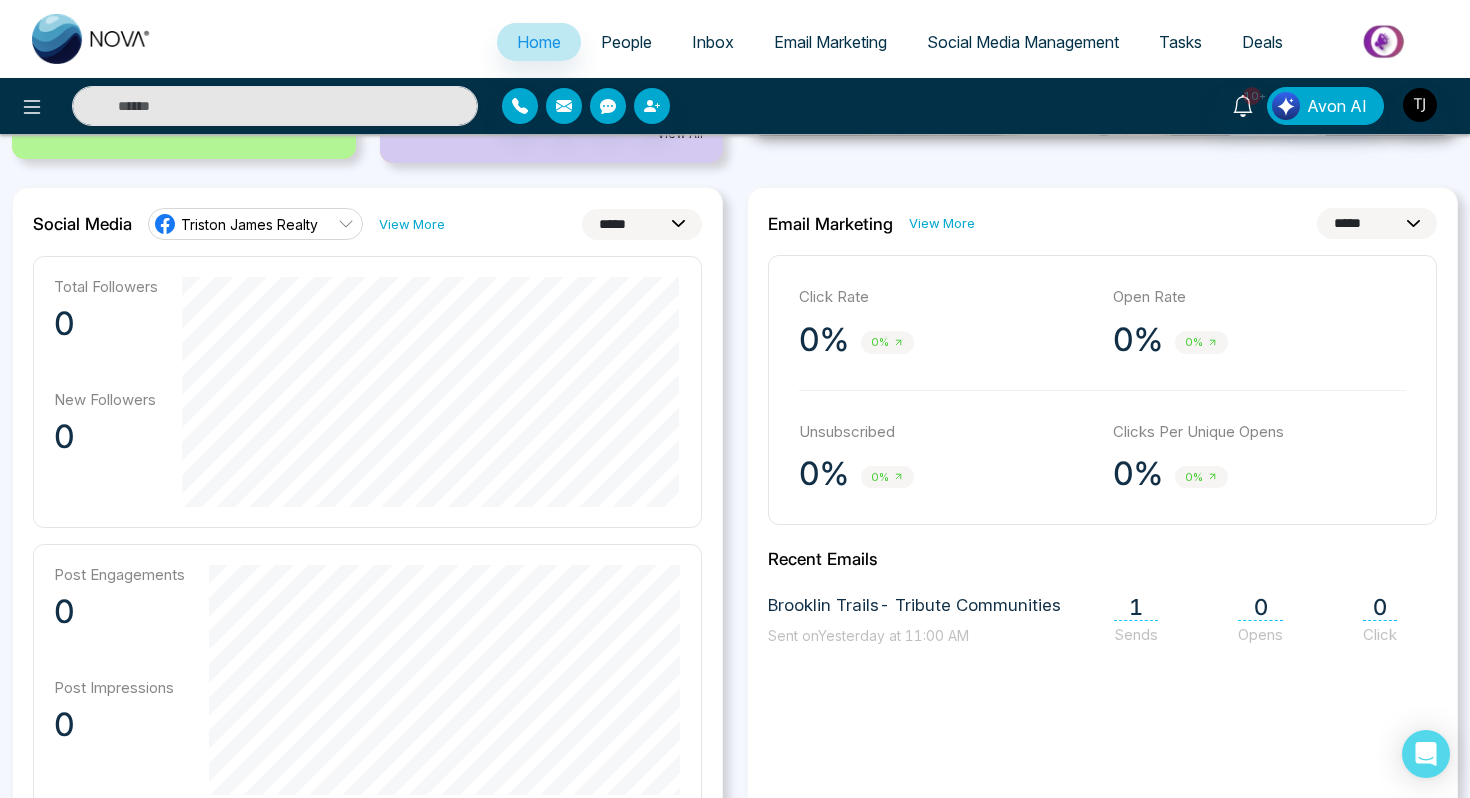scroll, scrollTop: 527, scrollLeft: 0, axis: vertical 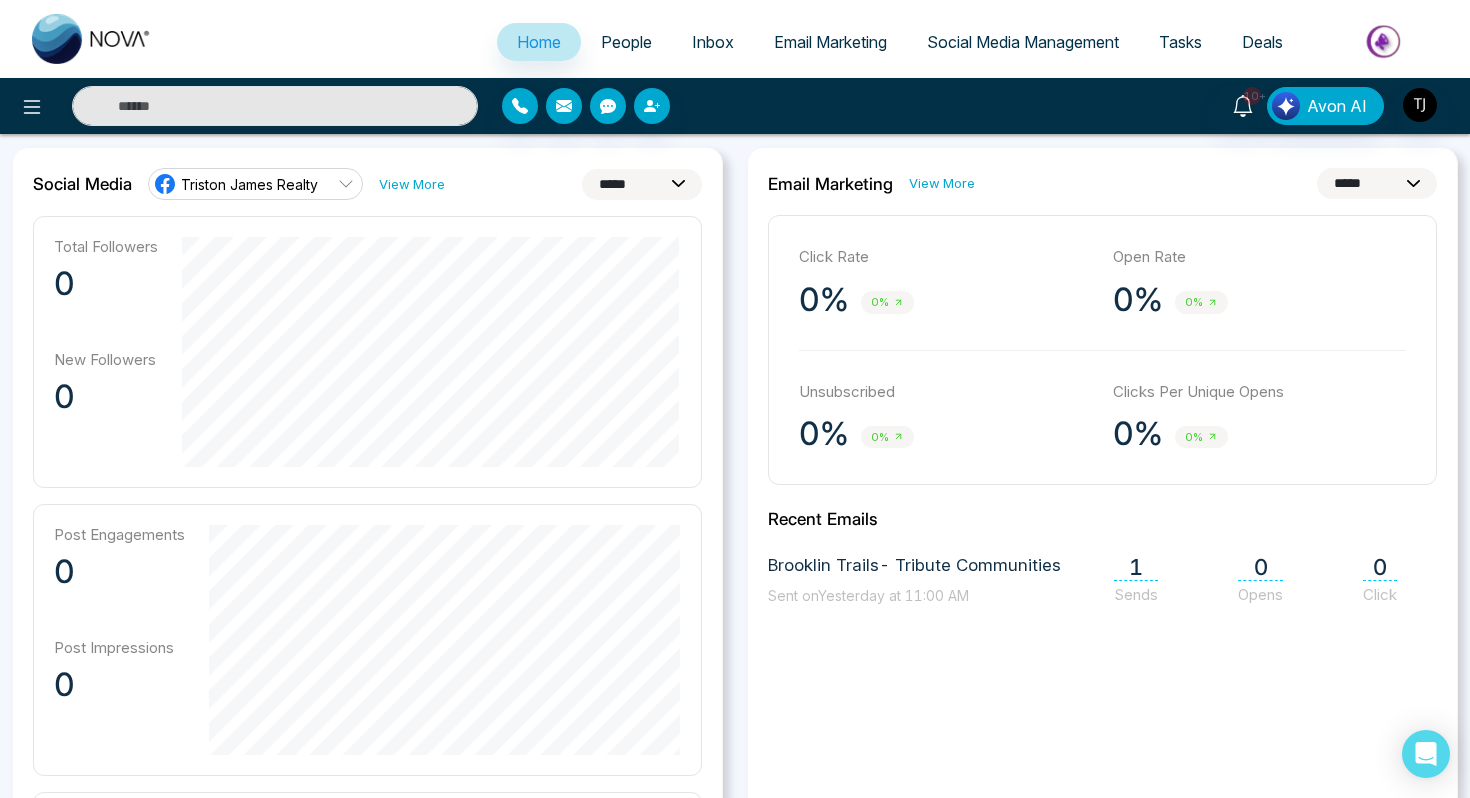 click on "**********" at bounding box center (642, 184) 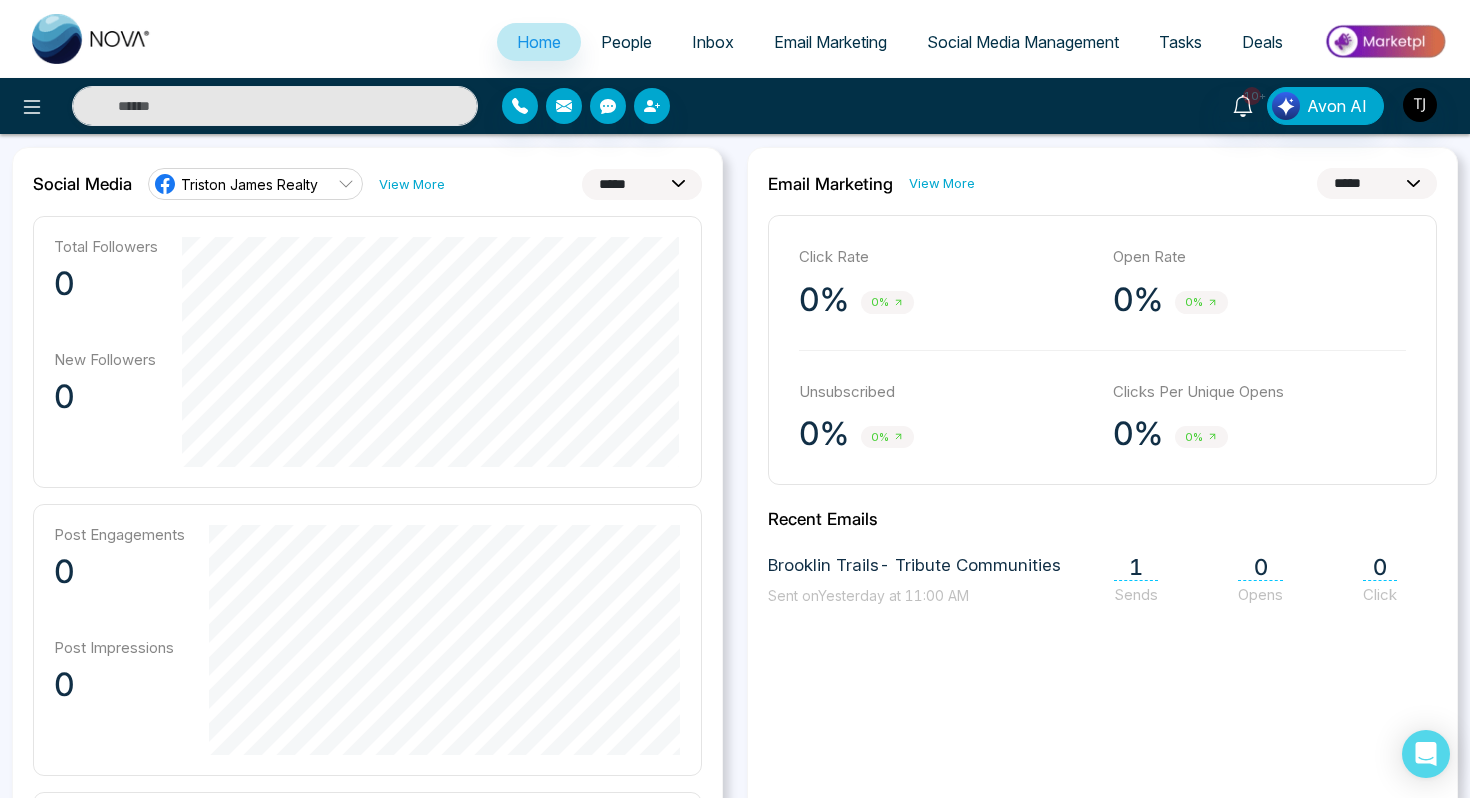 select on "**" 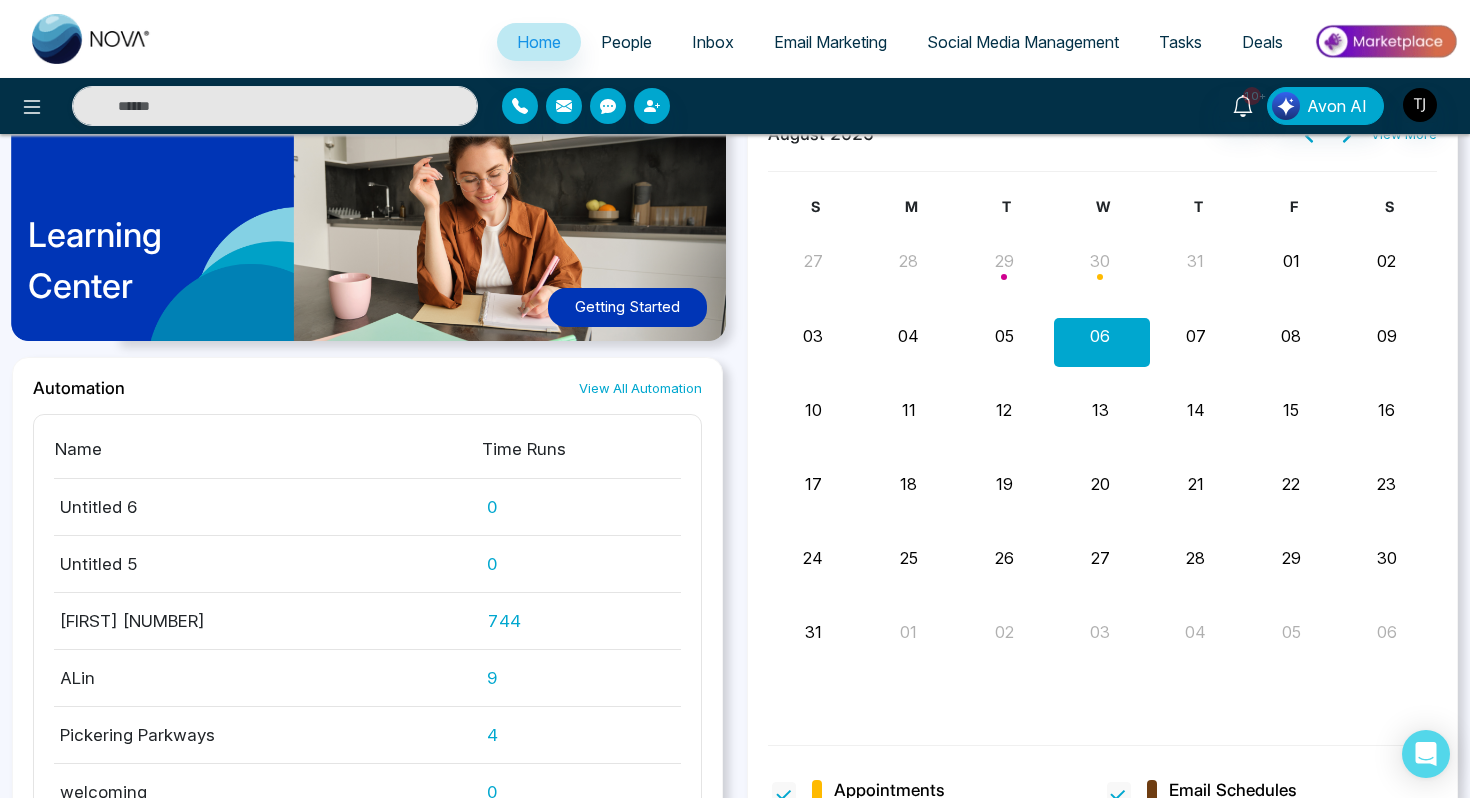 scroll, scrollTop: 2190, scrollLeft: 0, axis: vertical 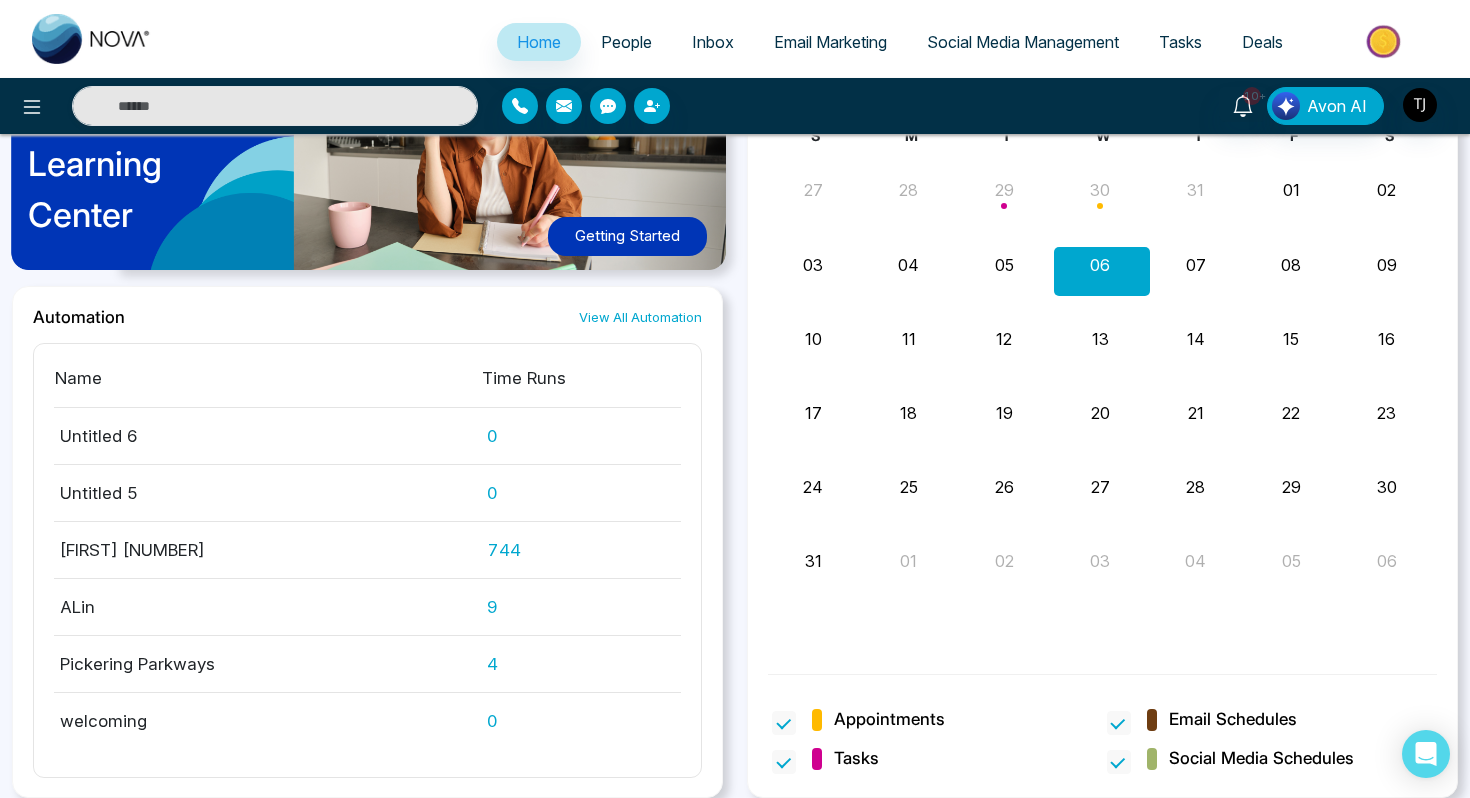 click on "People" at bounding box center [626, 42] 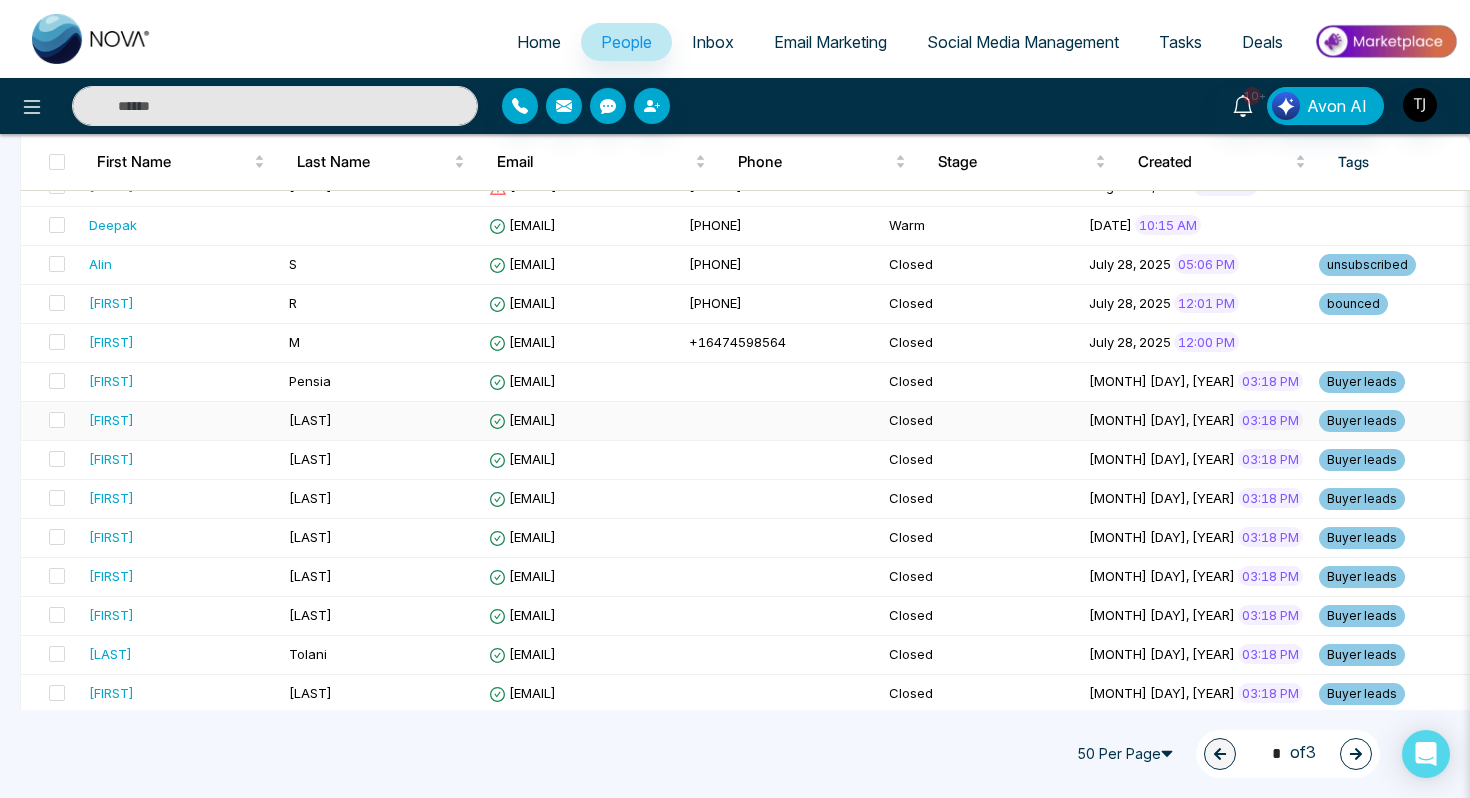 scroll, scrollTop: 0, scrollLeft: 0, axis: both 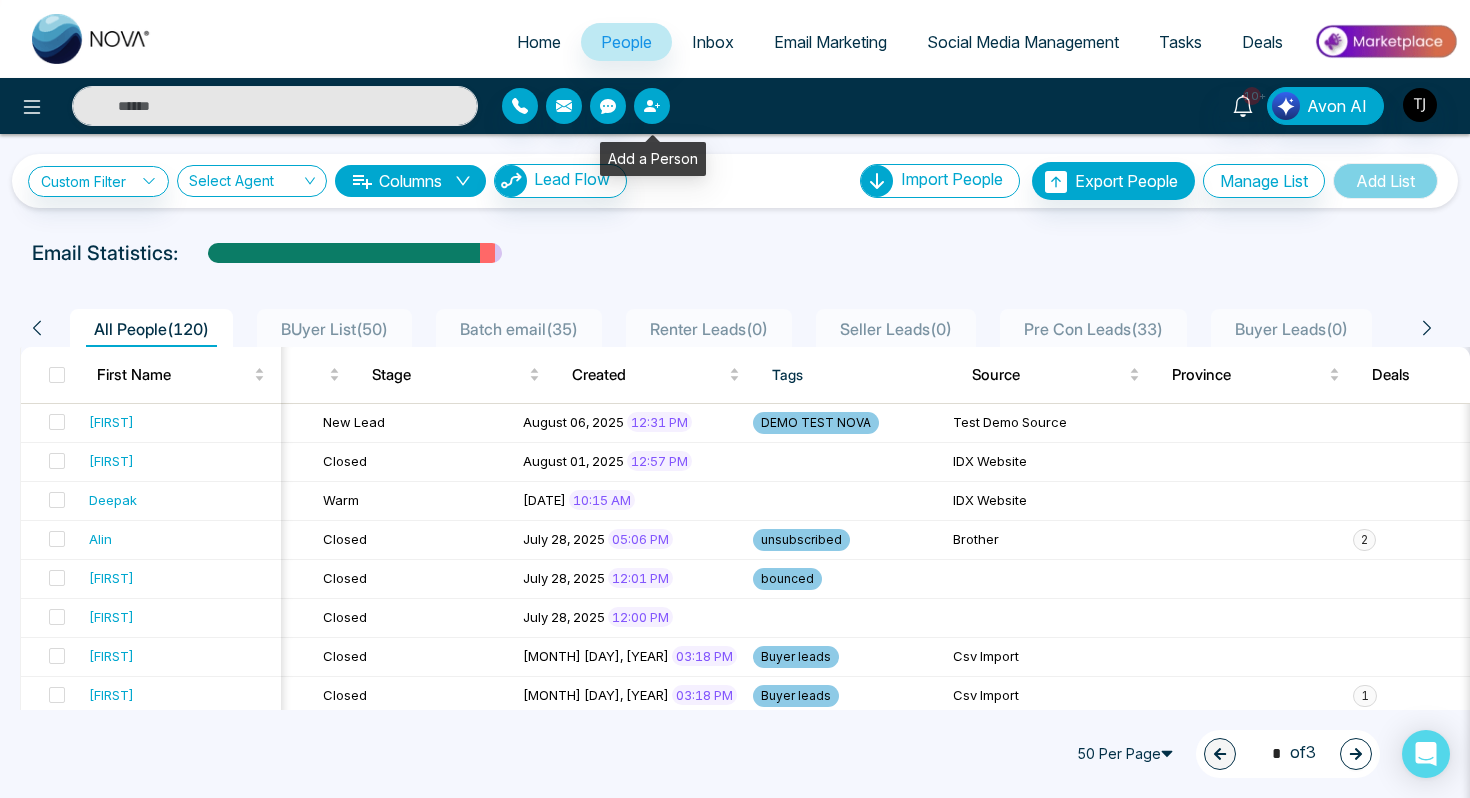click 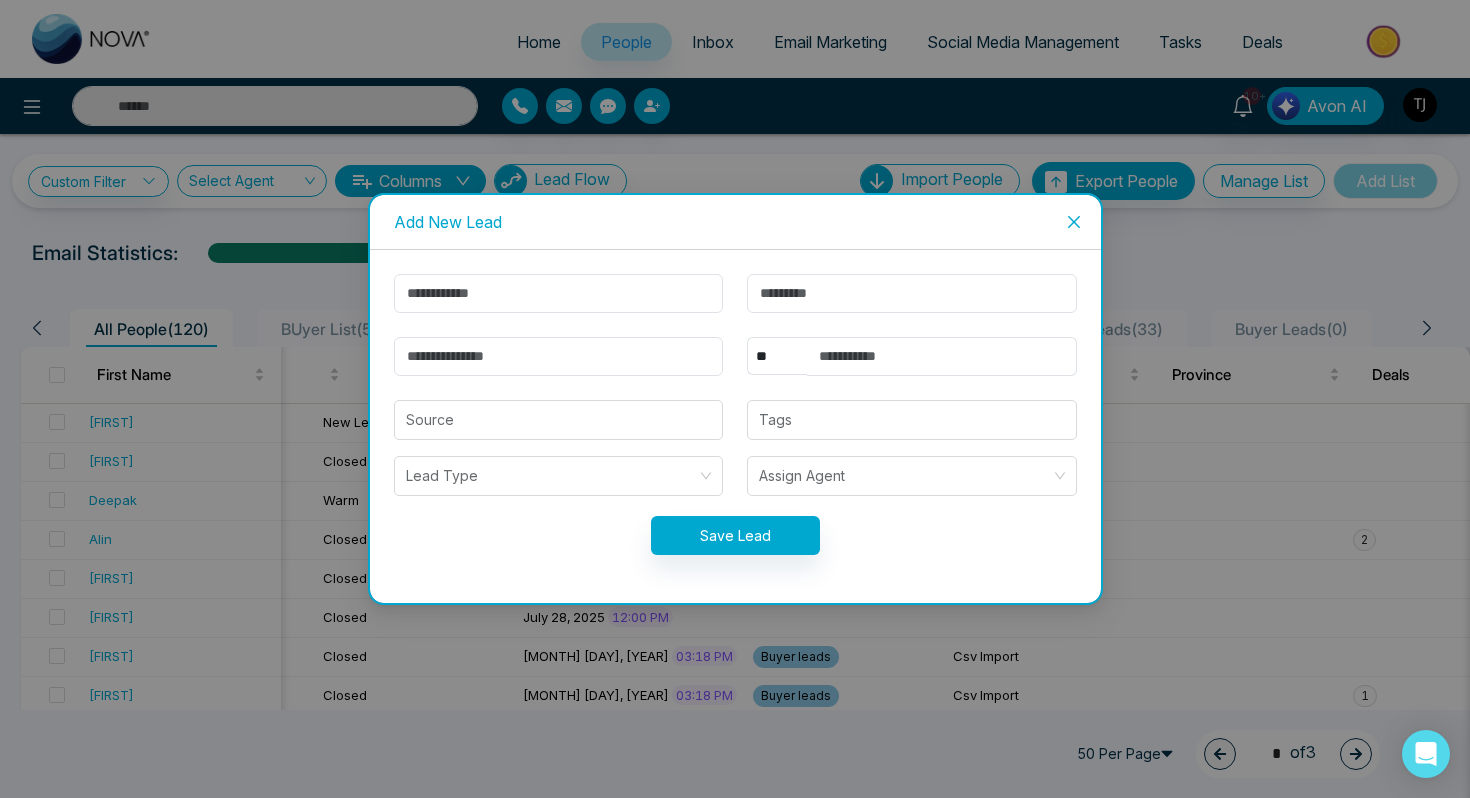 click 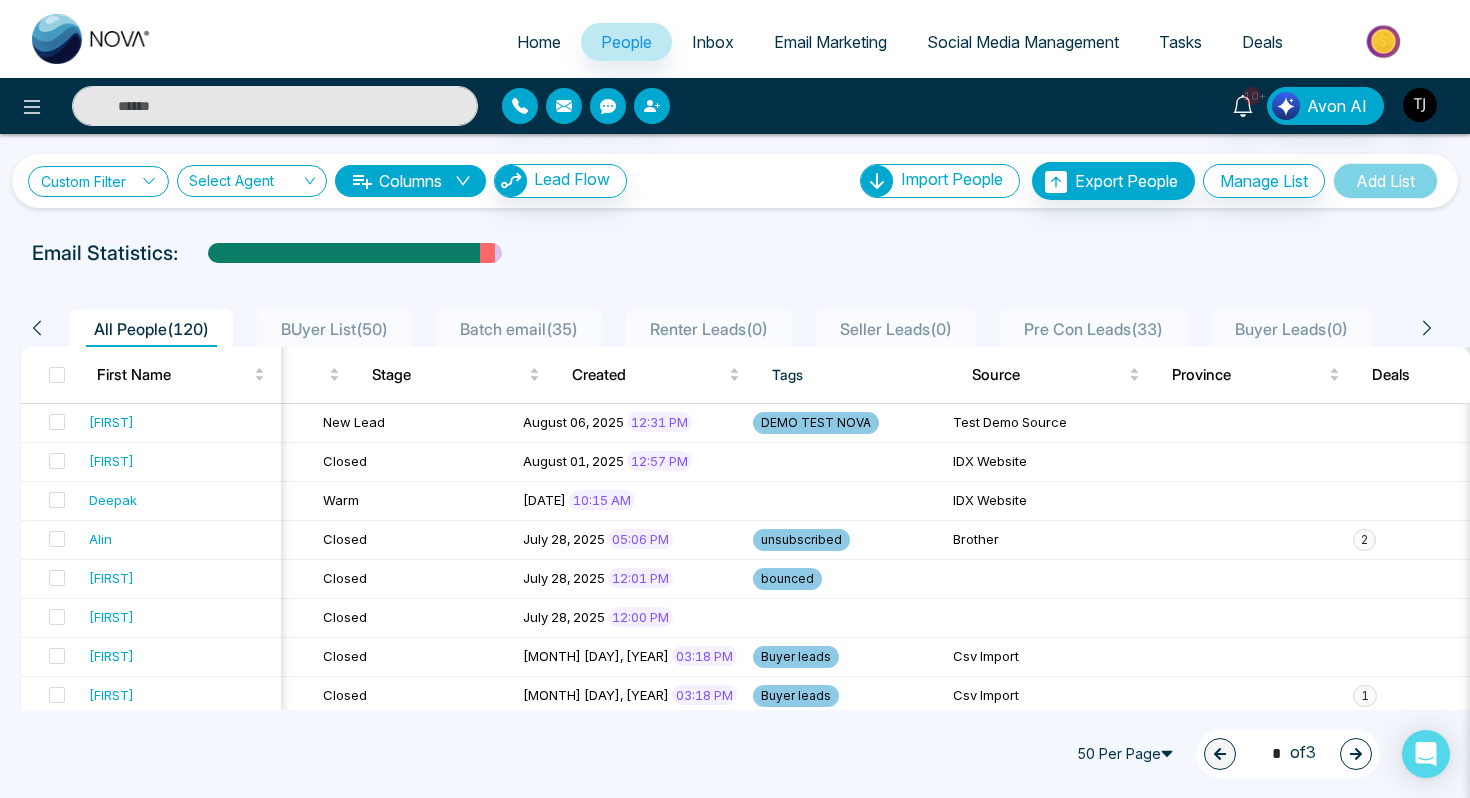 click on "Custom Filter" at bounding box center [98, 181] 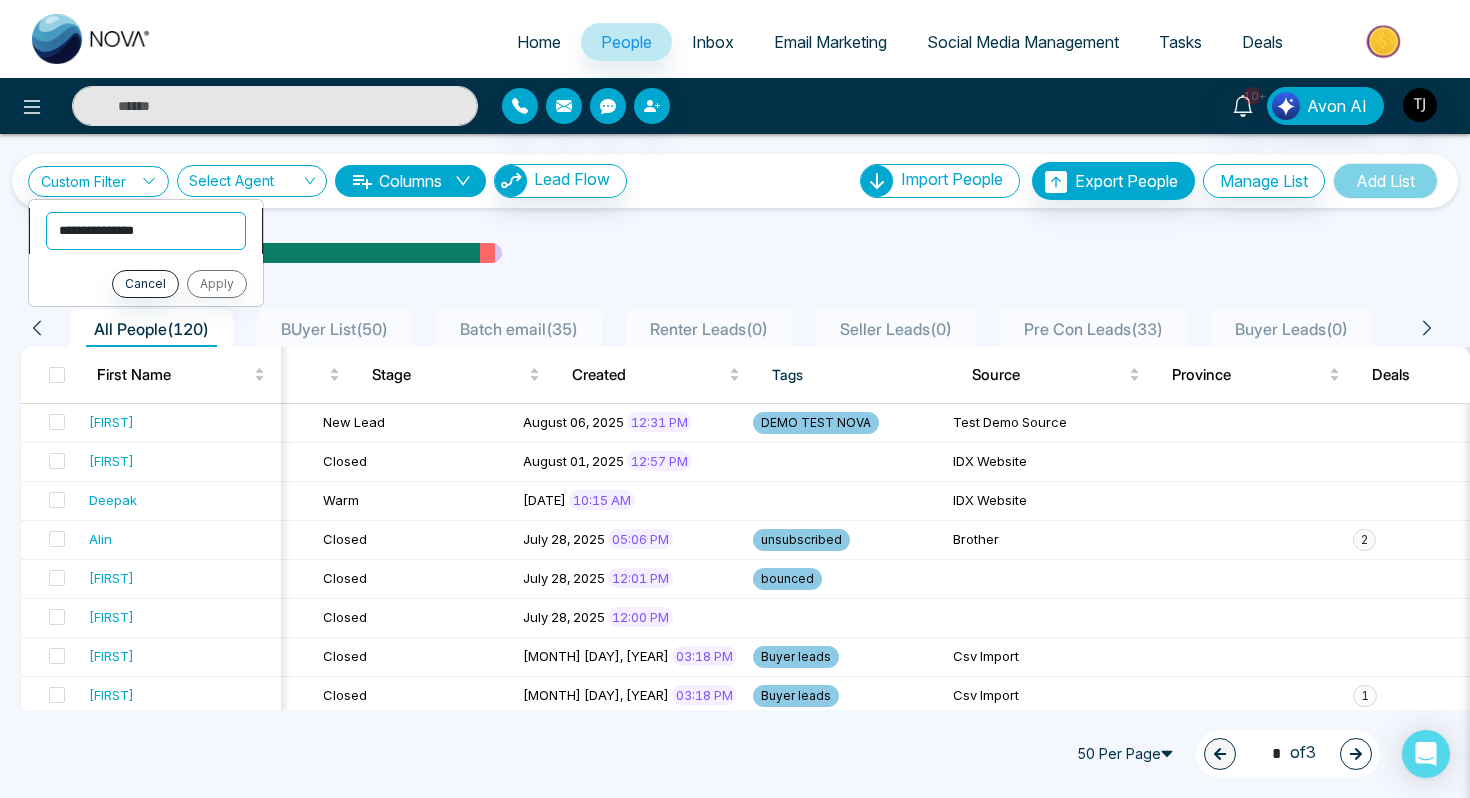 click on "**********" at bounding box center (146, 231) 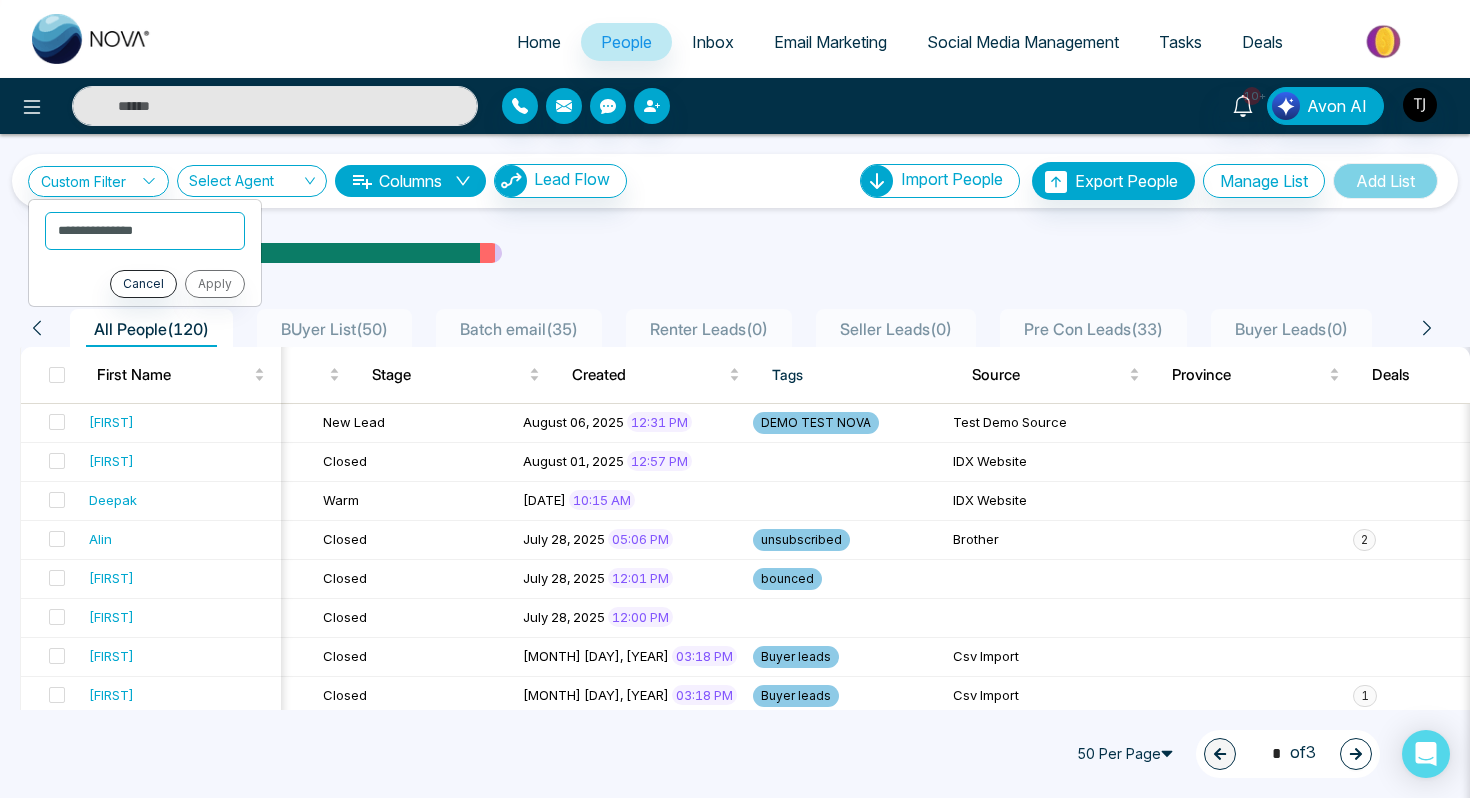 click on "Buyer Leads  ( 0 )" at bounding box center [1291, 329] 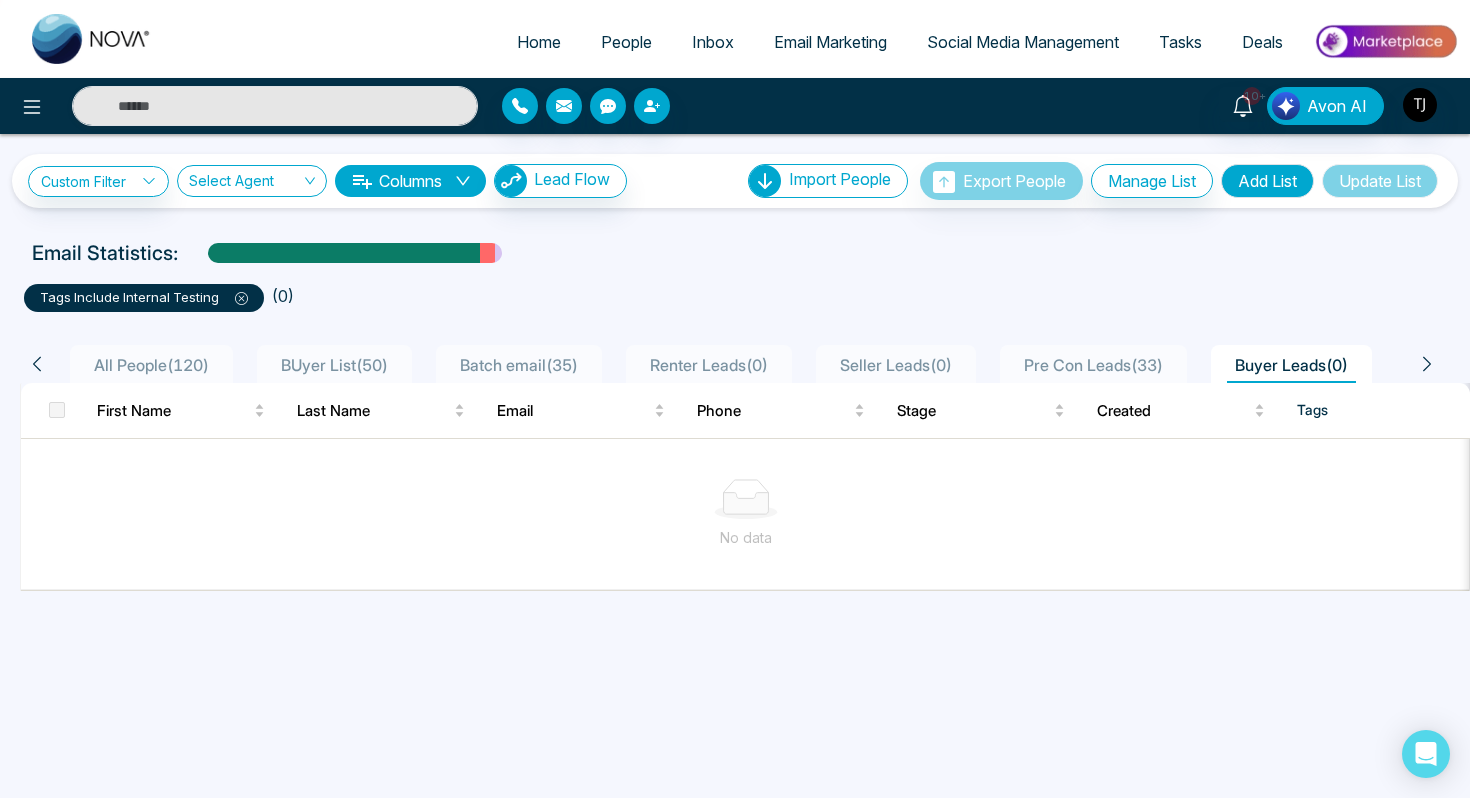 click on "Pre Con Leads  ( 33 )" at bounding box center [1093, 364] 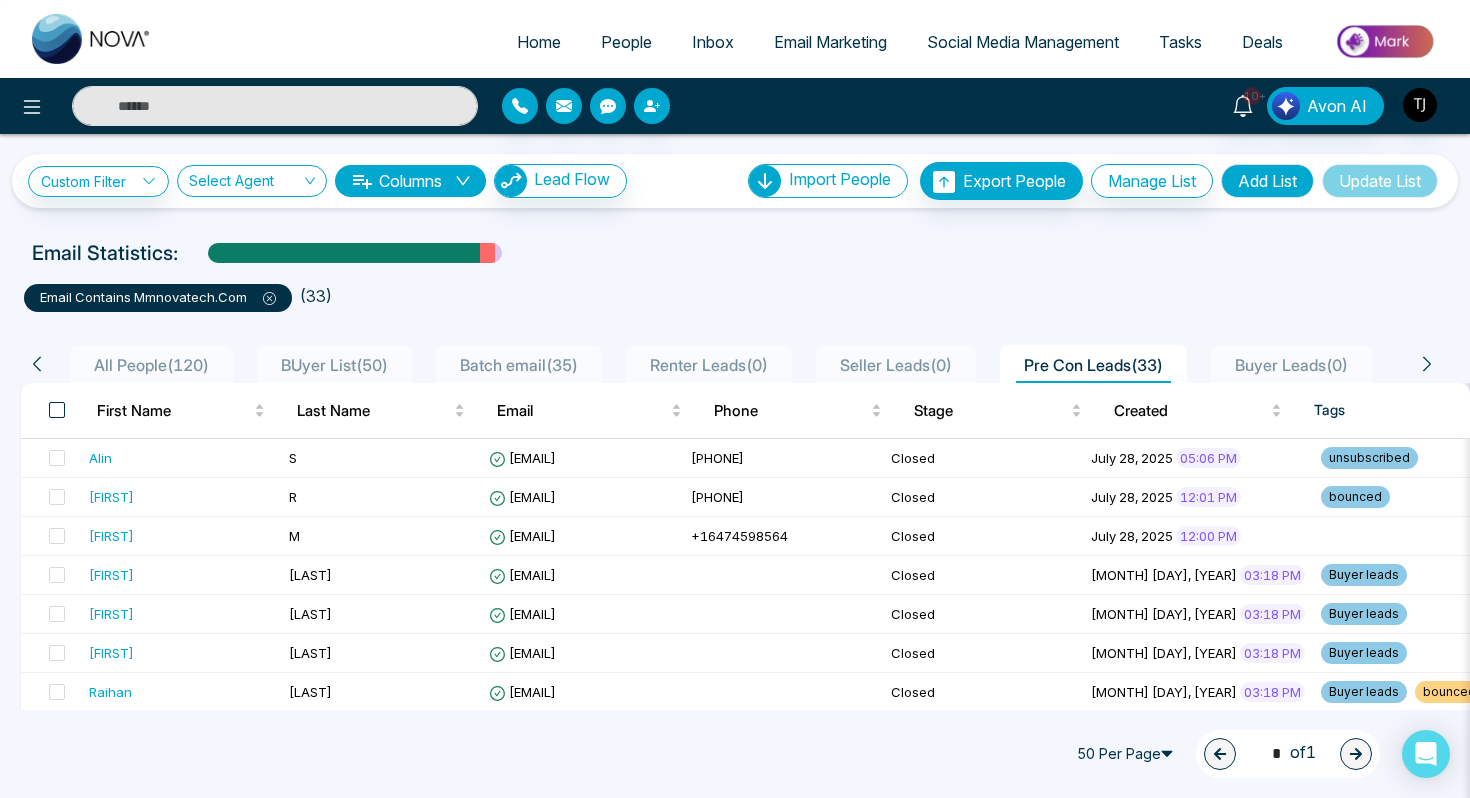 click at bounding box center [57, 410] 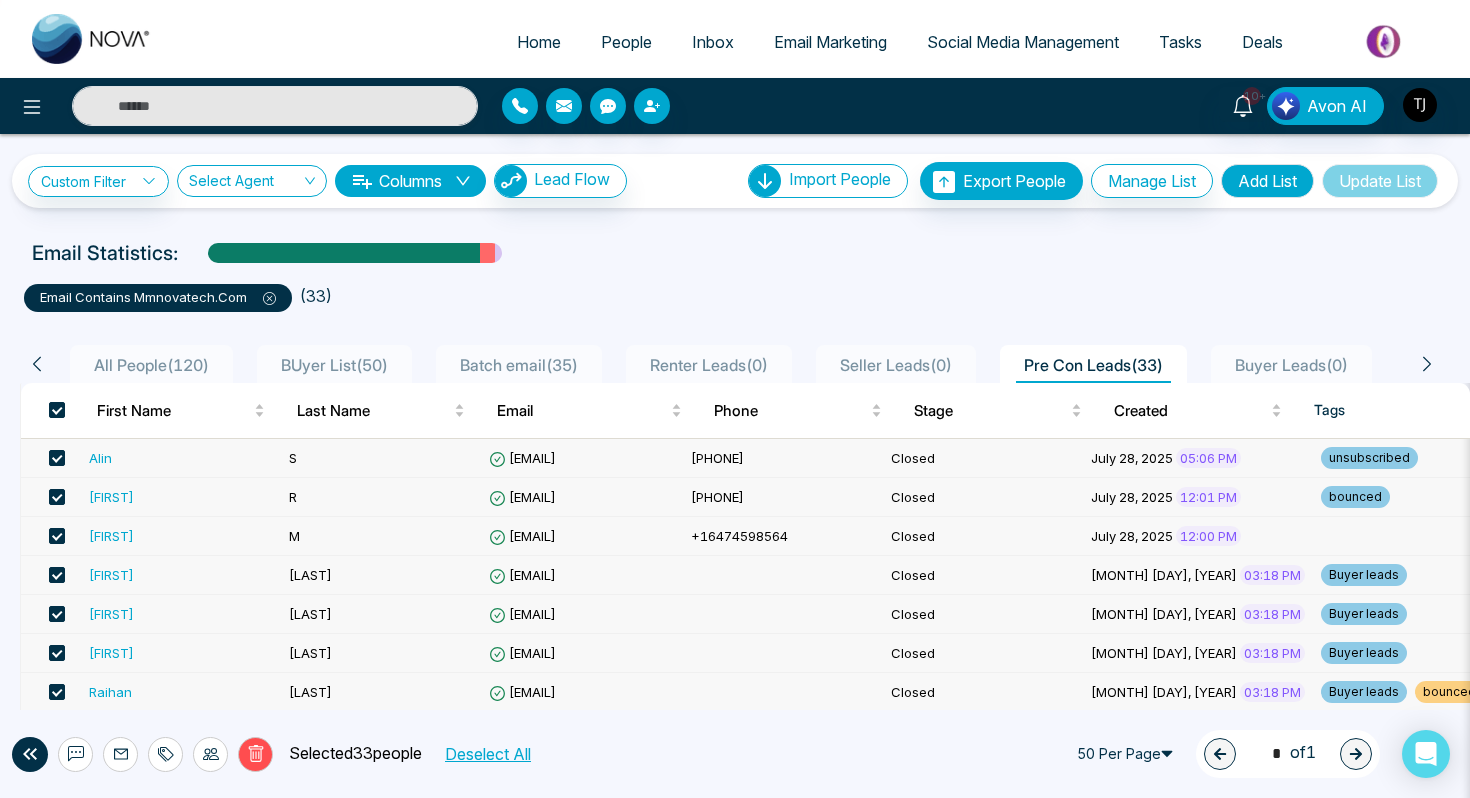 click on "Alin" at bounding box center (100, 458) 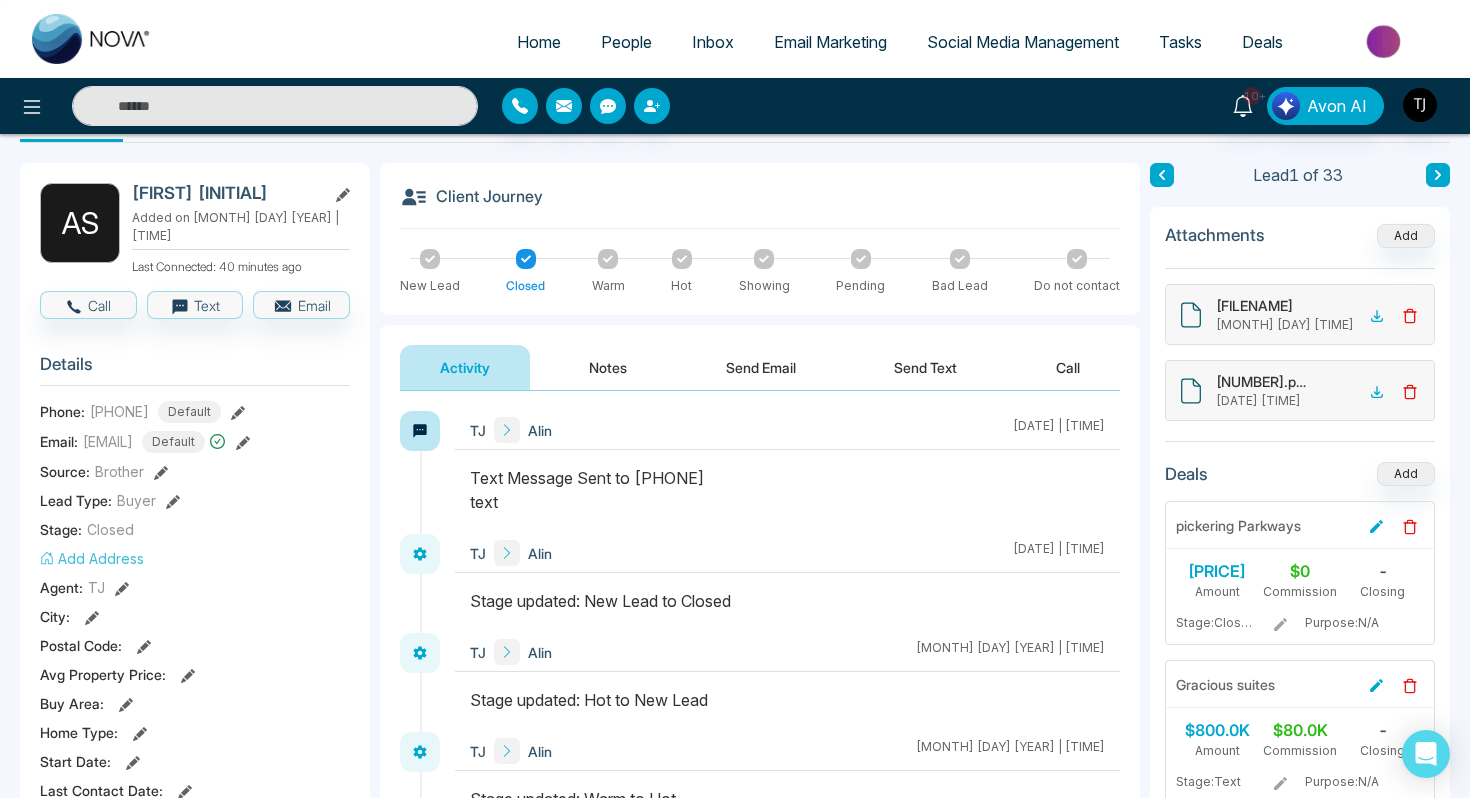 scroll, scrollTop: 95, scrollLeft: 0, axis: vertical 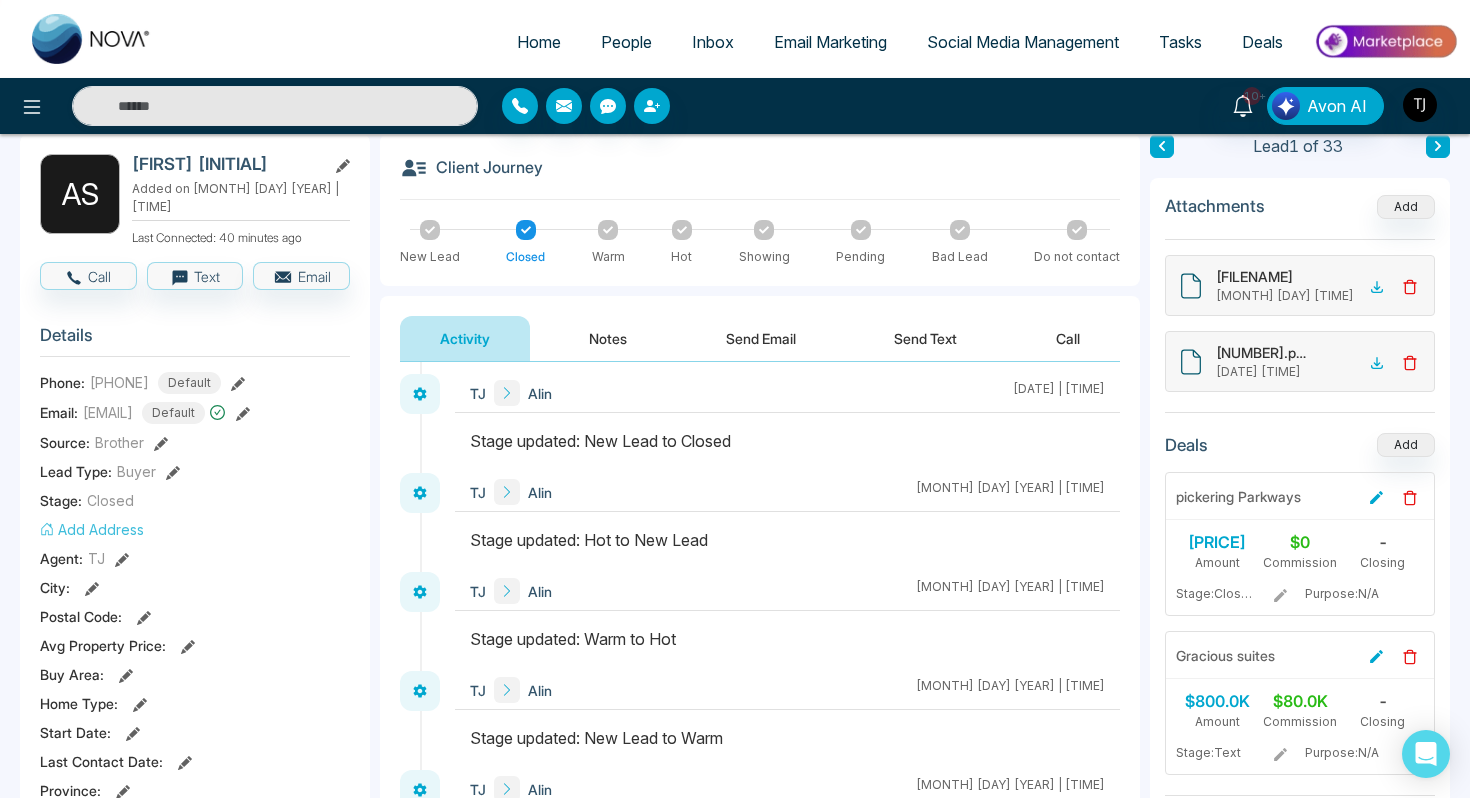 click on "Notes" at bounding box center [608, 338] 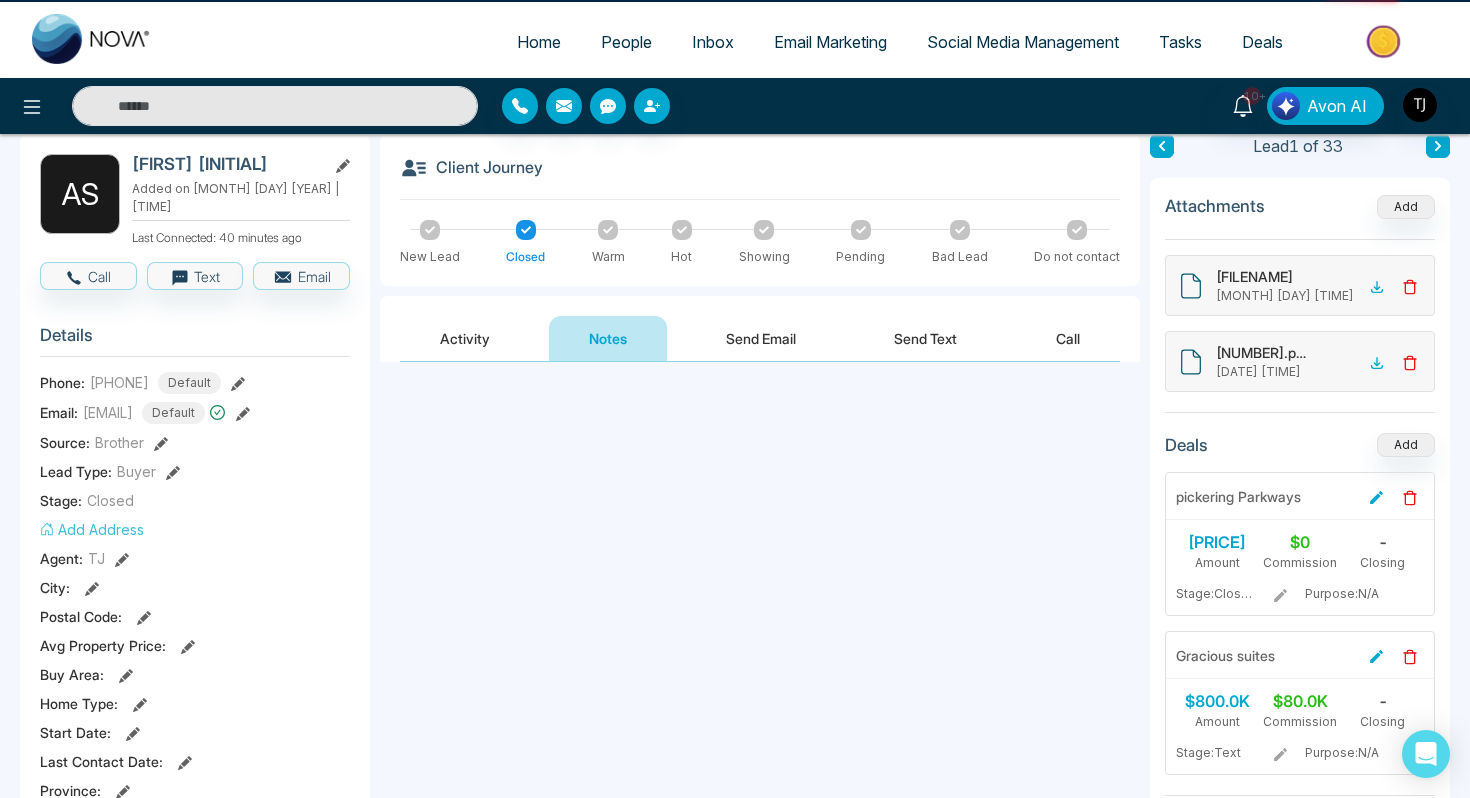 scroll, scrollTop: 0, scrollLeft: 0, axis: both 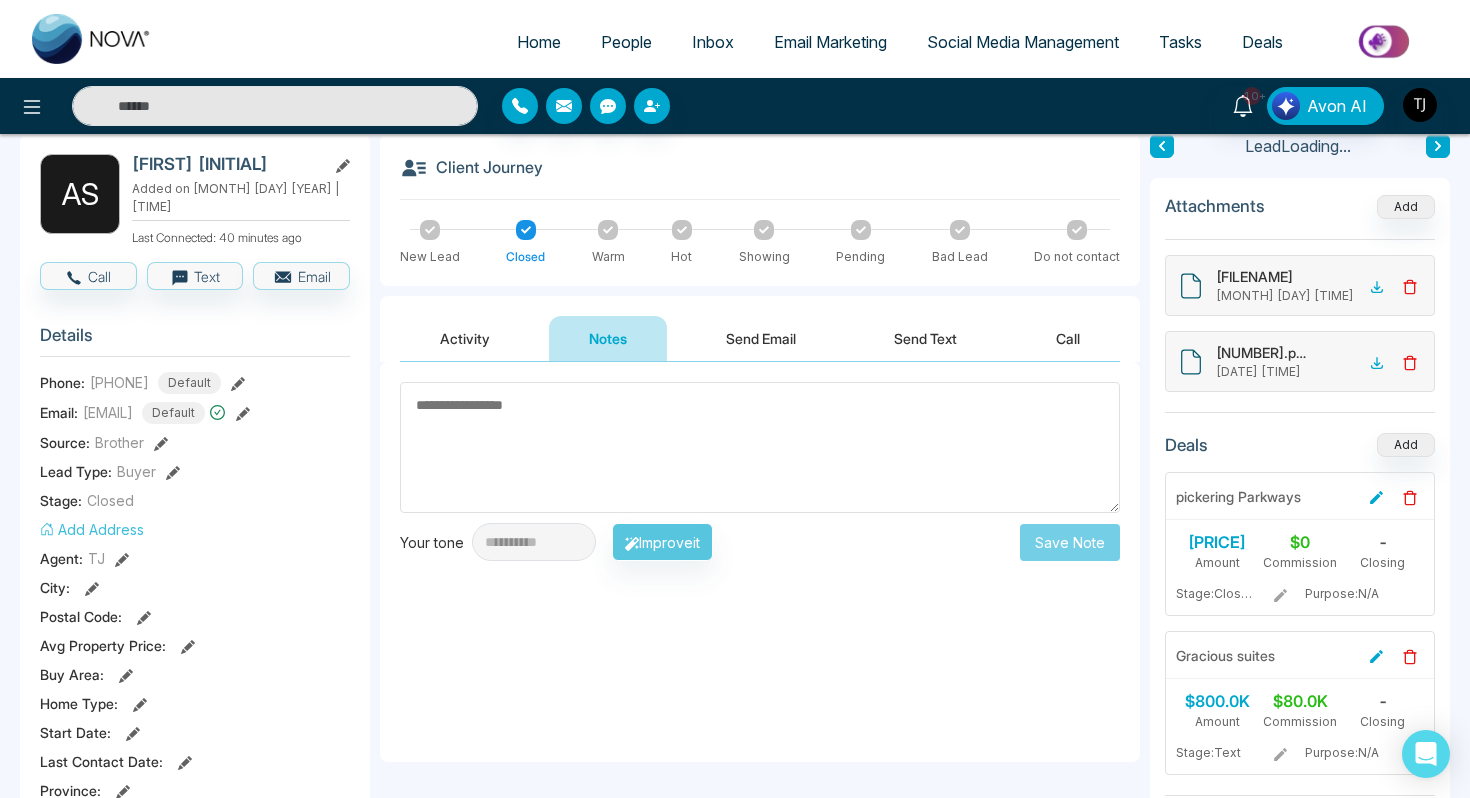 click on "Send Email" at bounding box center [761, 338] 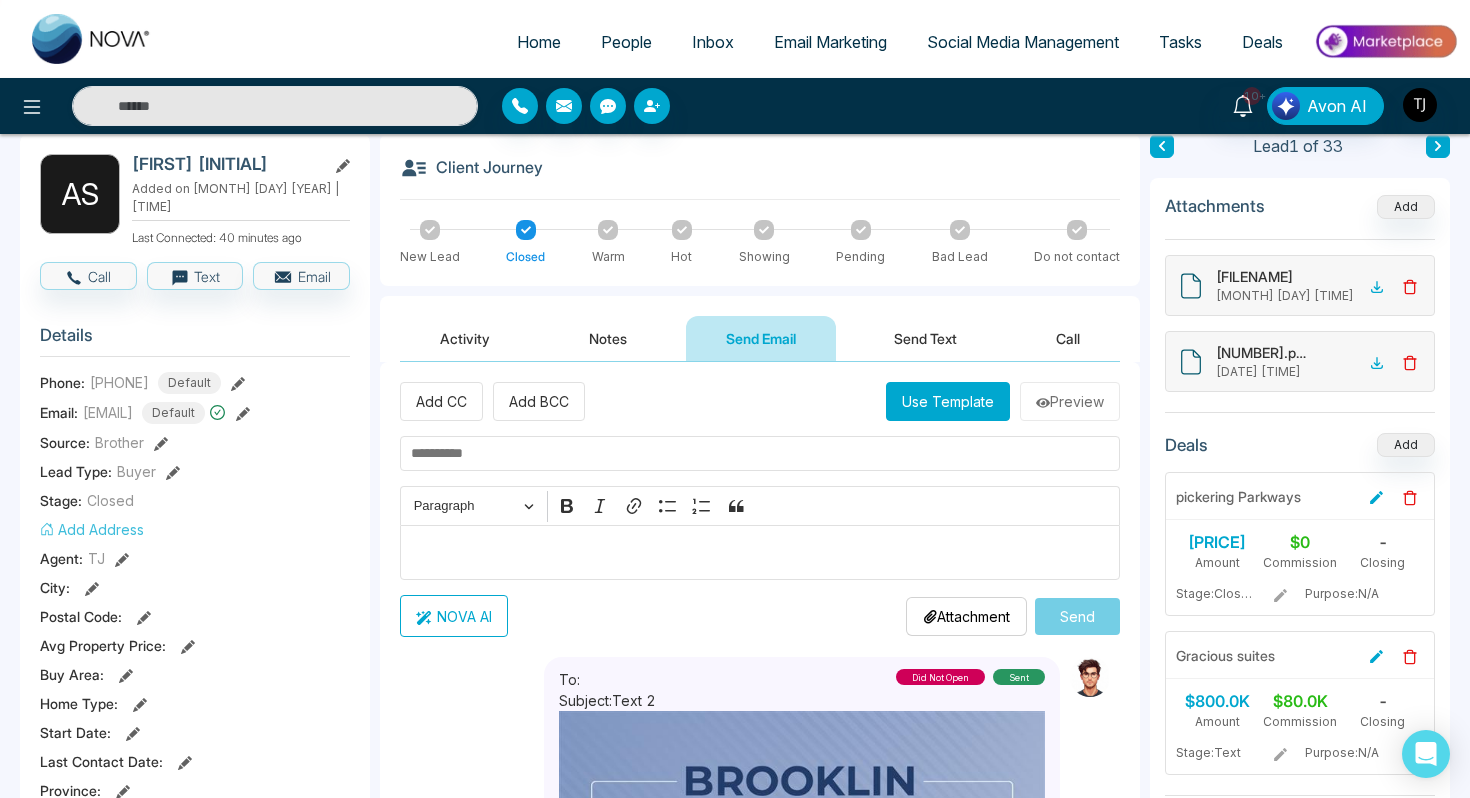 click on "Send Text" at bounding box center (925, 338) 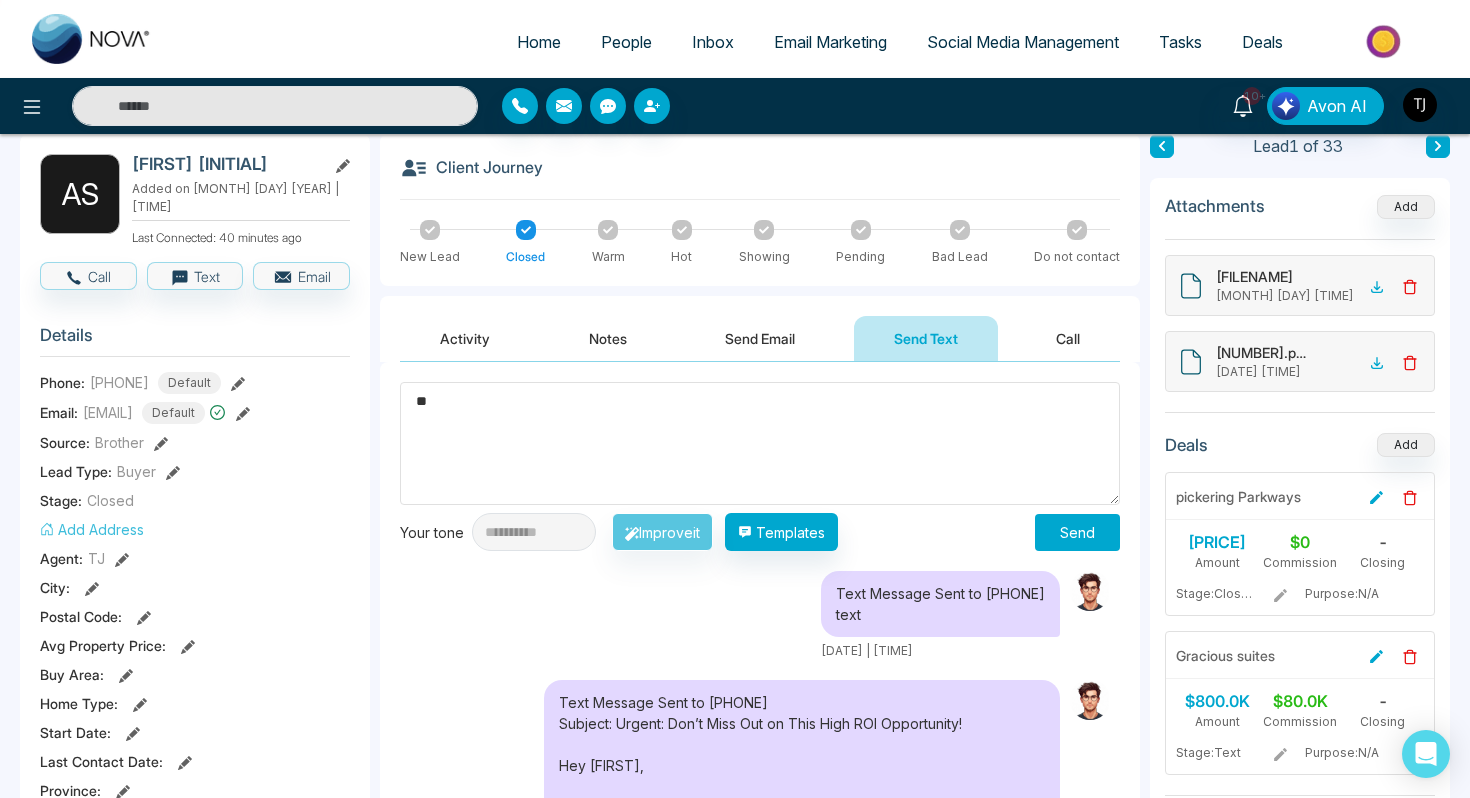 type on "*" 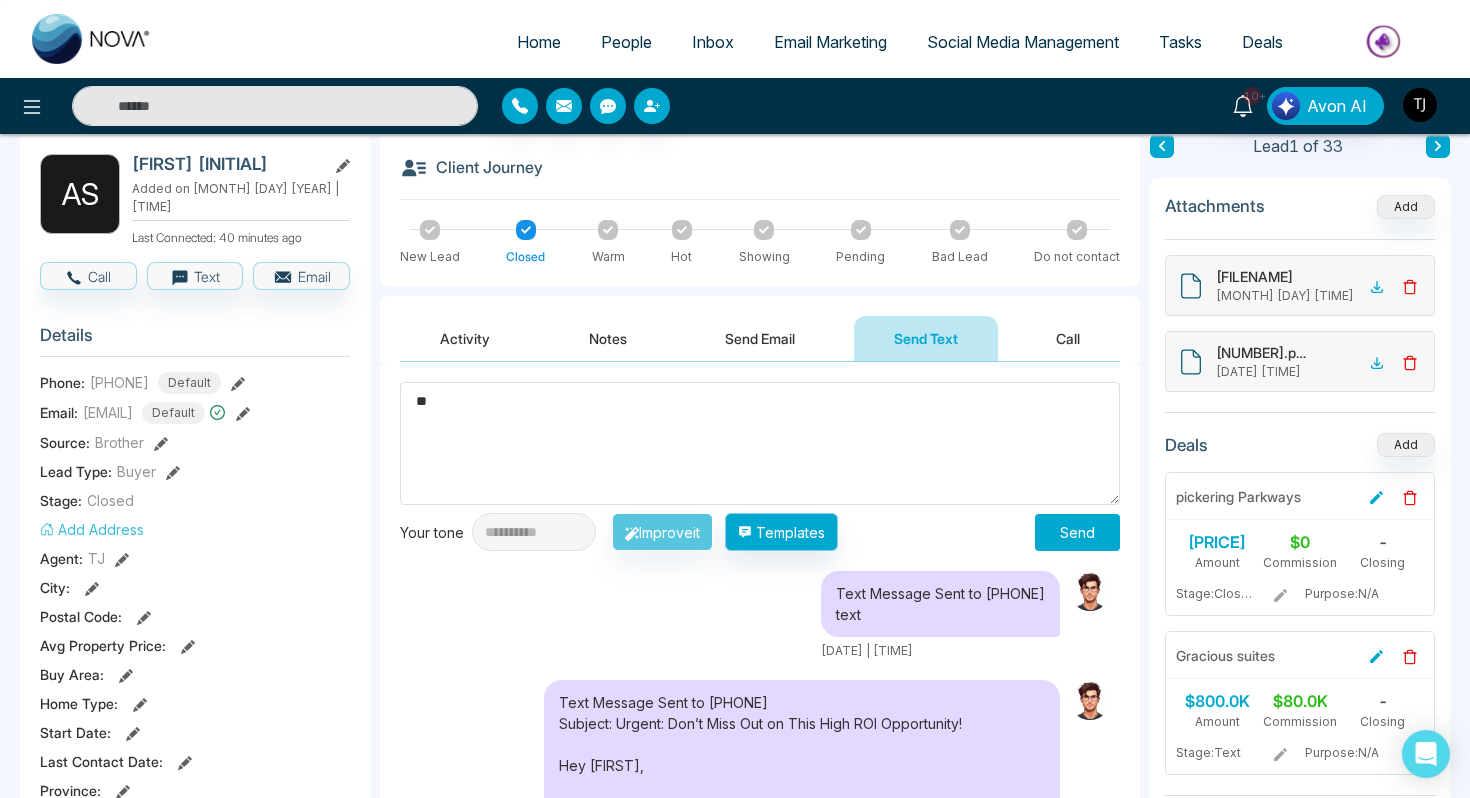 type on "**" 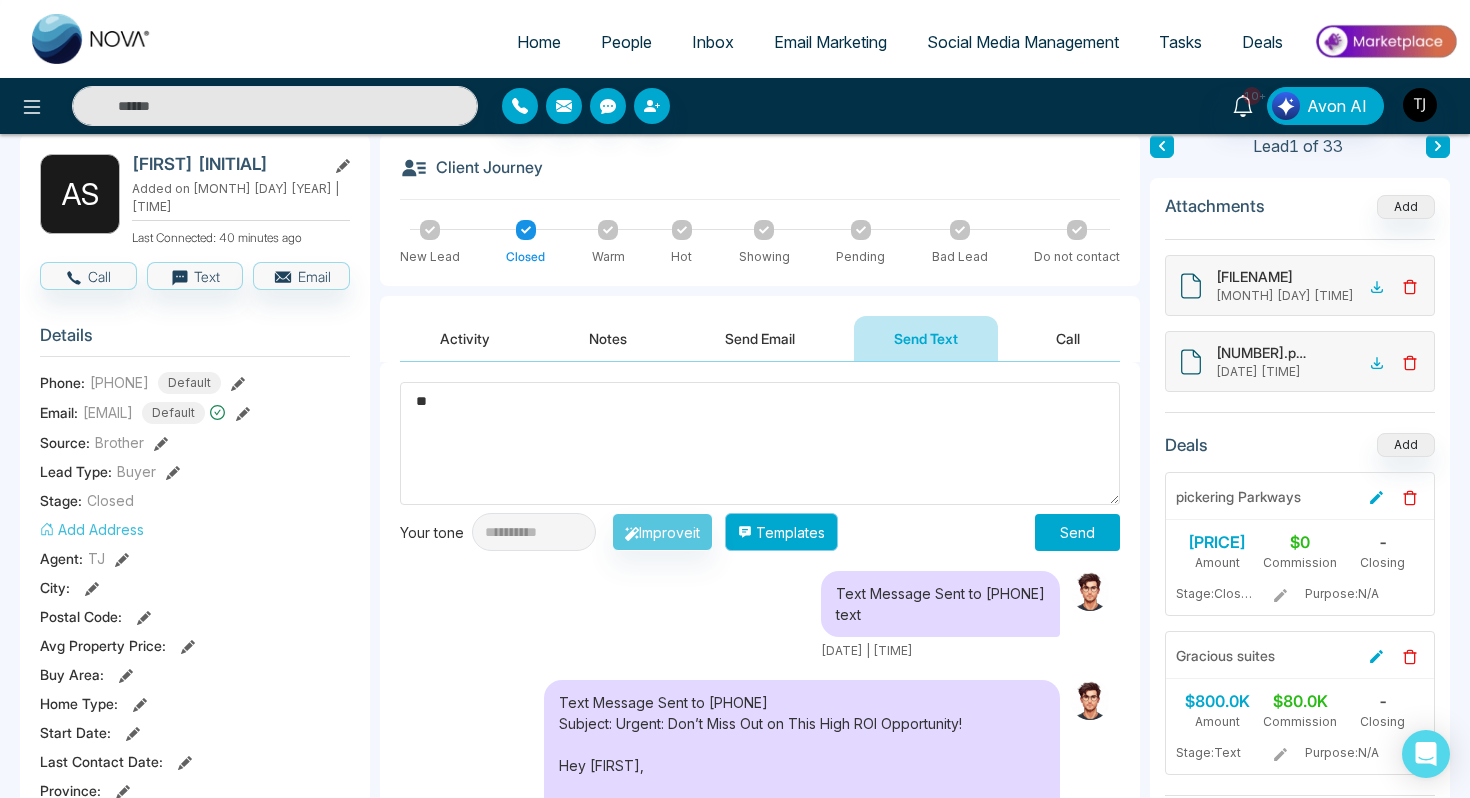 click on "Templates" at bounding box center [781, 532] 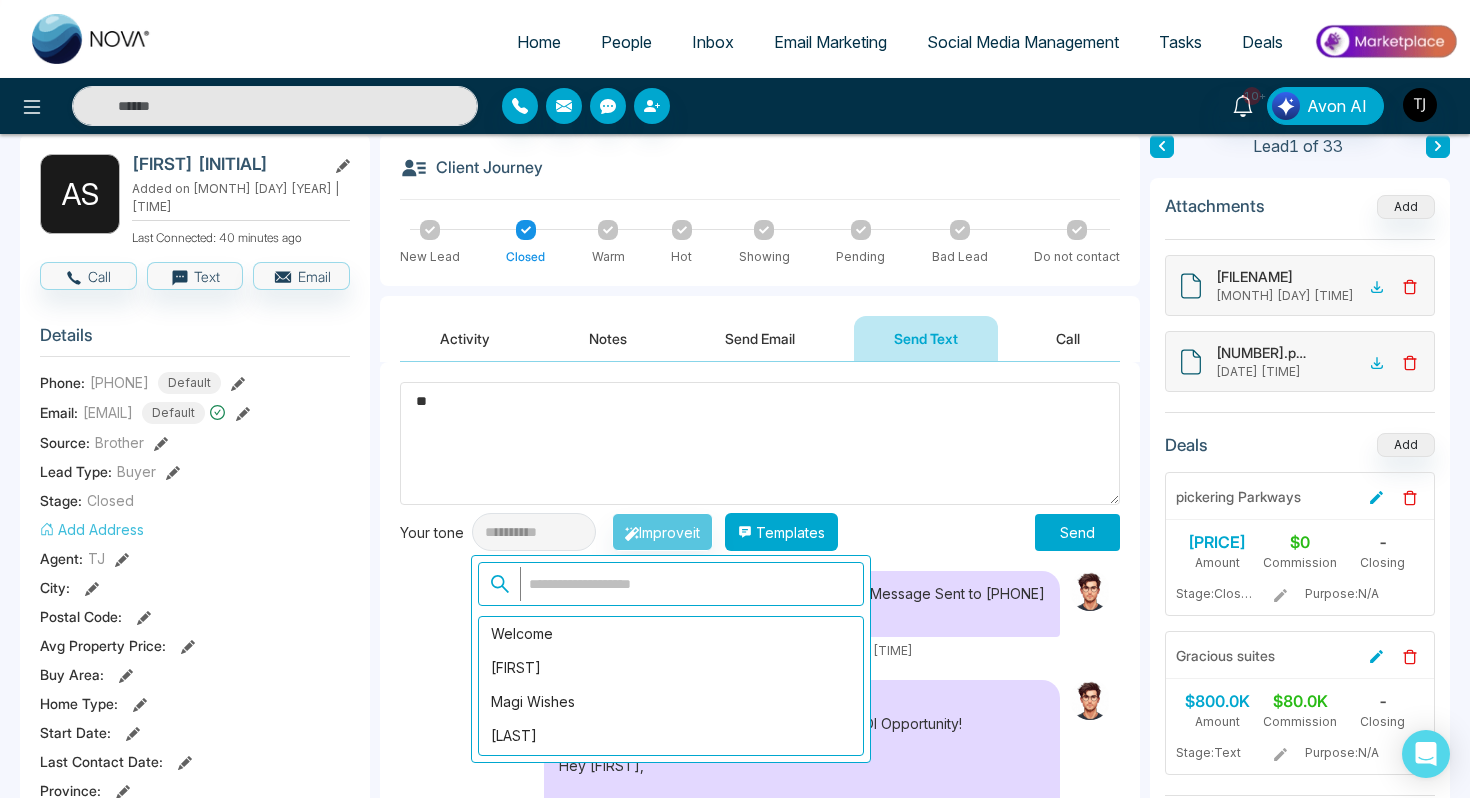 type 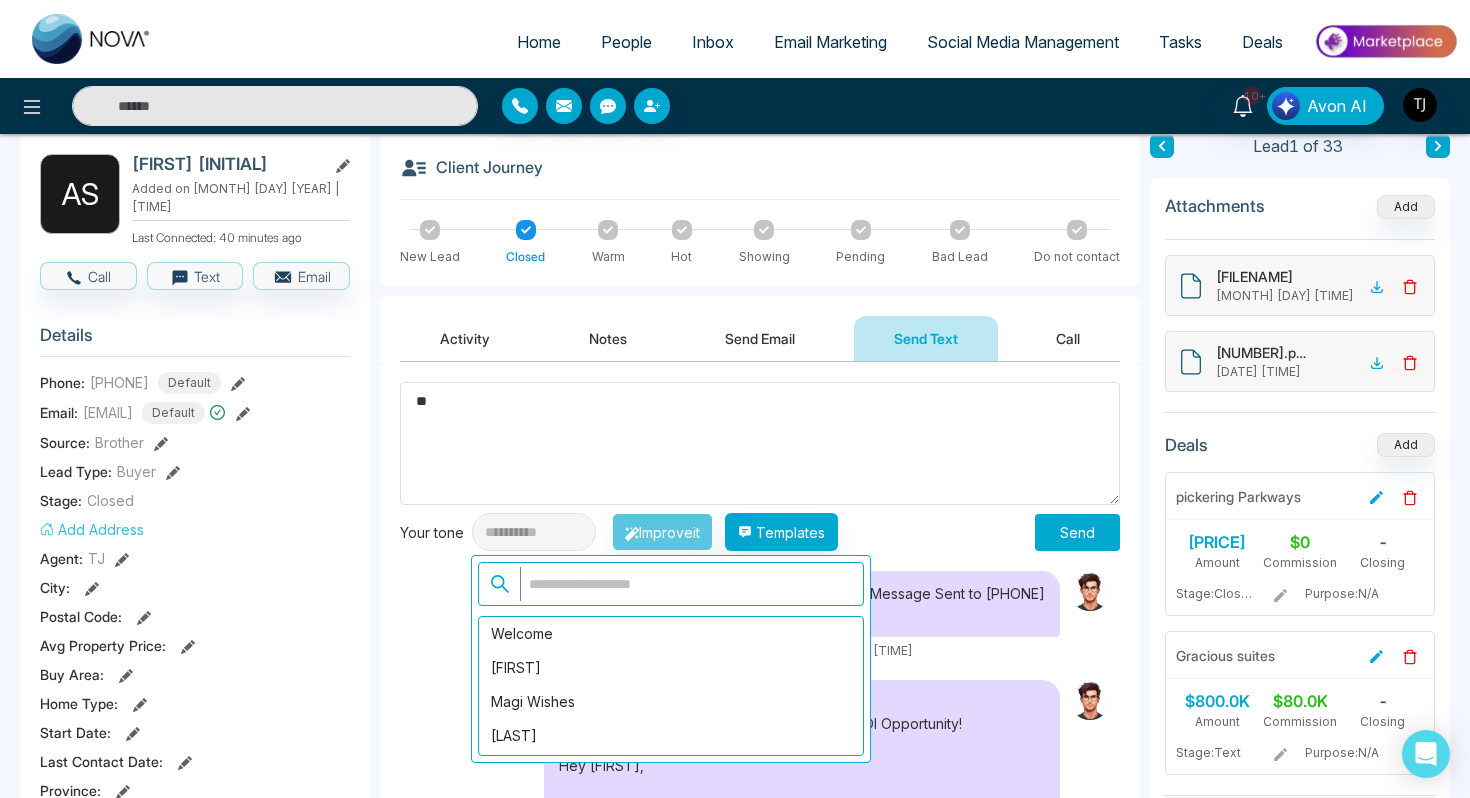 click at bounding box center (686, 584) 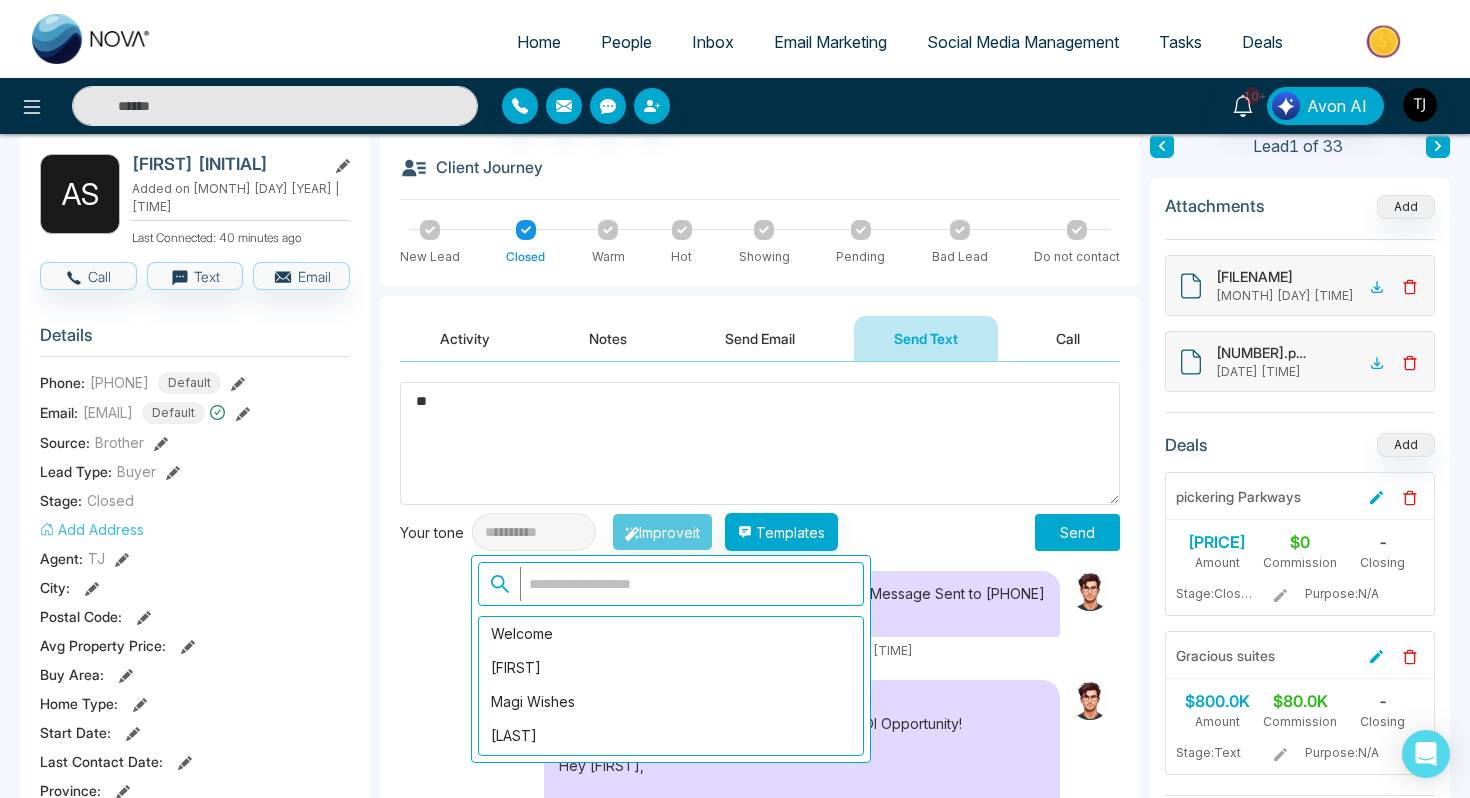 click at bounding box center (686, 584) 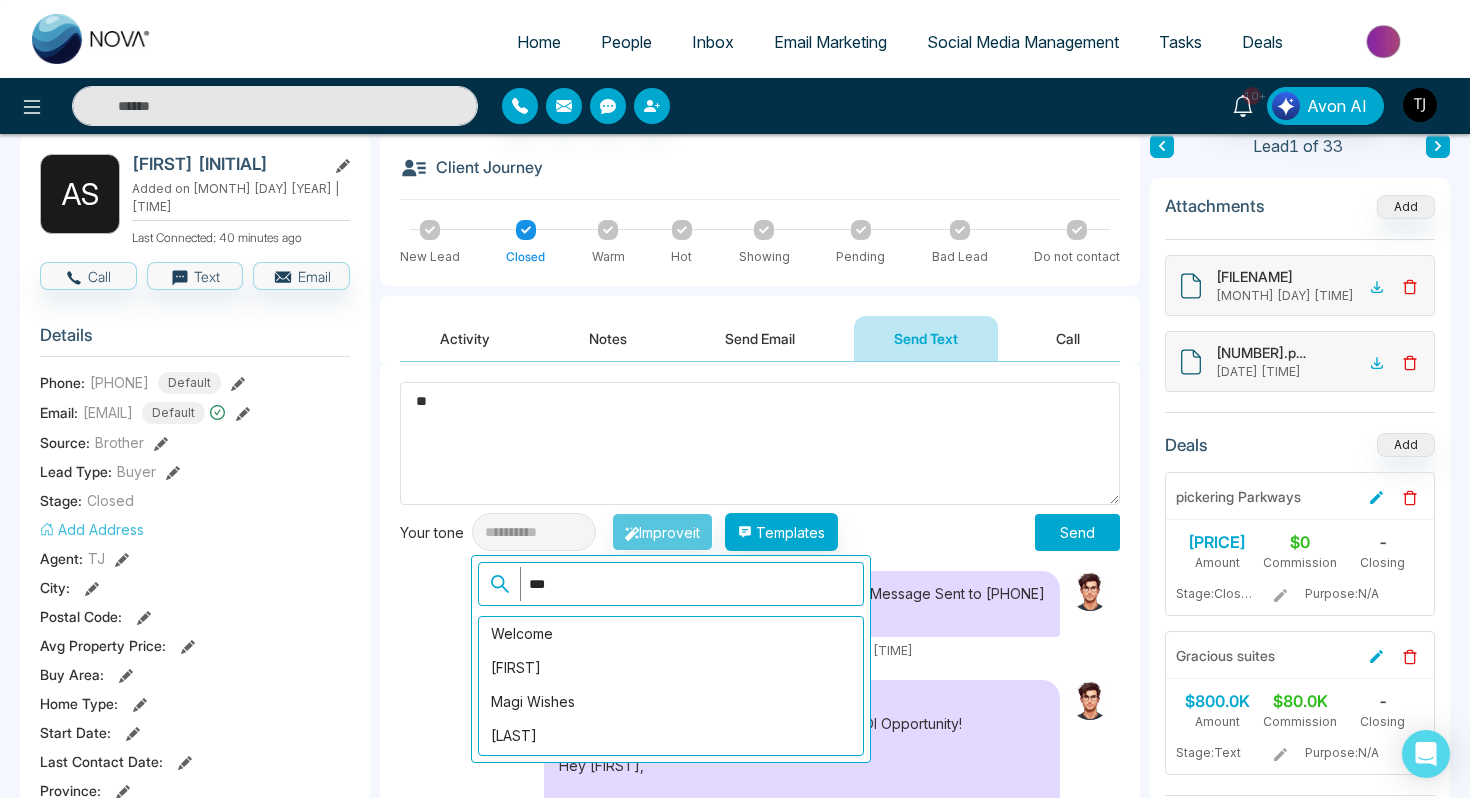 type on "***" 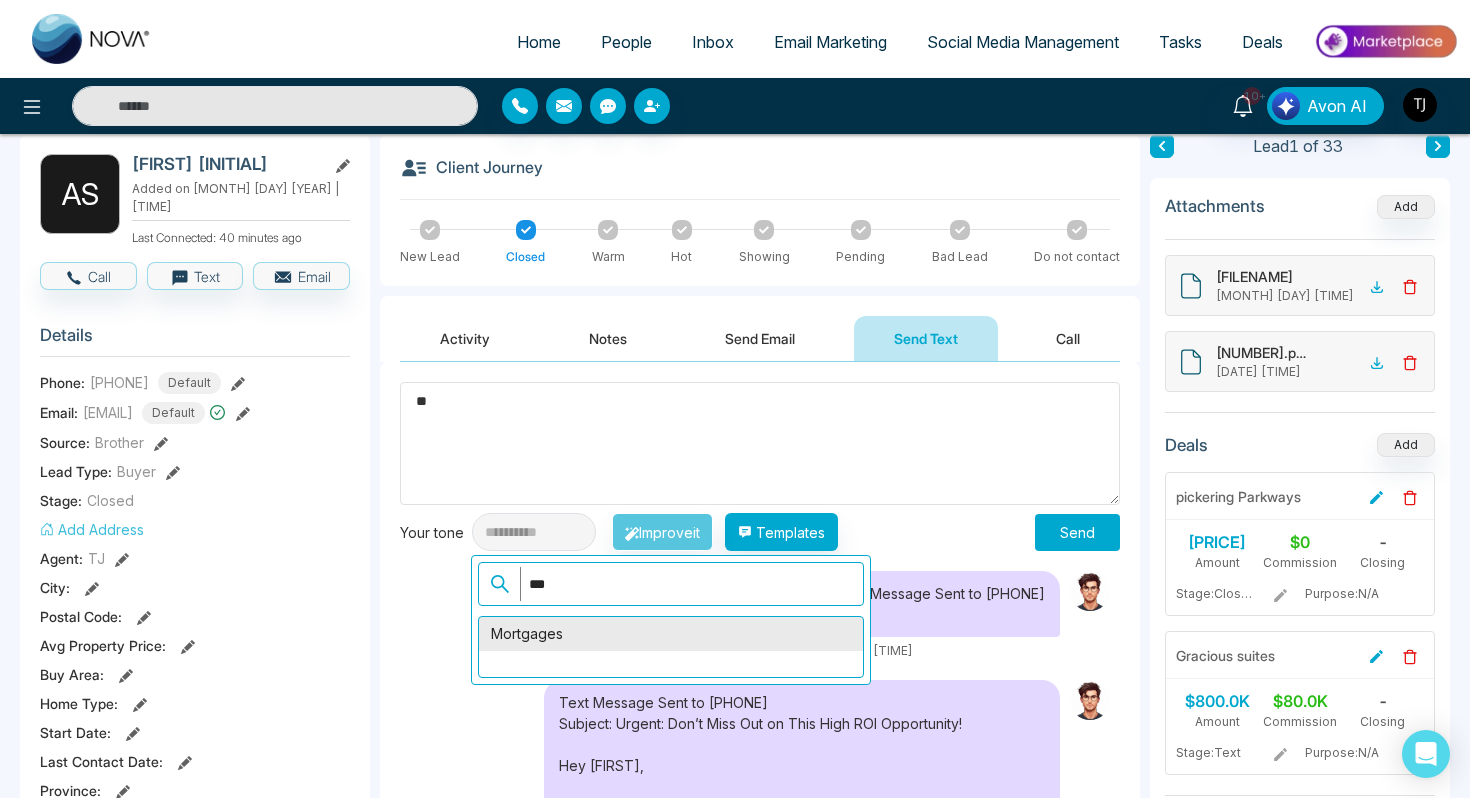 click on "Mortgages" at bounding box center (671, 634) 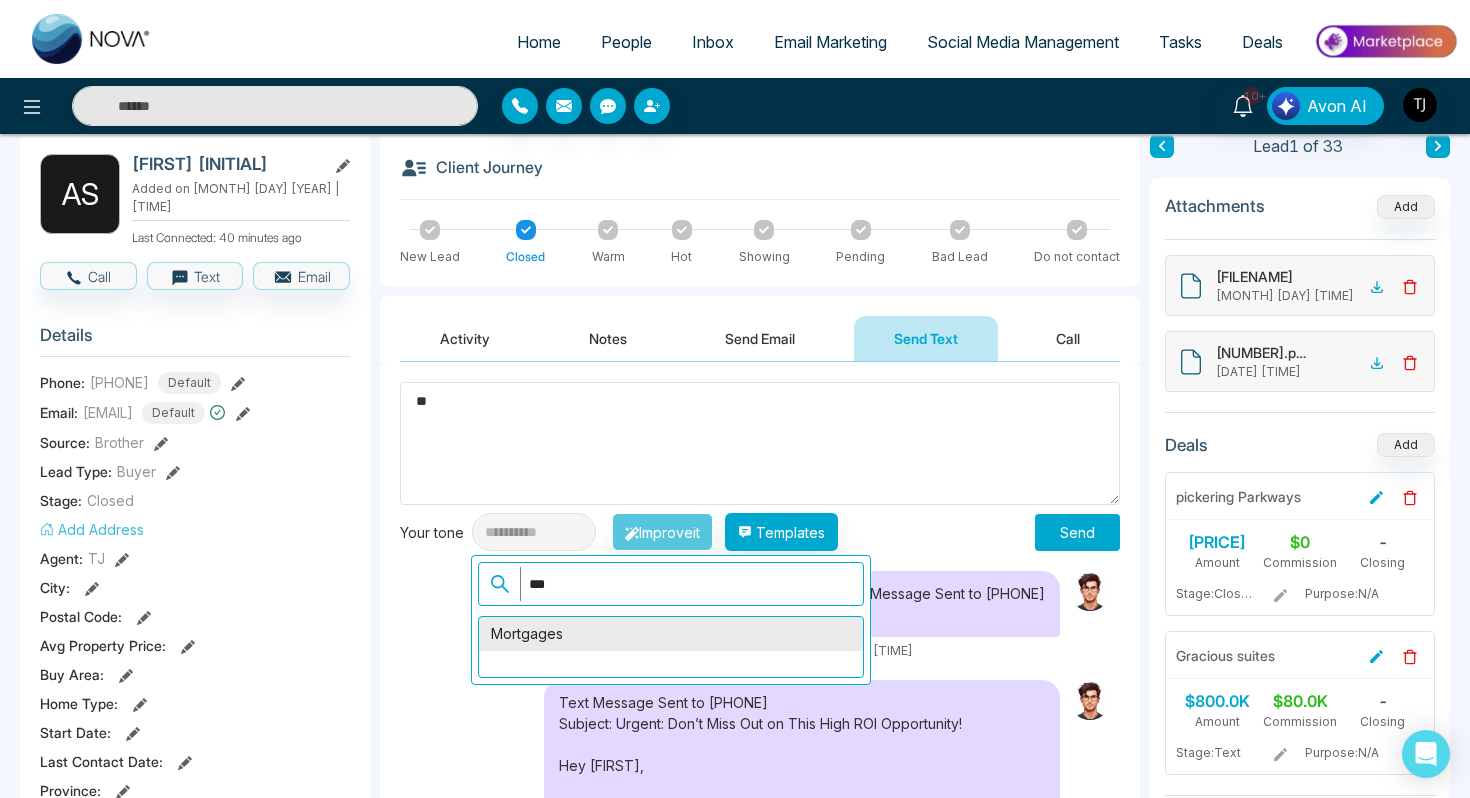 type on "**********" 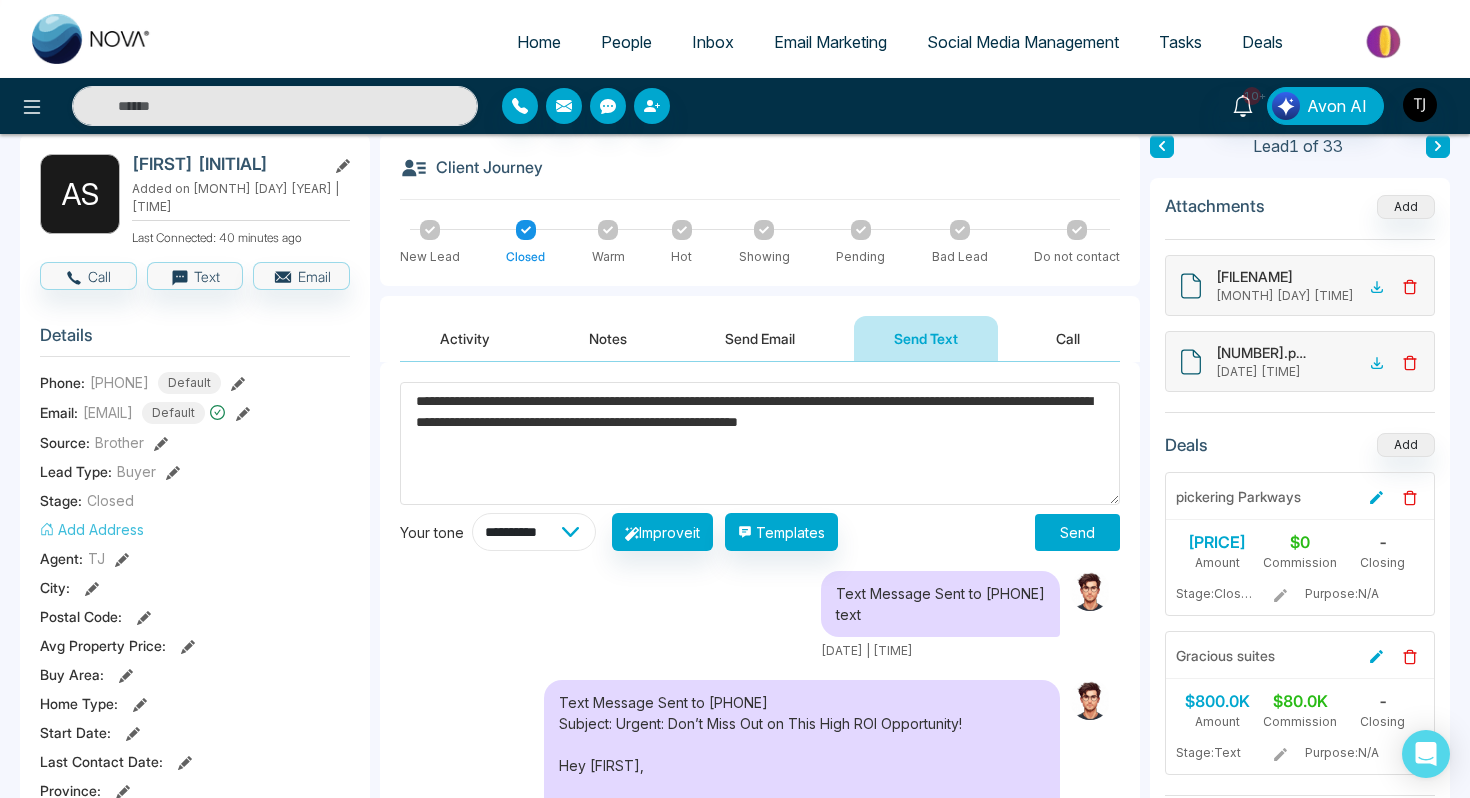 click on "**********" at bounding box center (534, 532) 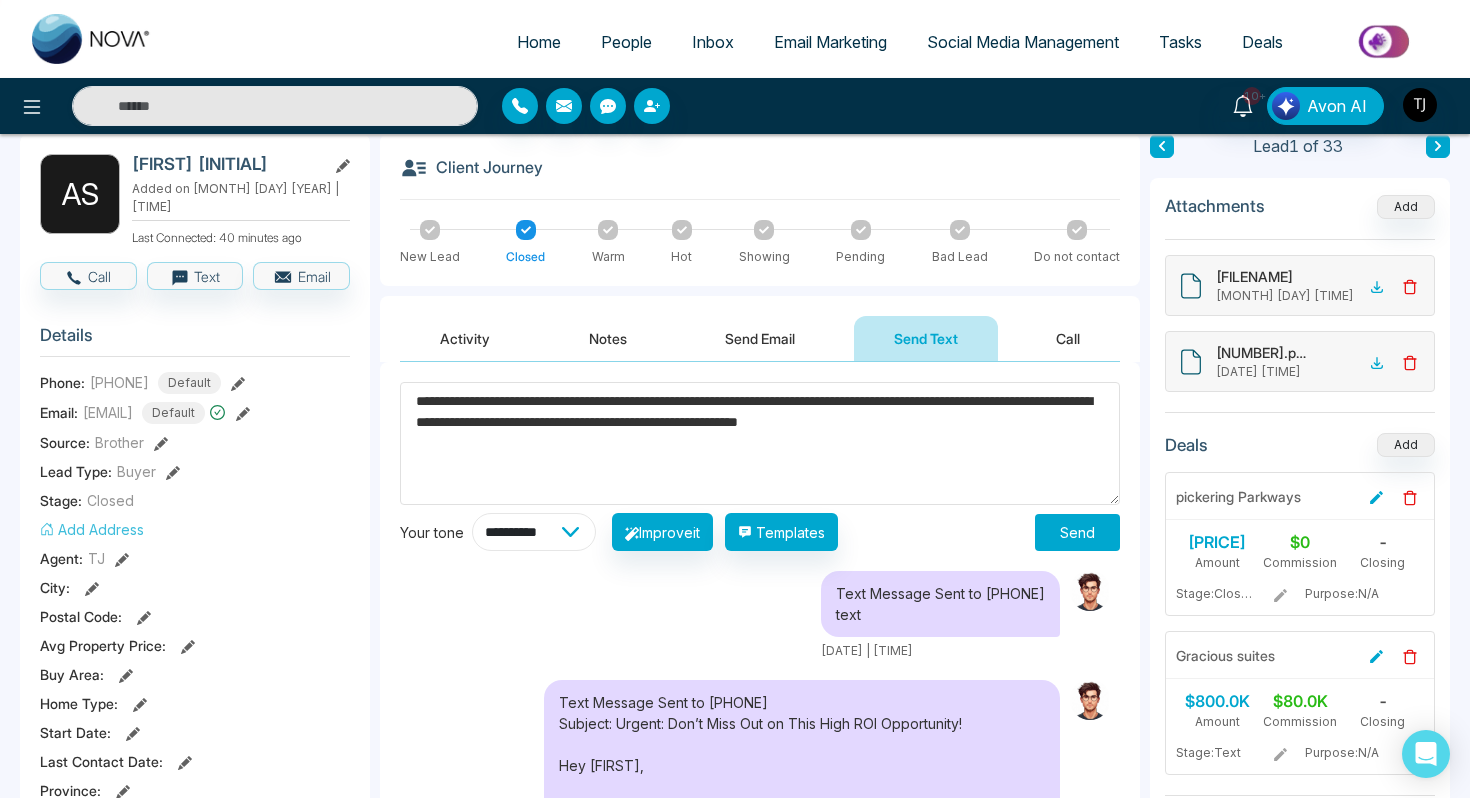 select on "*******" 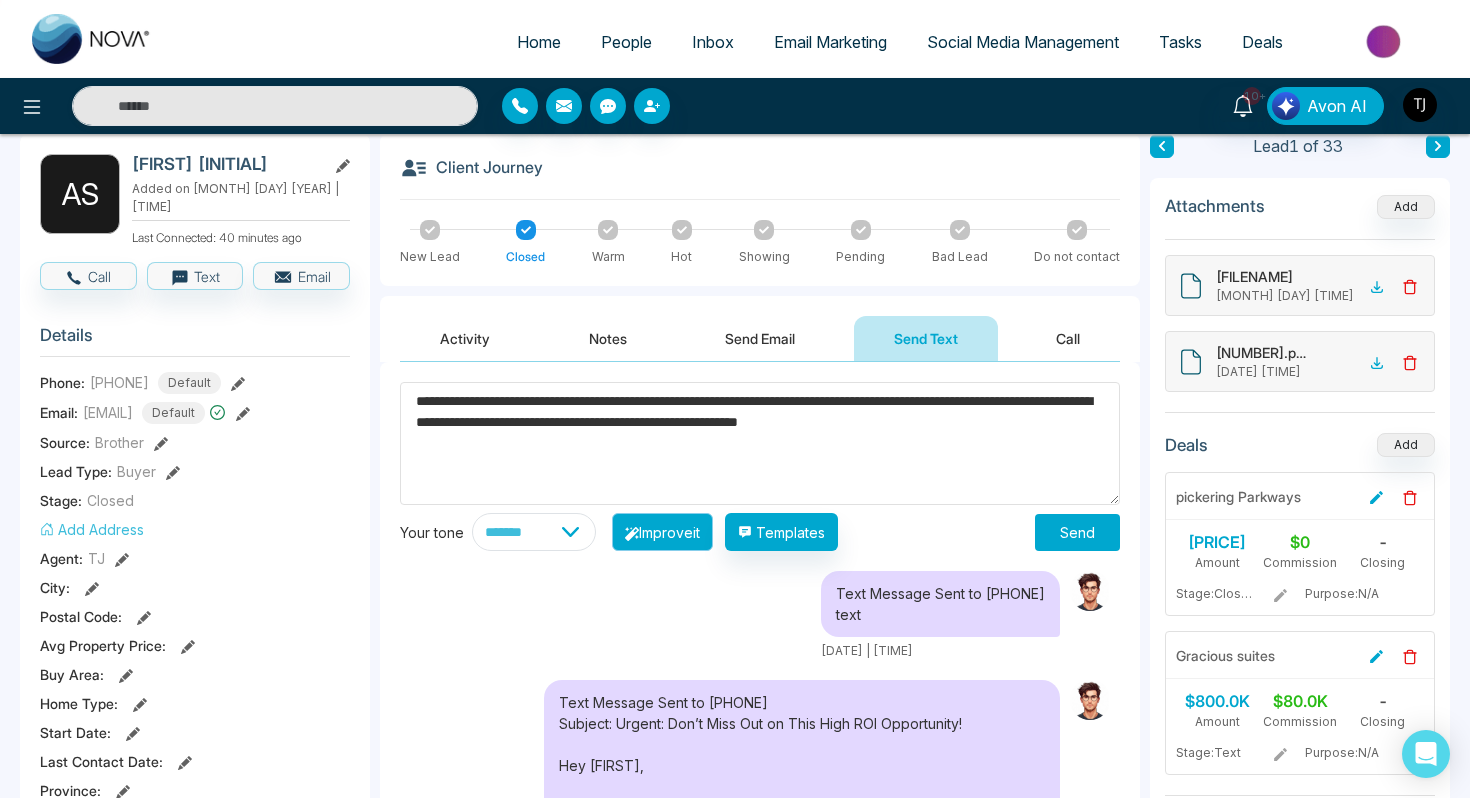 click on "Improve  it" at bounding box center [662, 532] 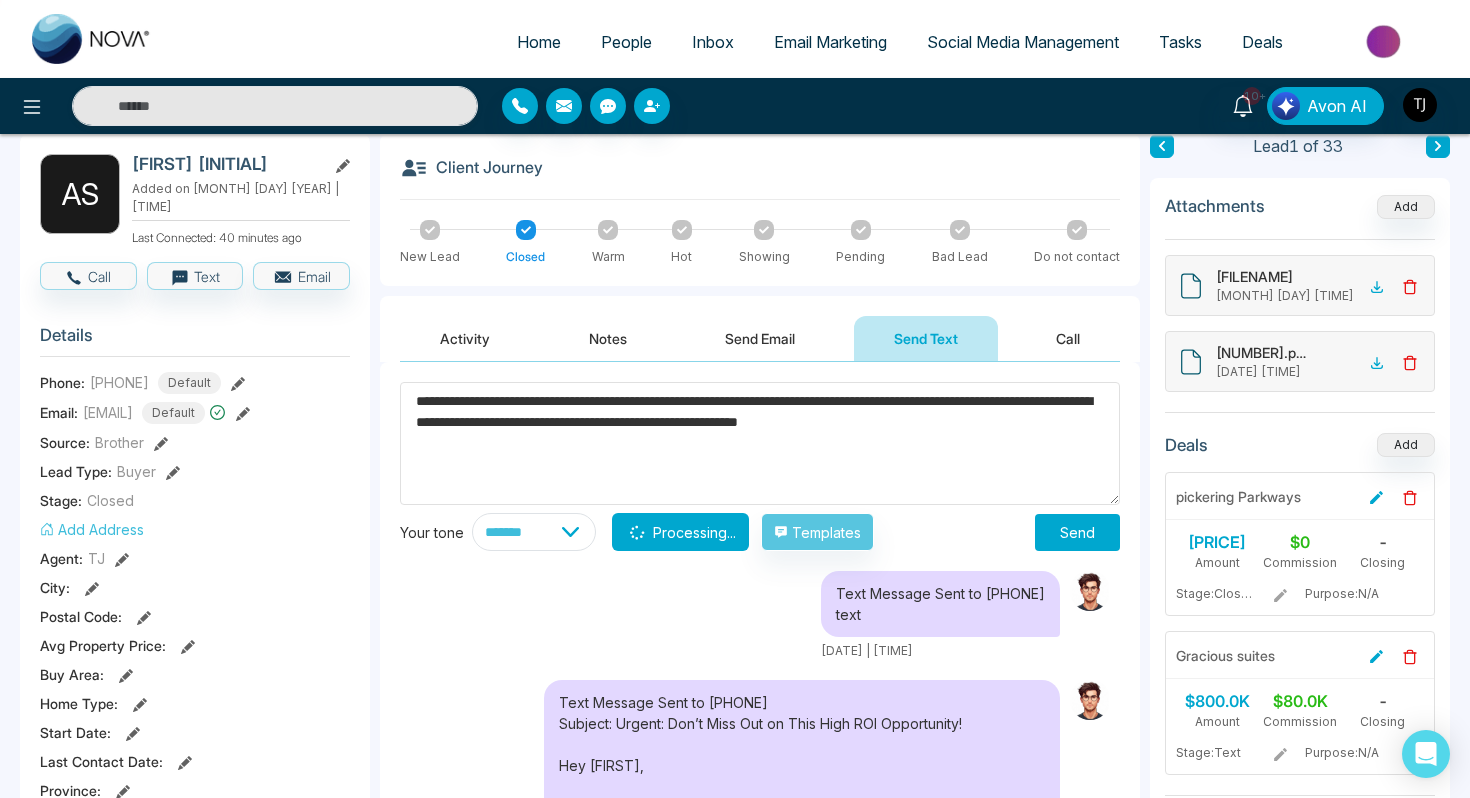 type on "**********" 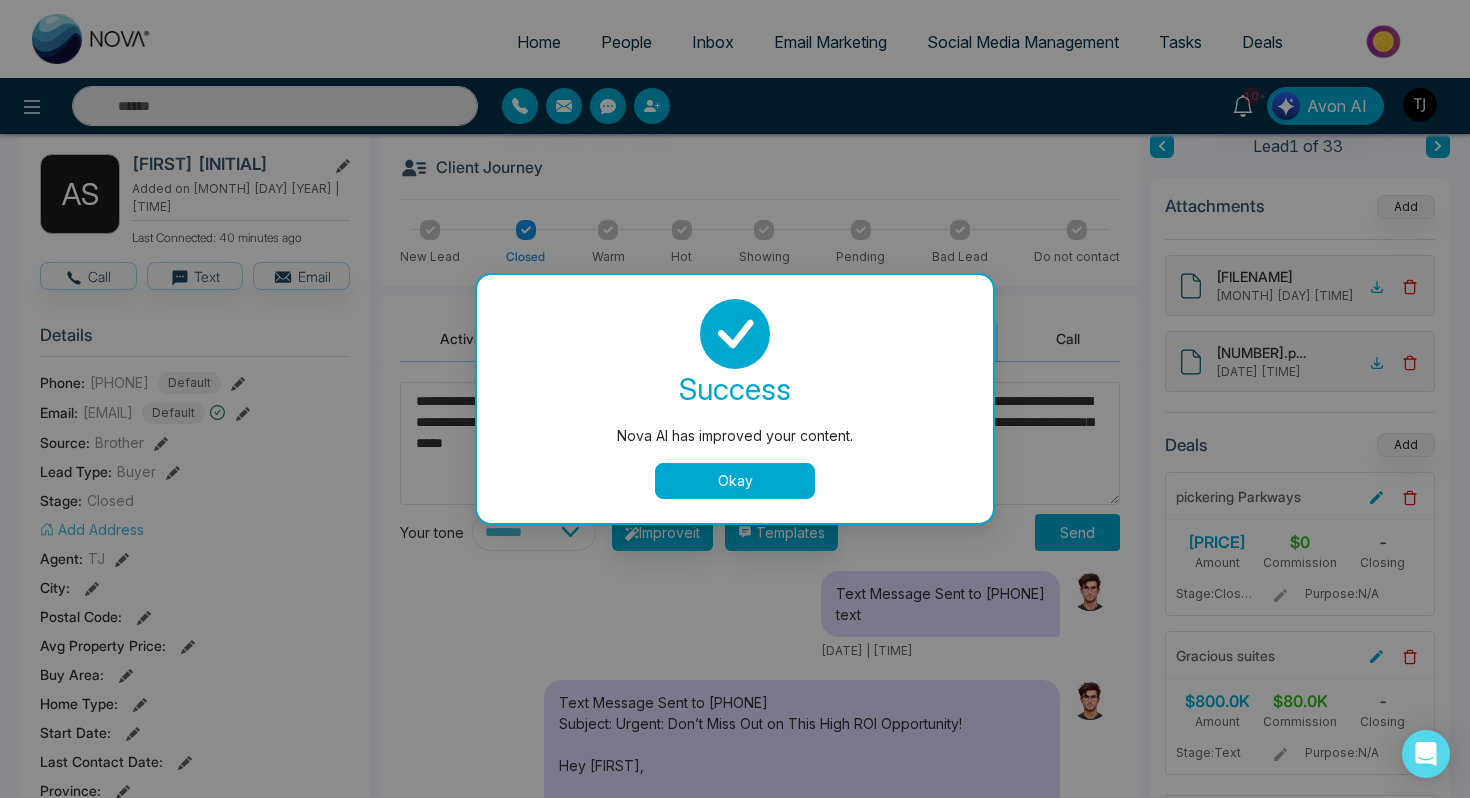 click on "Okay" at bounding box center [735, 481] 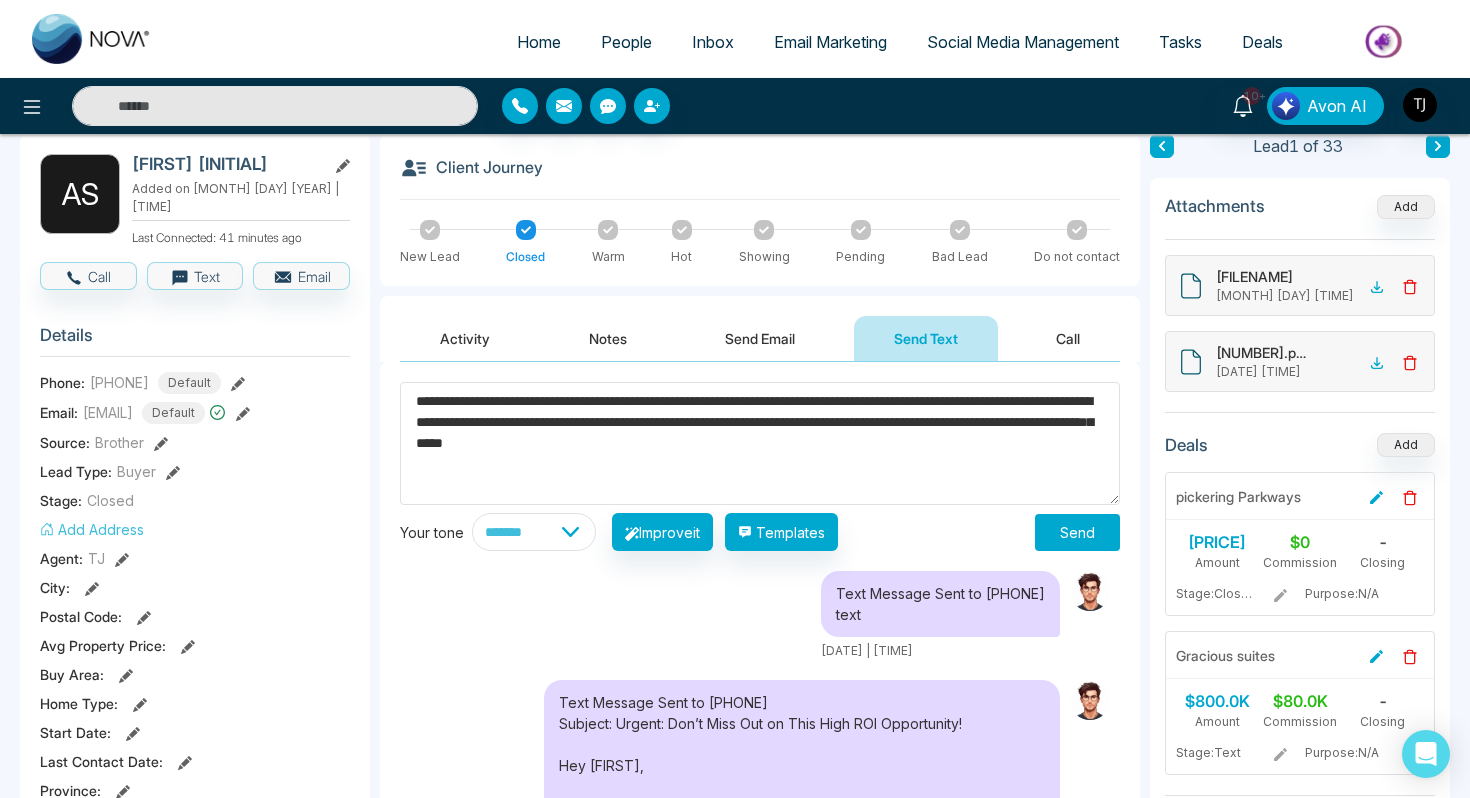 drag, startPoint x: 936, startPoint y: 449, endPoint x: 317, endPoint y: 342, distance: 628.17993 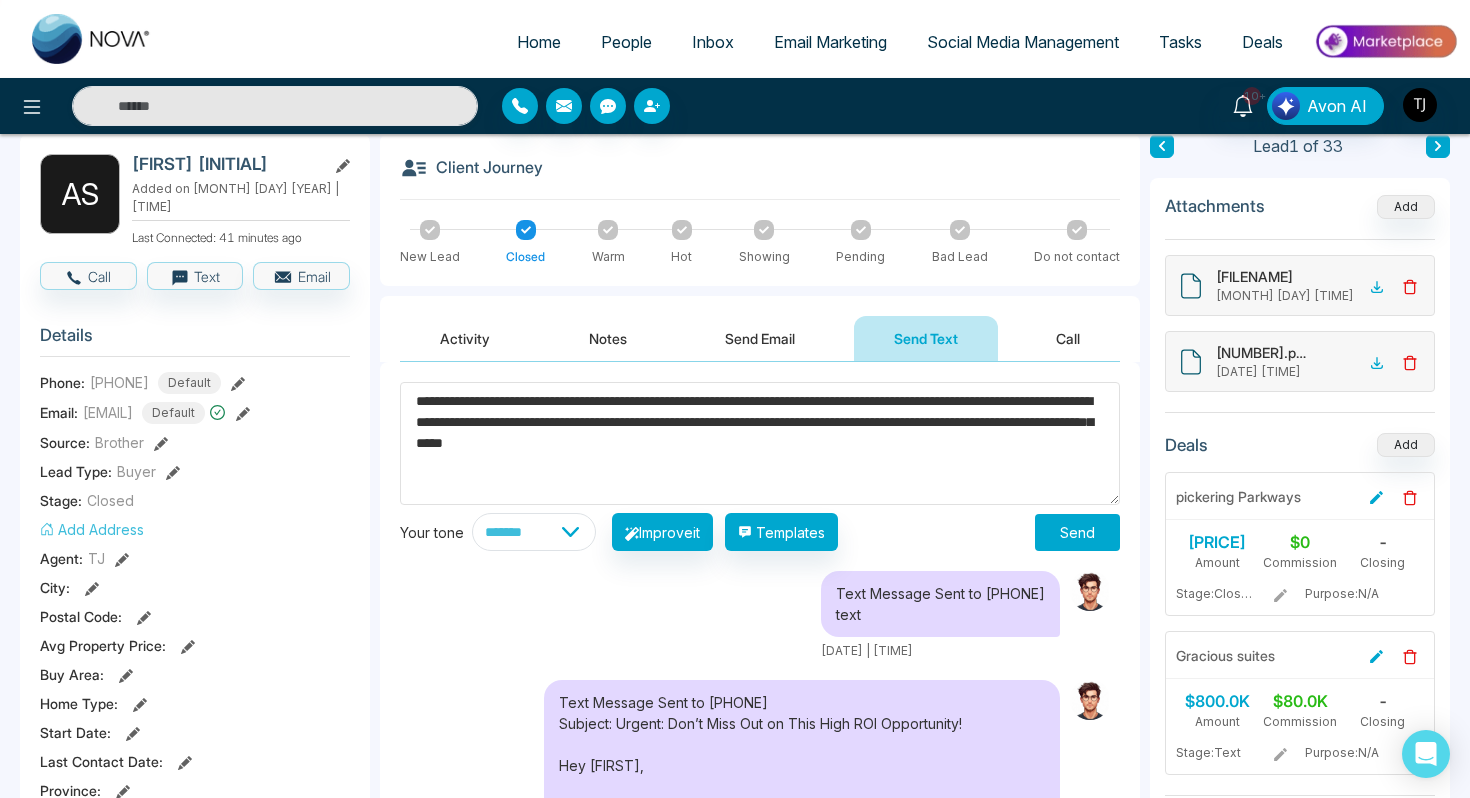 click on "**********" at bounding box center (735, 835) 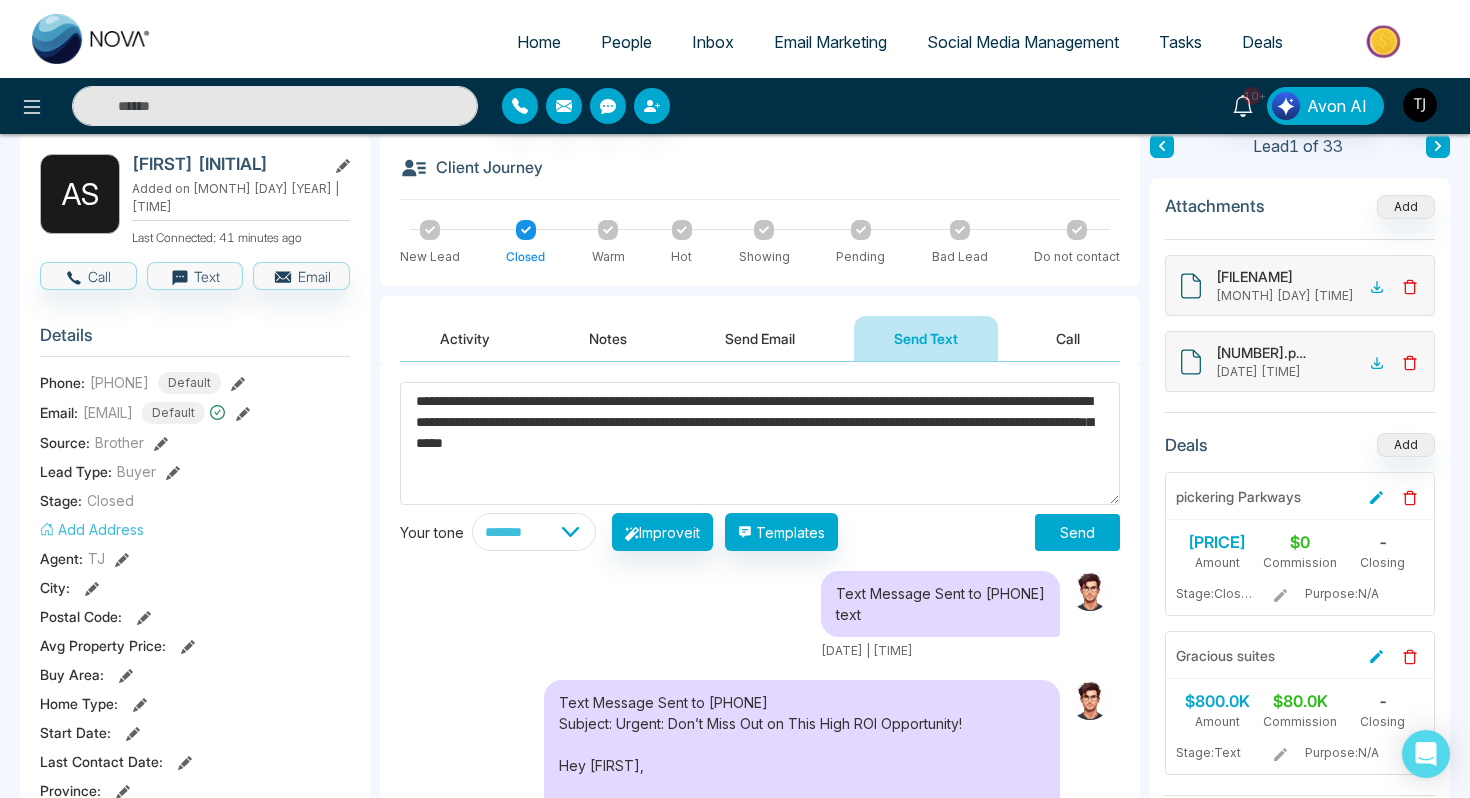 click on "Send Email" at bounding box center (760, 338) 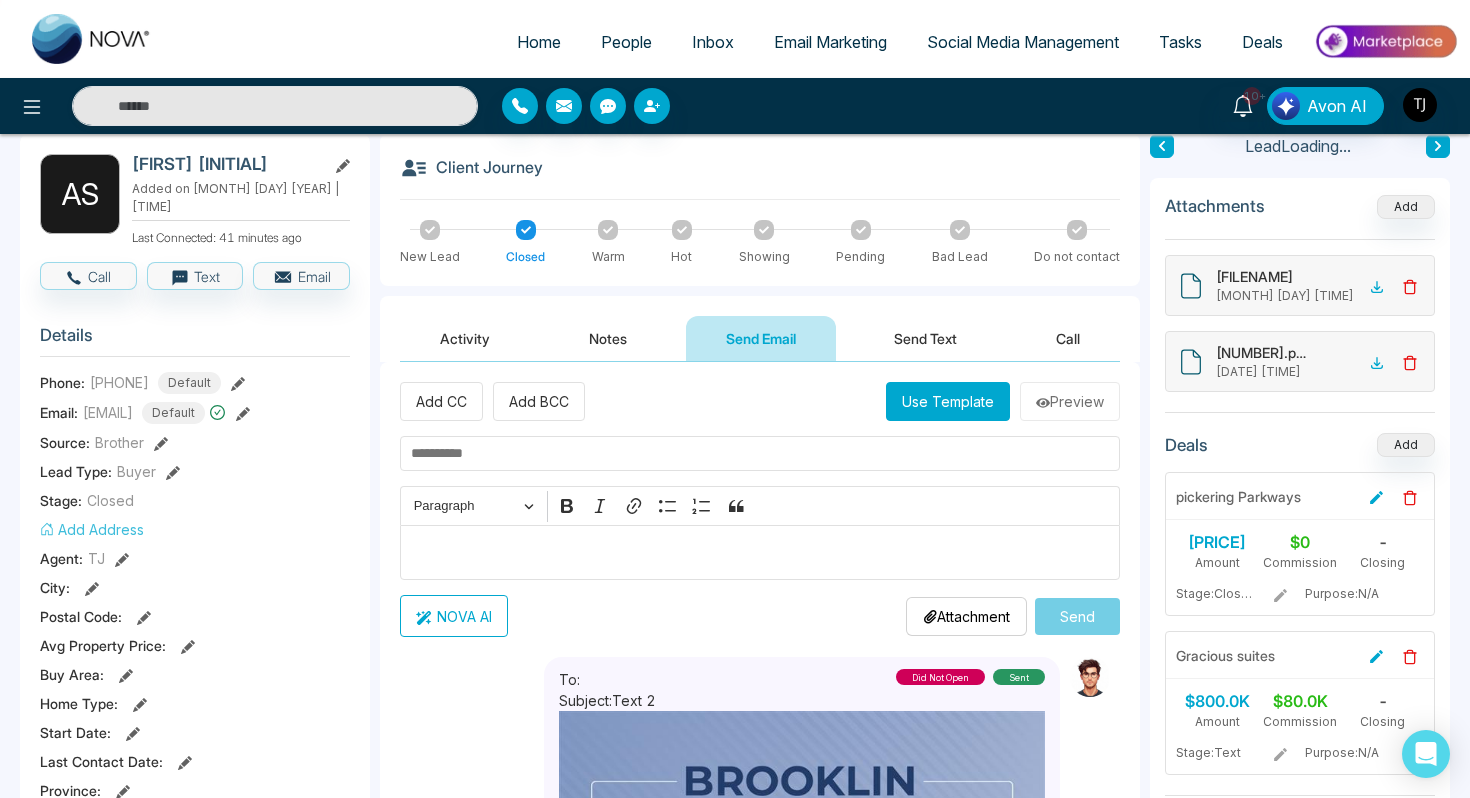 click at bounding box center [760, 553] 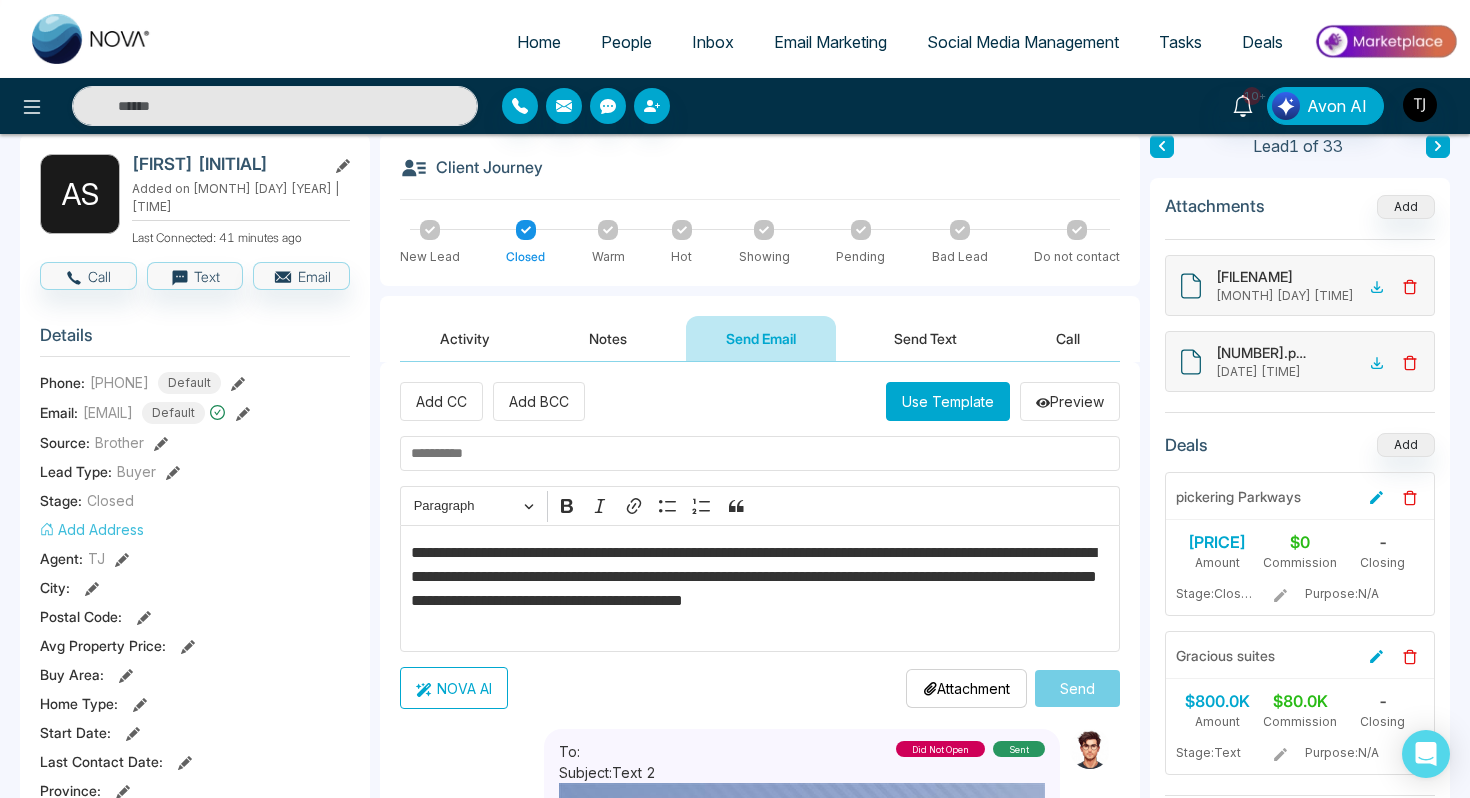 click on "NOVA AI" at bounding box center [454, 688] 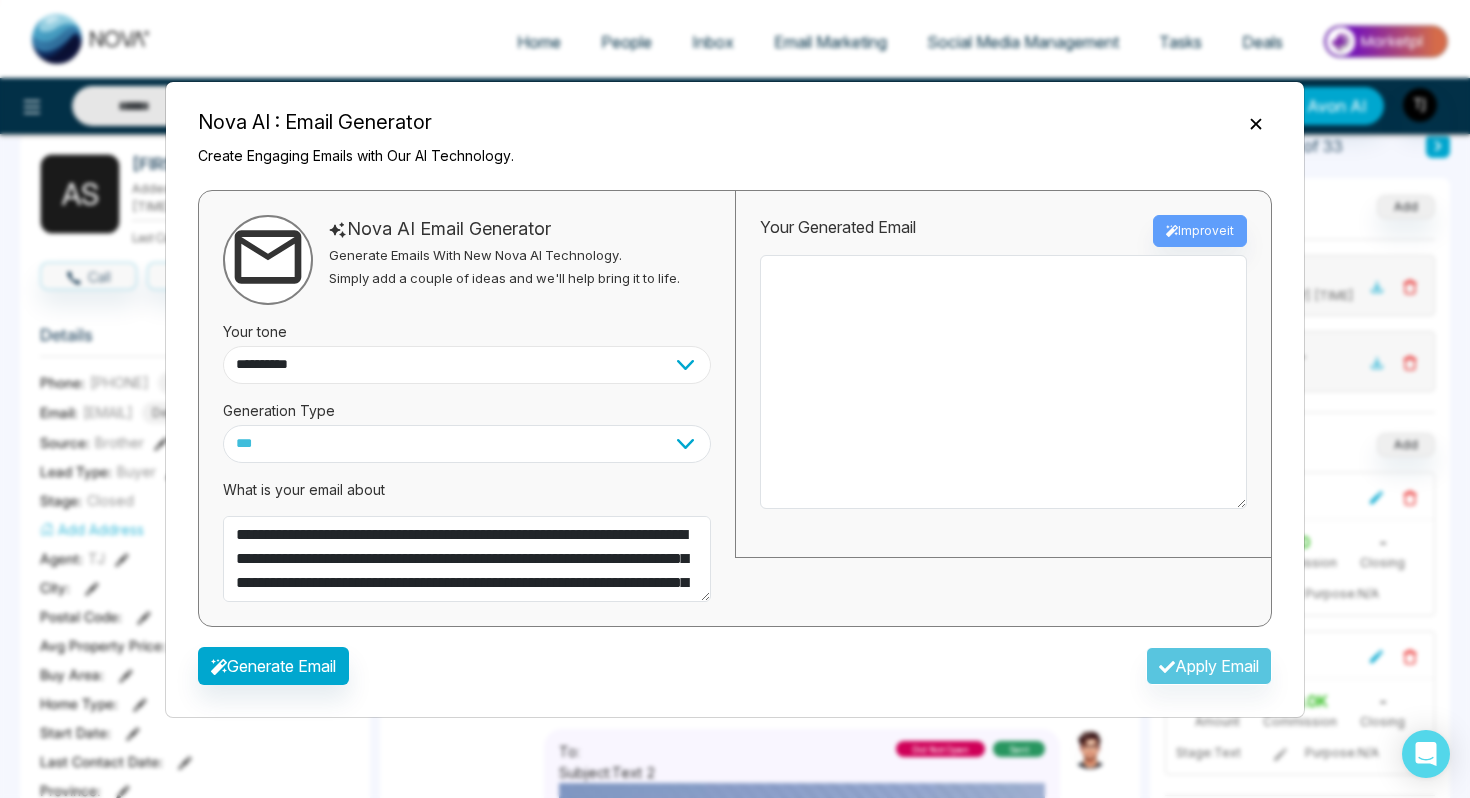 click on "**********" at bounding box center (467, 365) 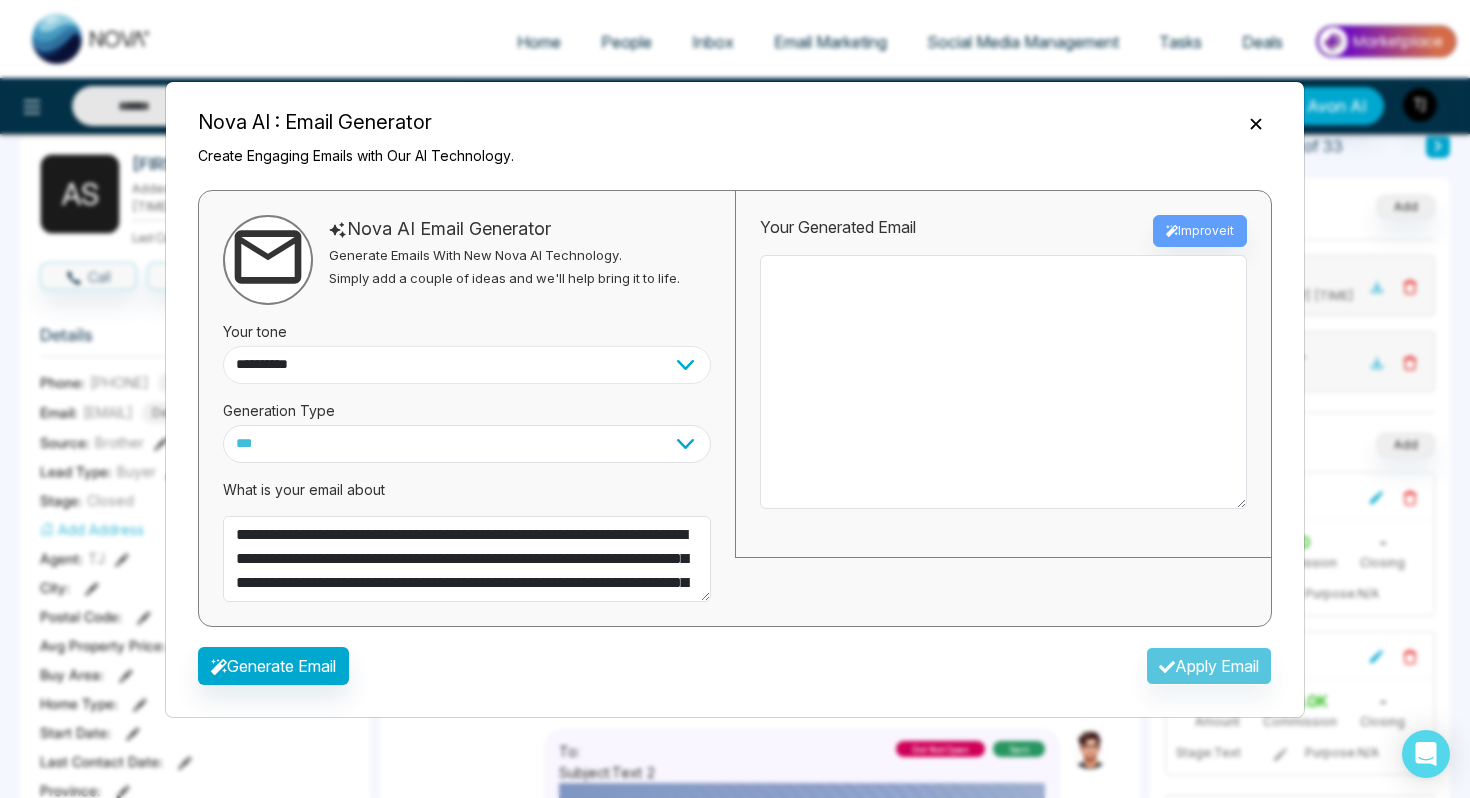 select on "*******" 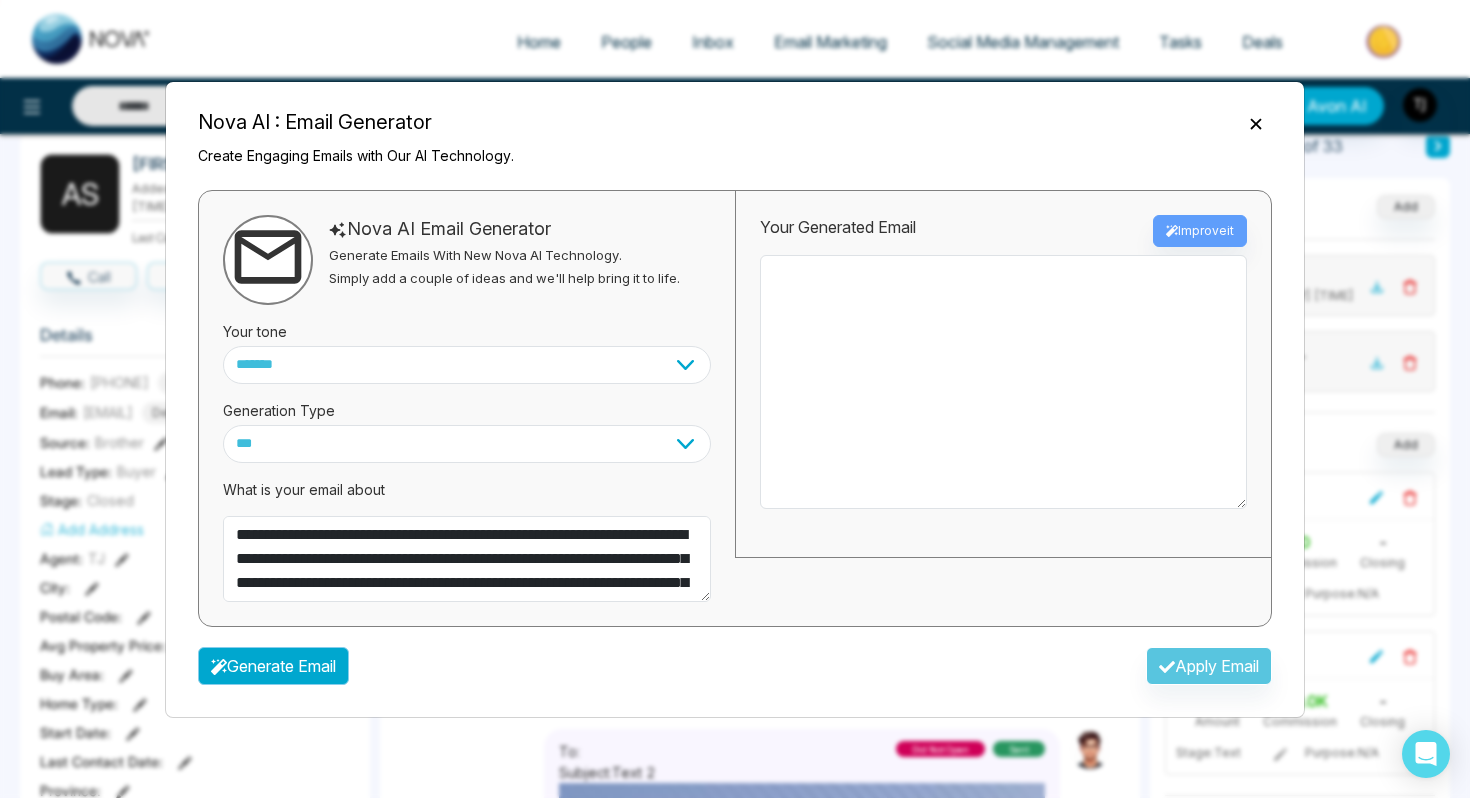 click on "Generate Email" at bounding box center (273, 666) 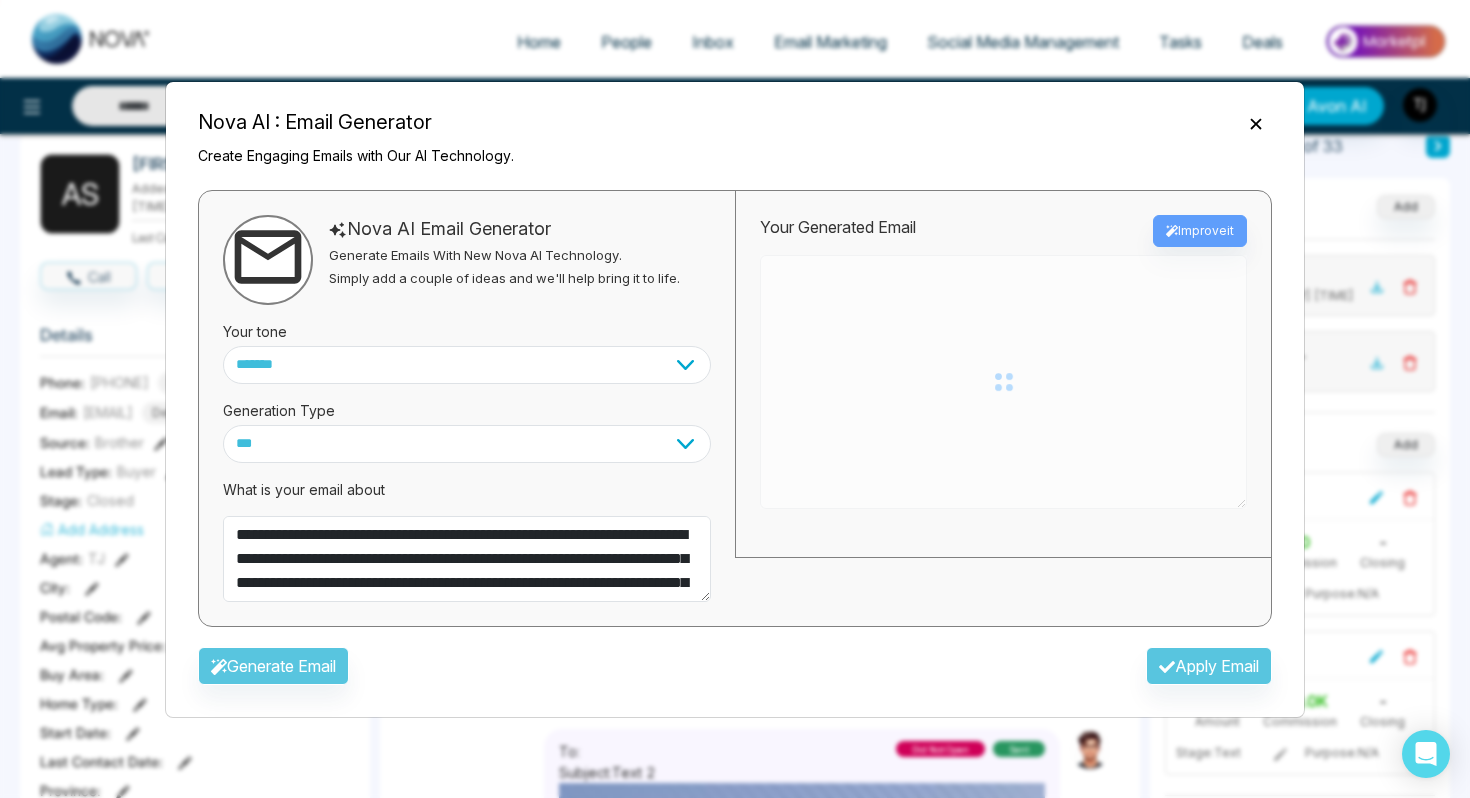 type on "**********" 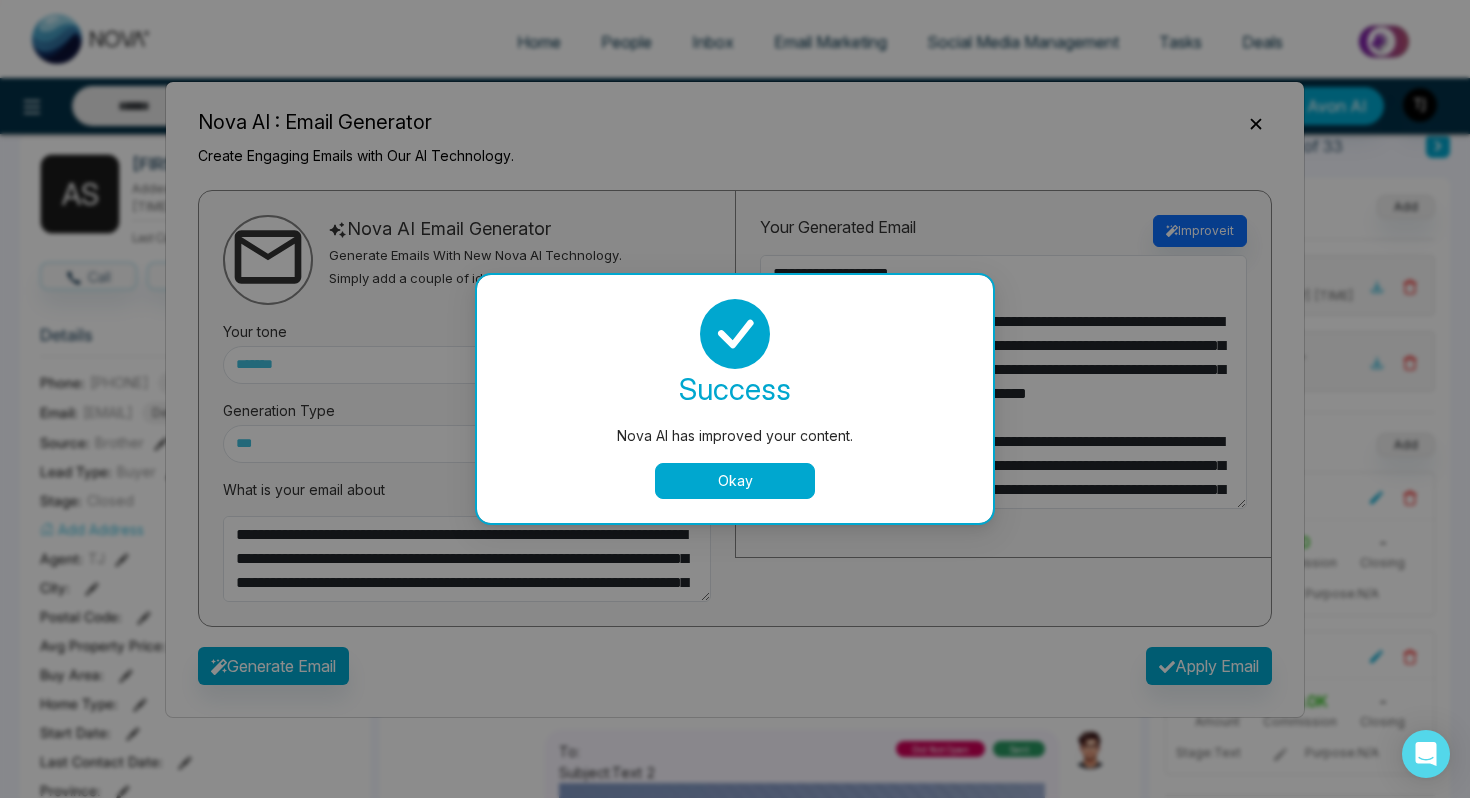 click on "Okay" at bounding box center [735, 481] 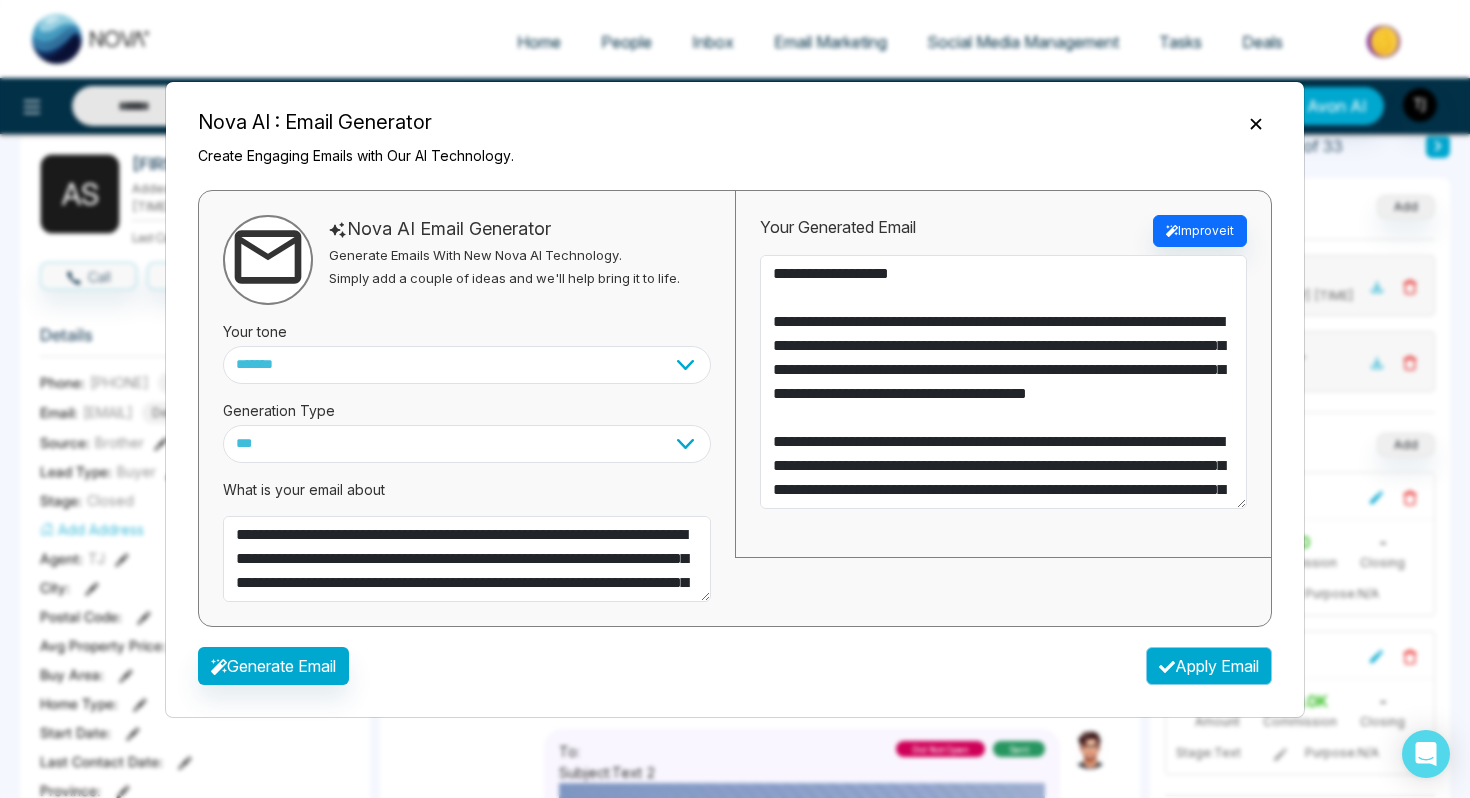 click on "Apply Email" at bounding box center (1209, 666) 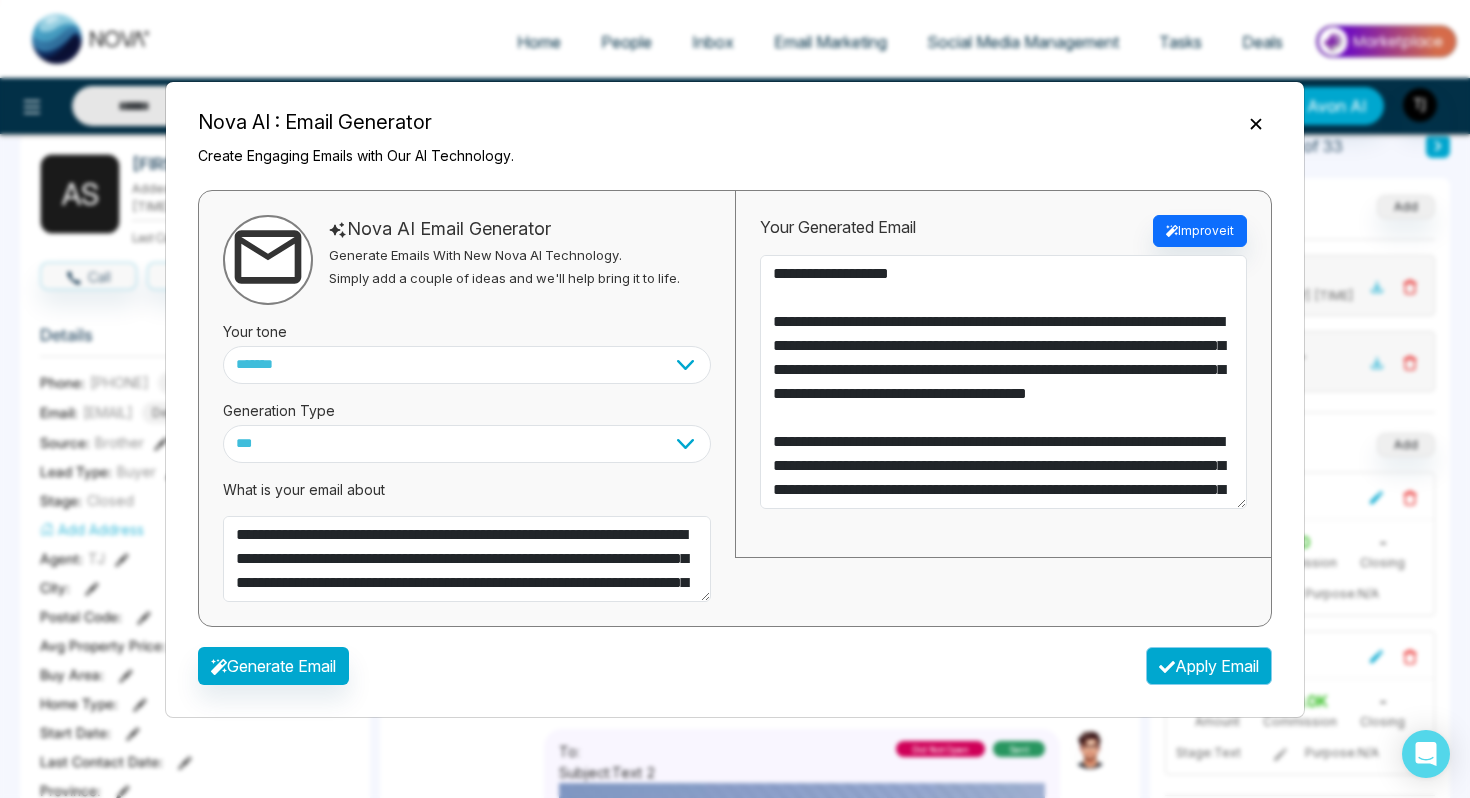 type on "**********" 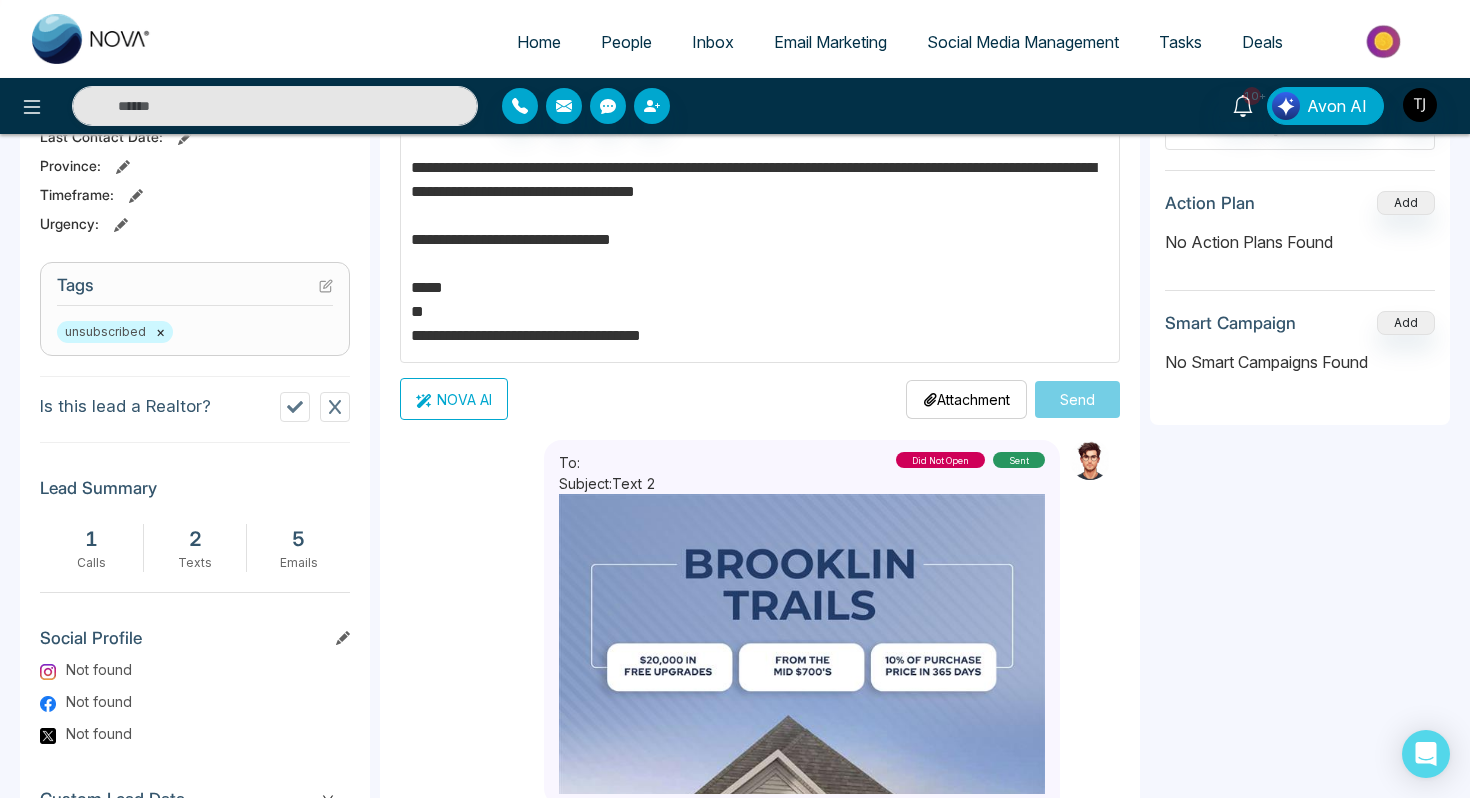 scroll, scrollTop: 720, scrollLeft: 0, axis: vertical 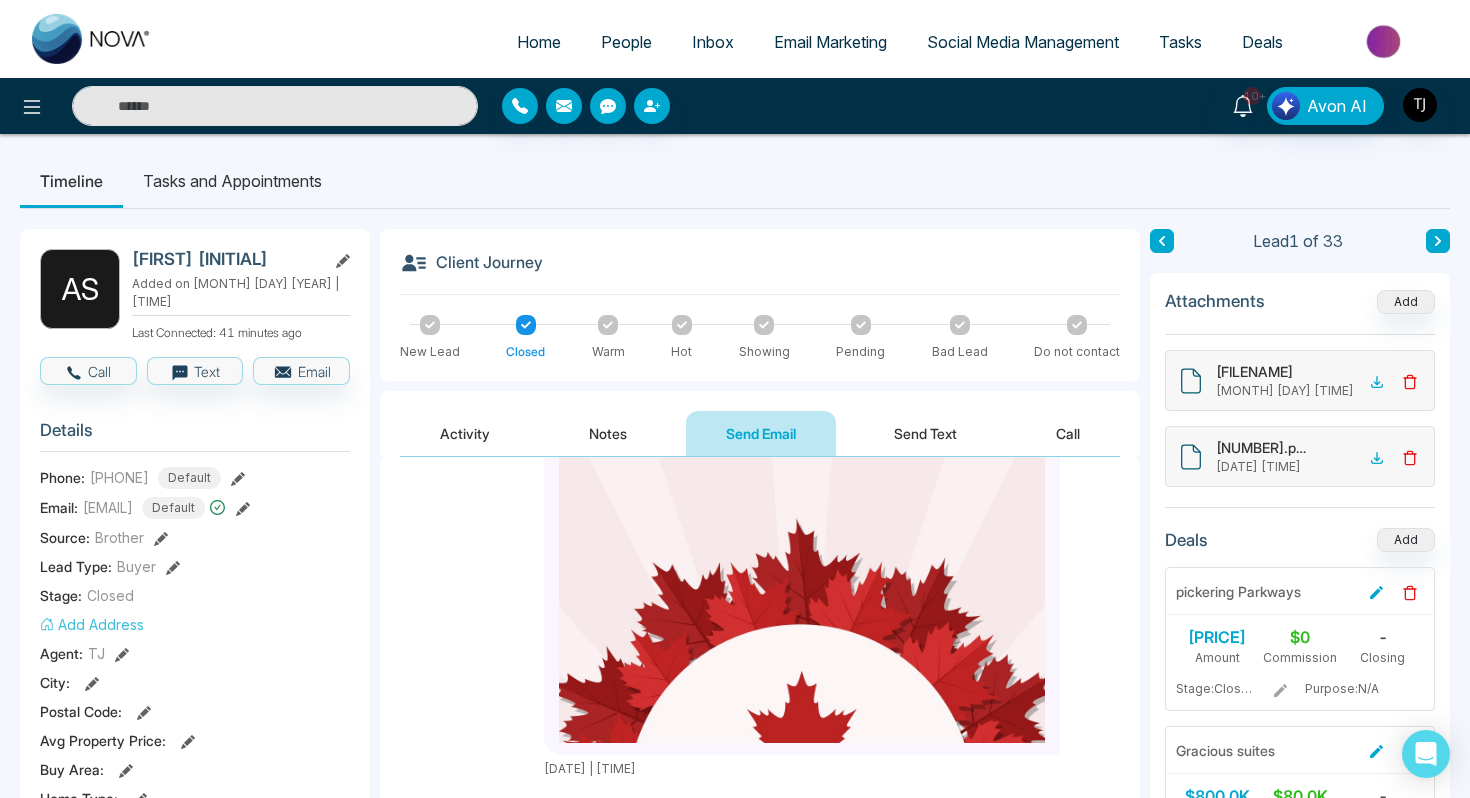 click on "Tasks and Appointments" at bounding box center [232, 181] 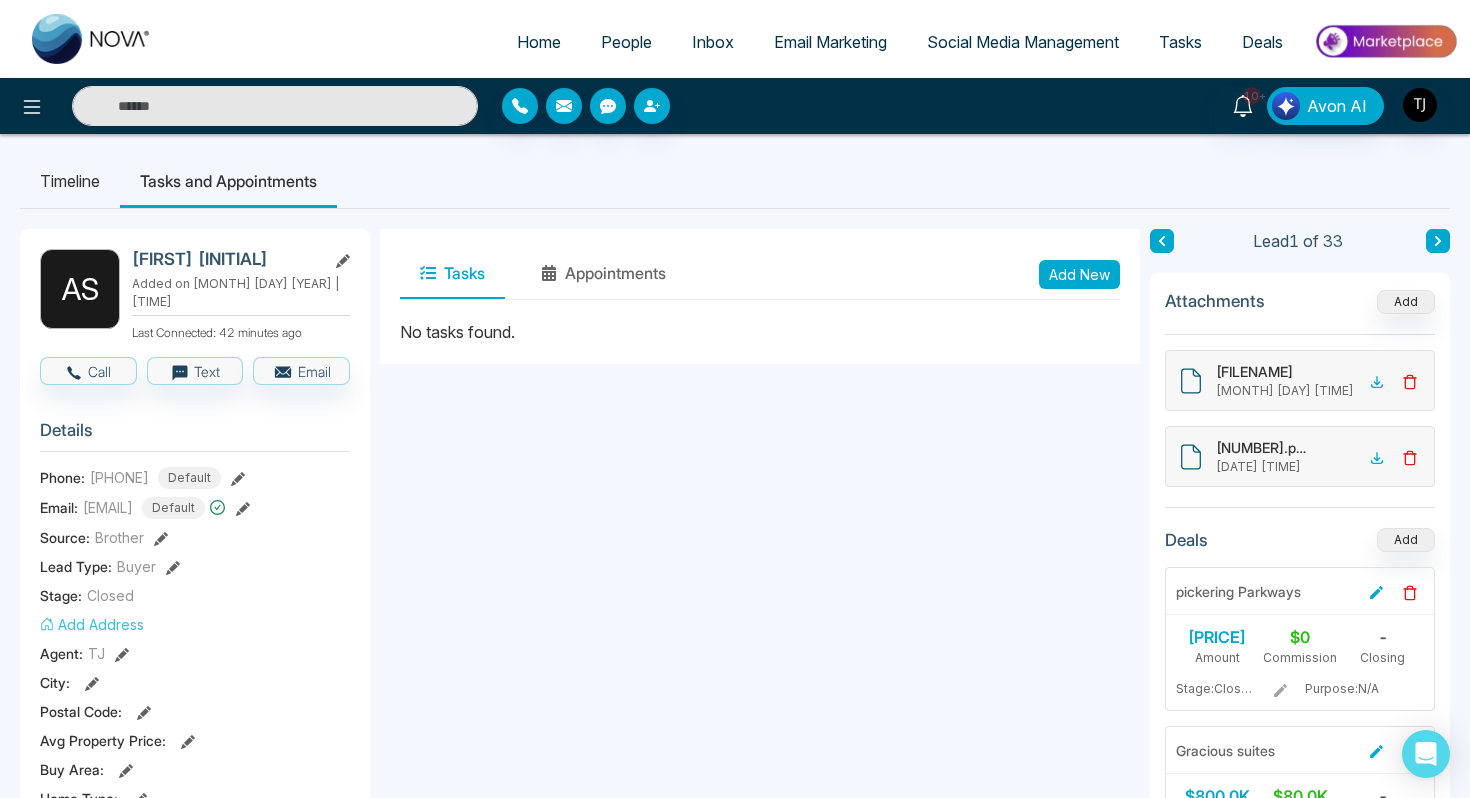 click on "Home" at bounding box center (539, 42) 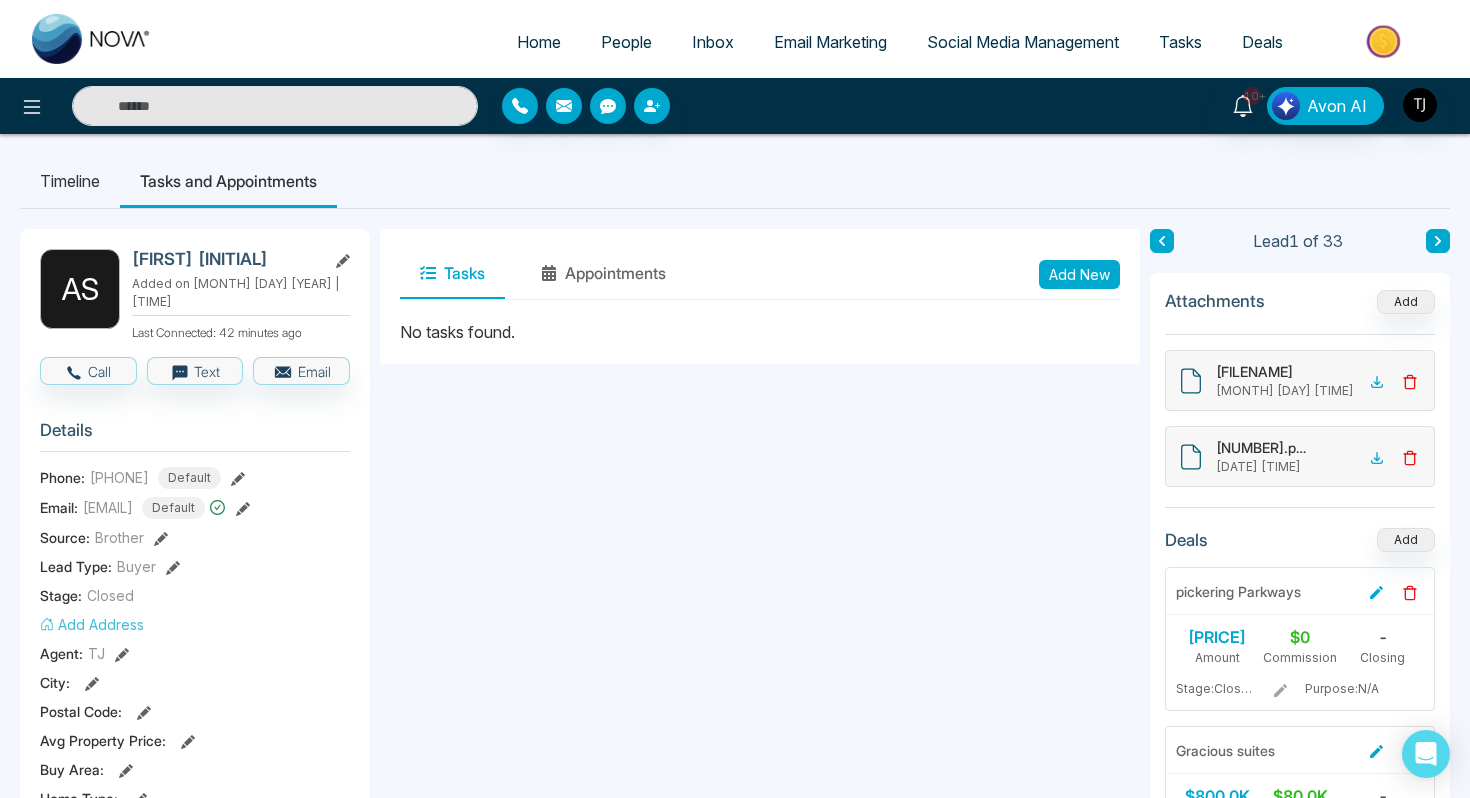 select on "*" 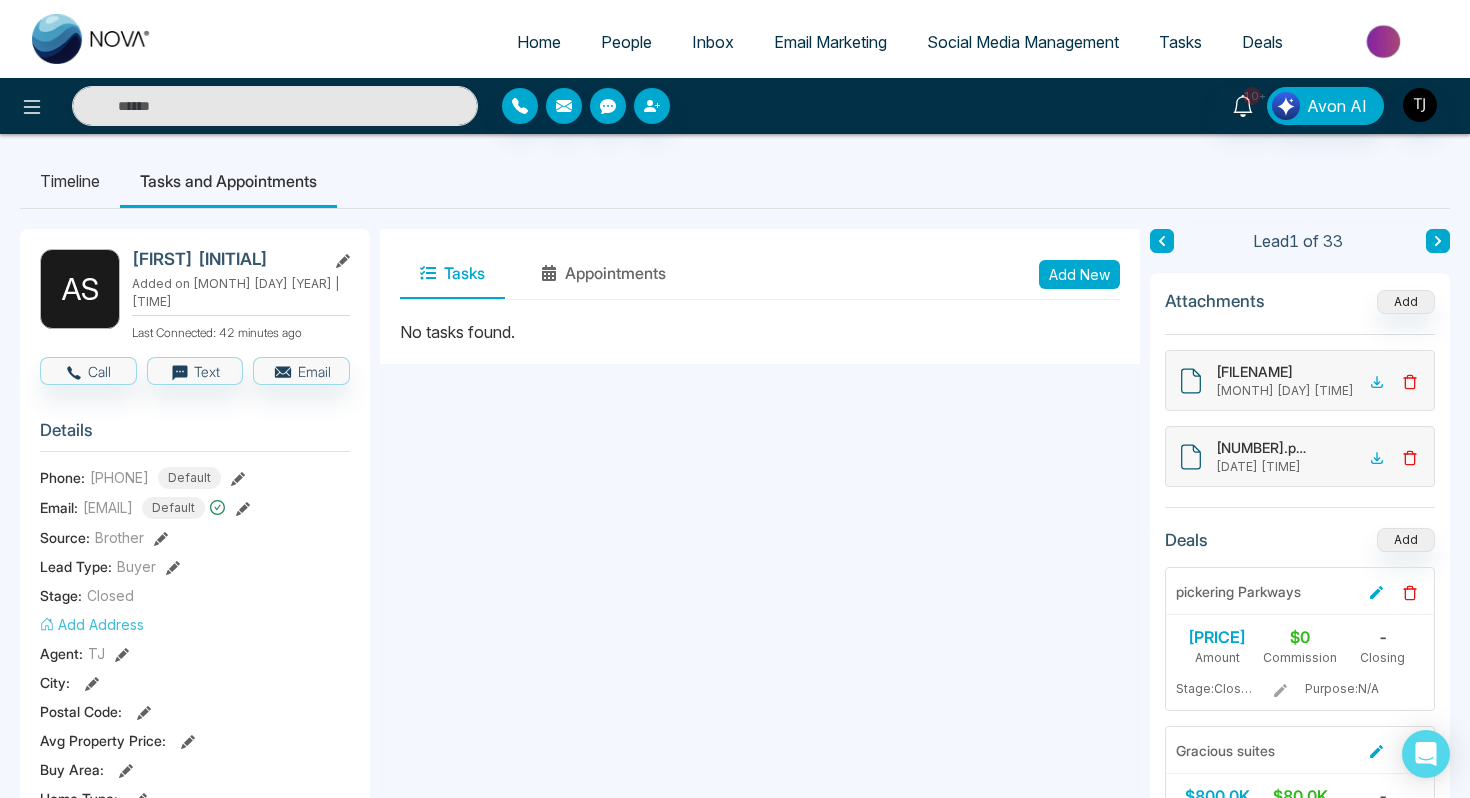 select on "*" 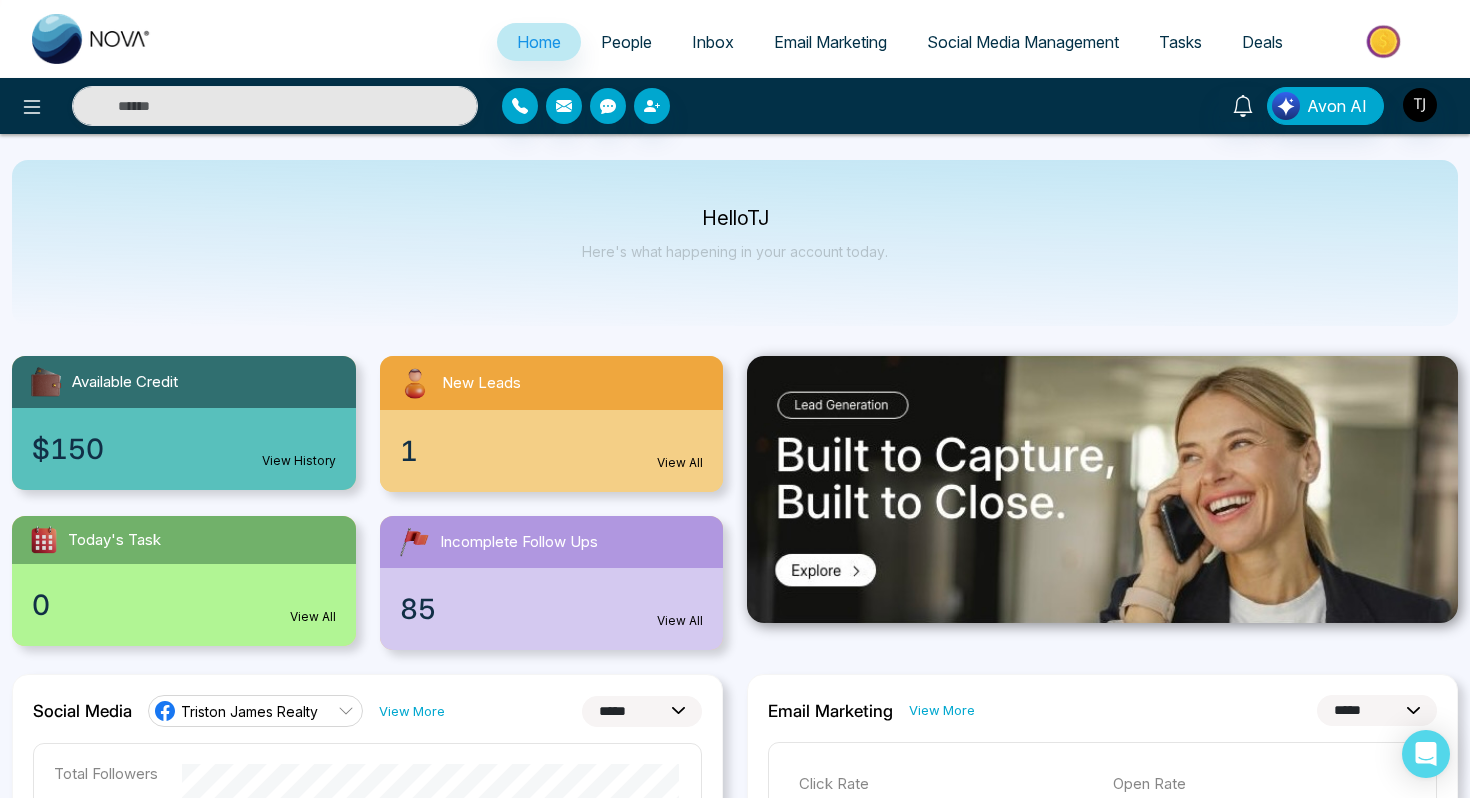 click on "People" at bounding box center [626, 42] 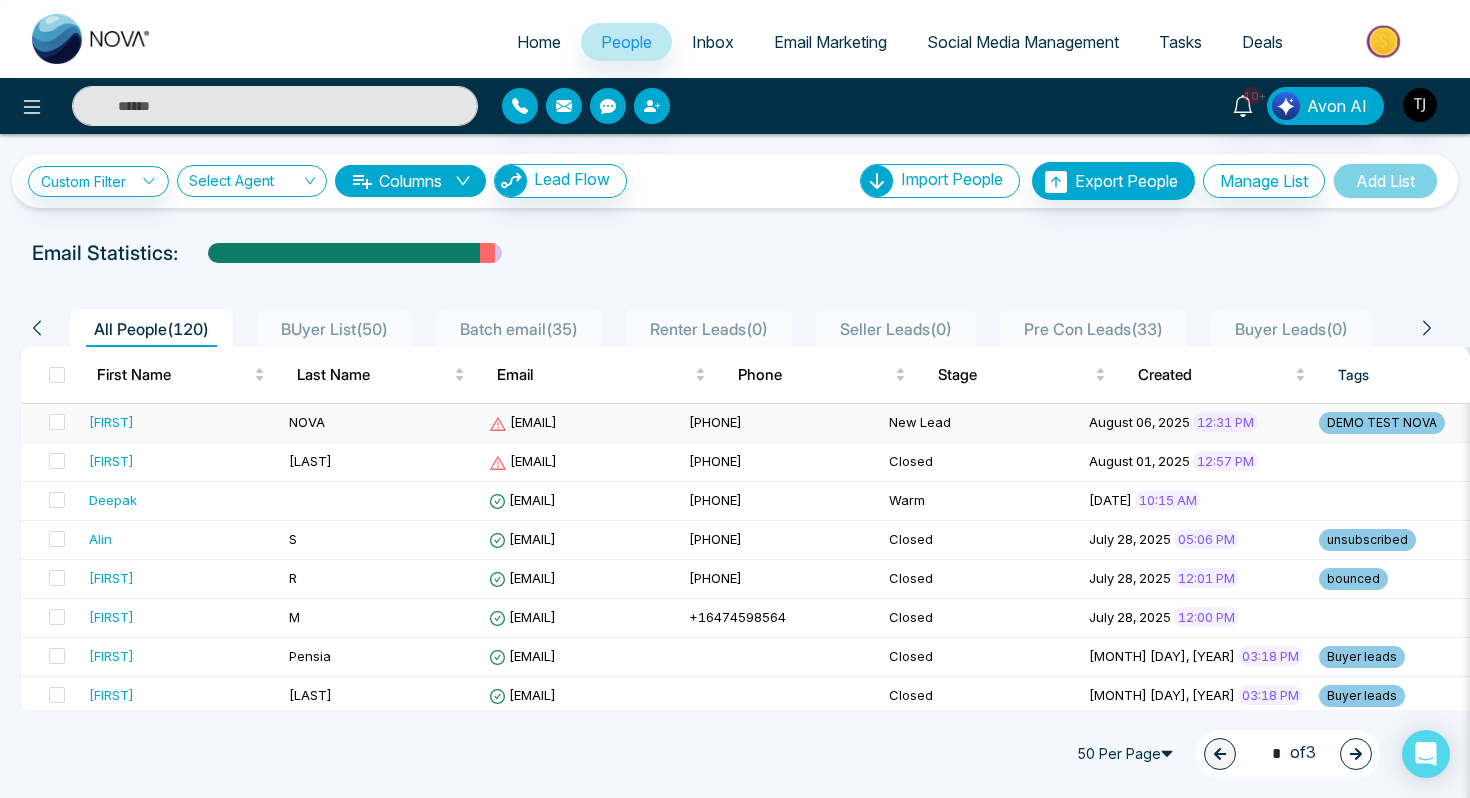 click on "[FIRST]" at bounding box center [181, 422] 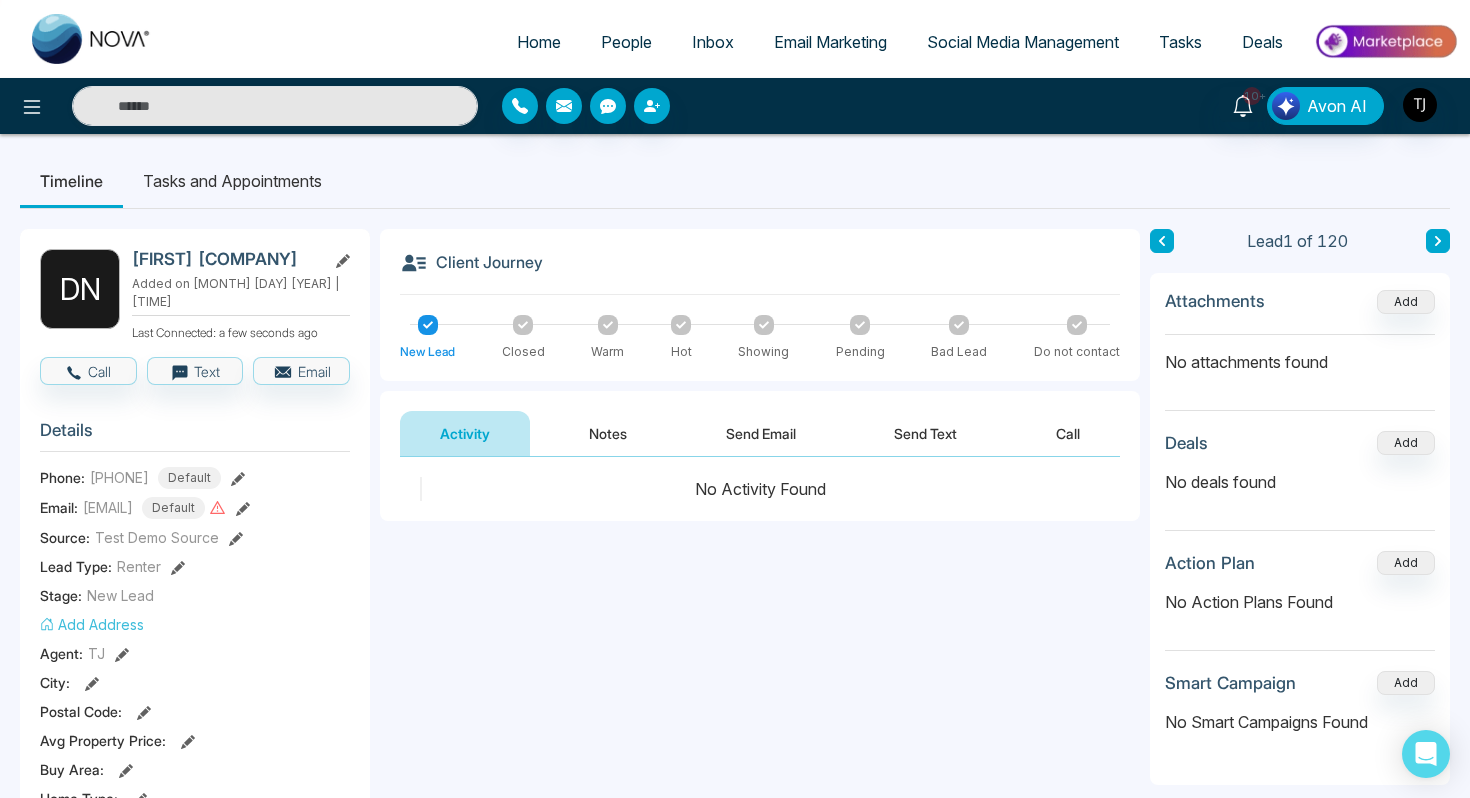 click on "Send Text" at bounding box center [925, 433] 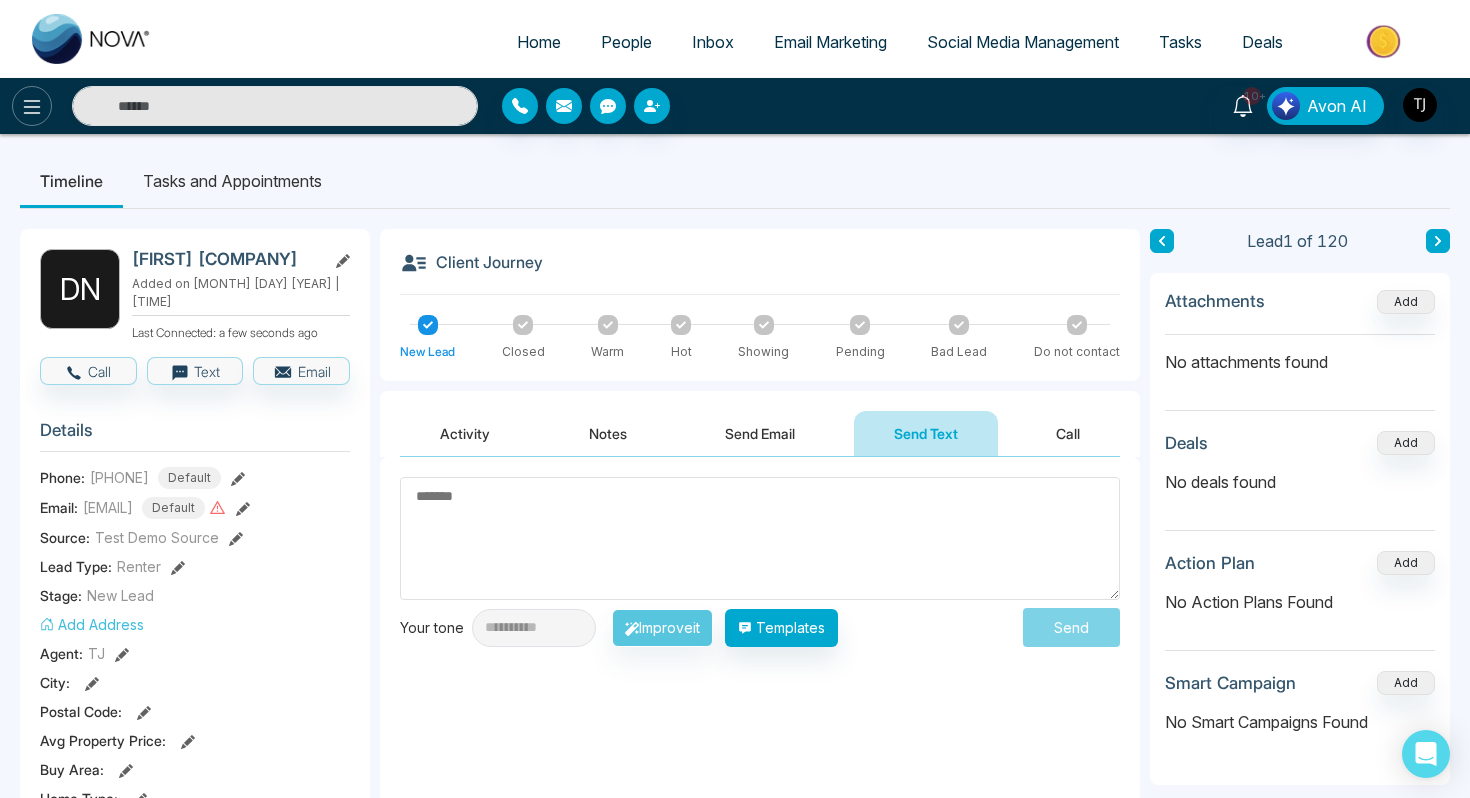 click 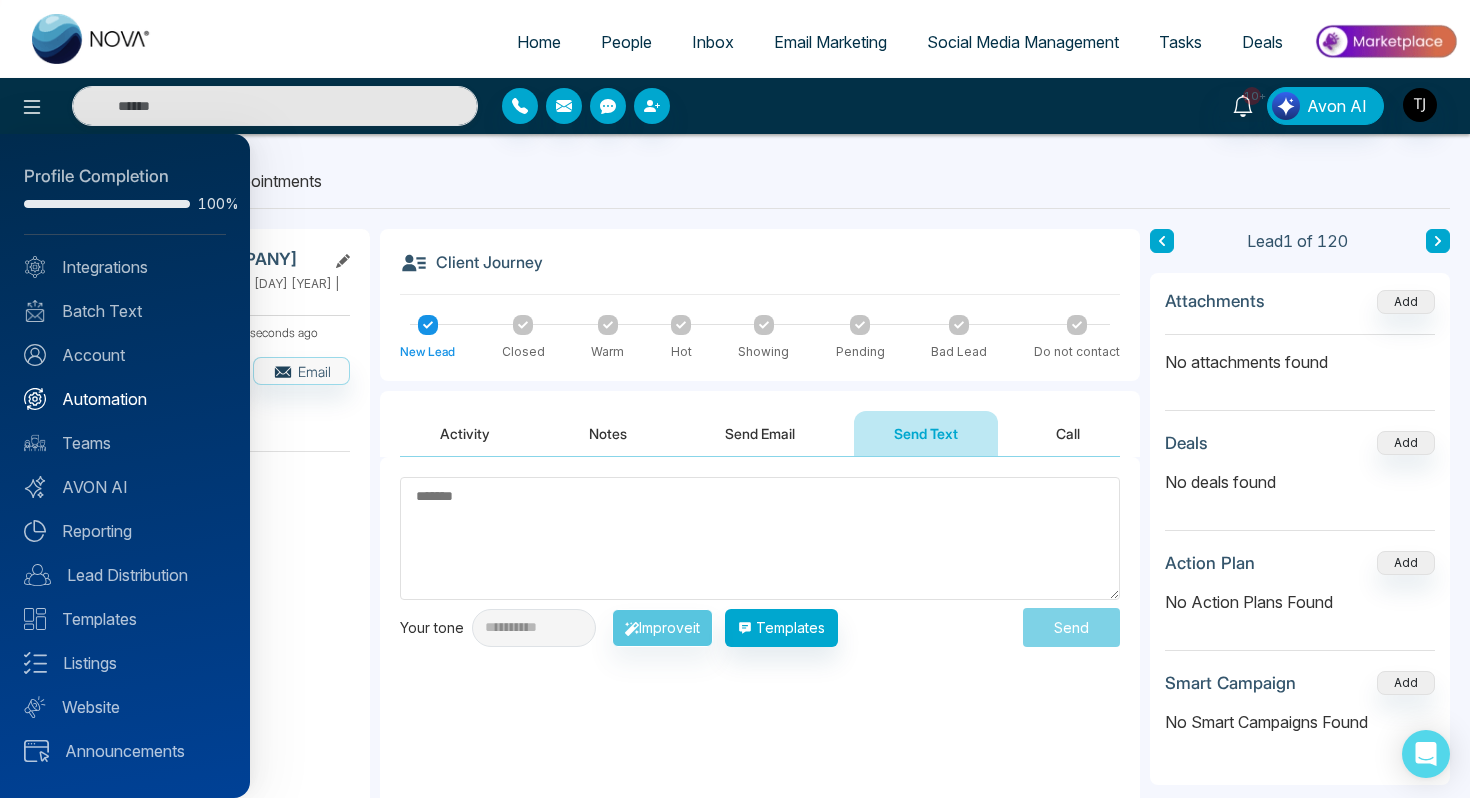 click on "Automation" at bounding box center (125, 399) 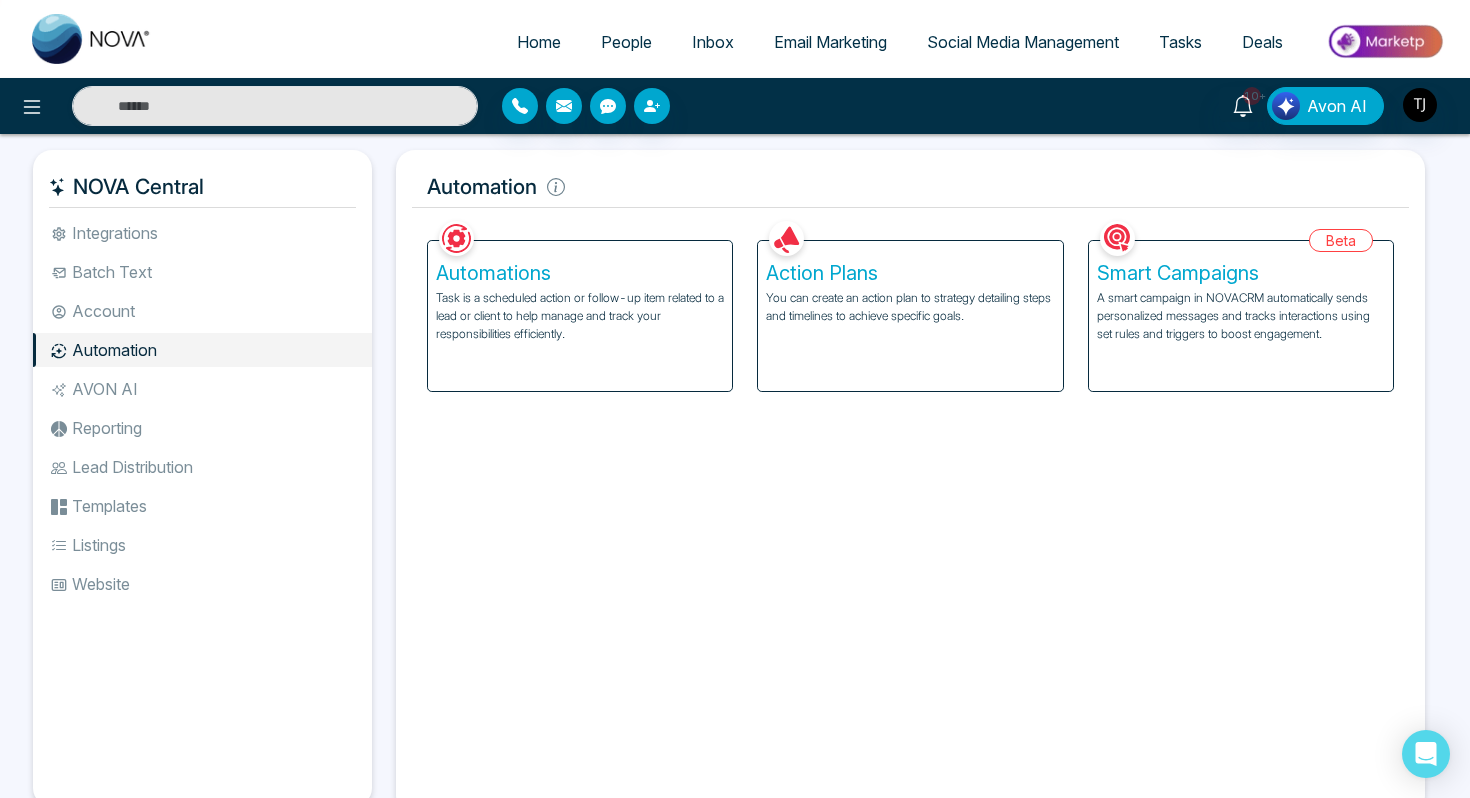 click on "Action Plans" at bounding box center (910, 273) 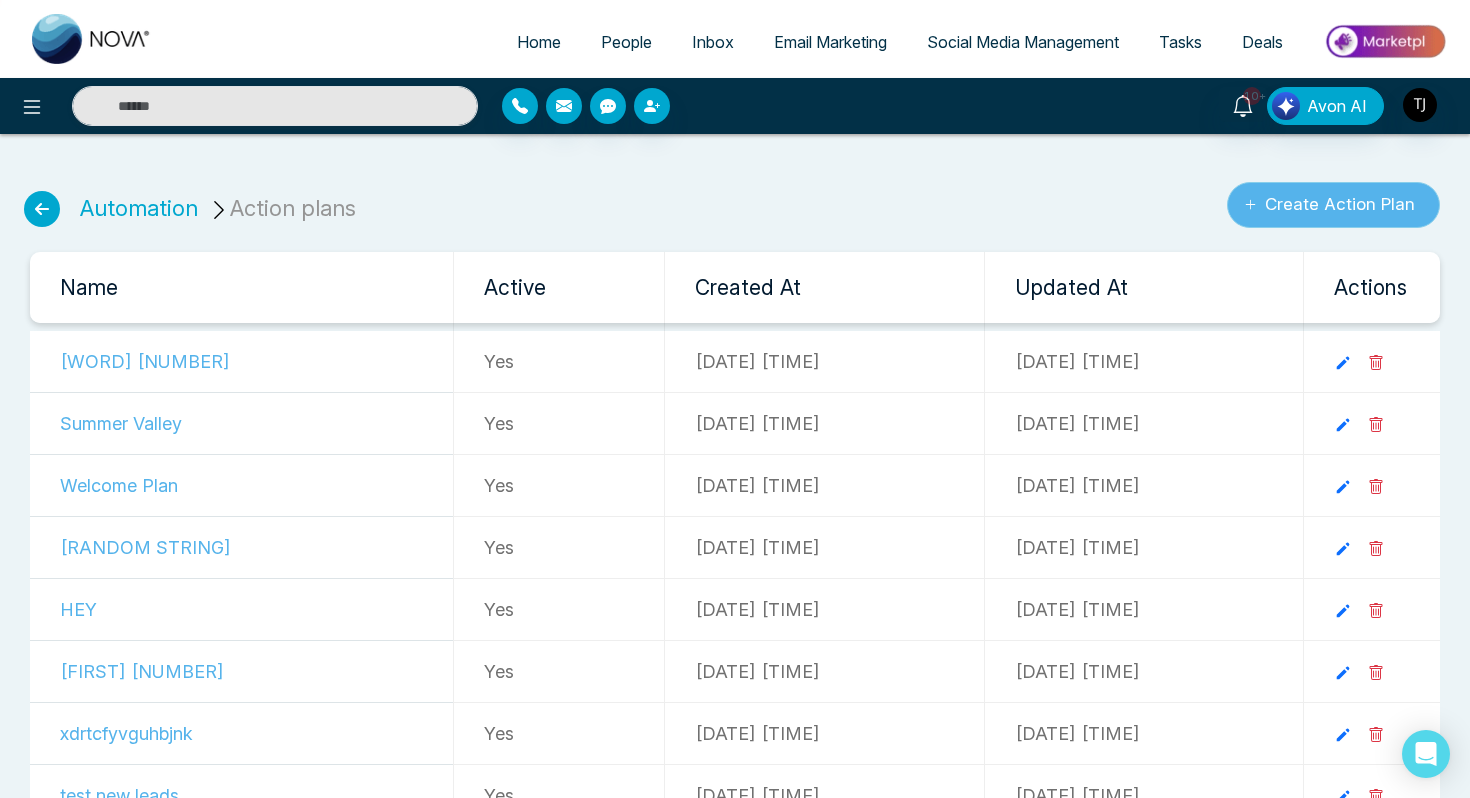 click on "Create Action Plan" at bounding box center [1333, 205] 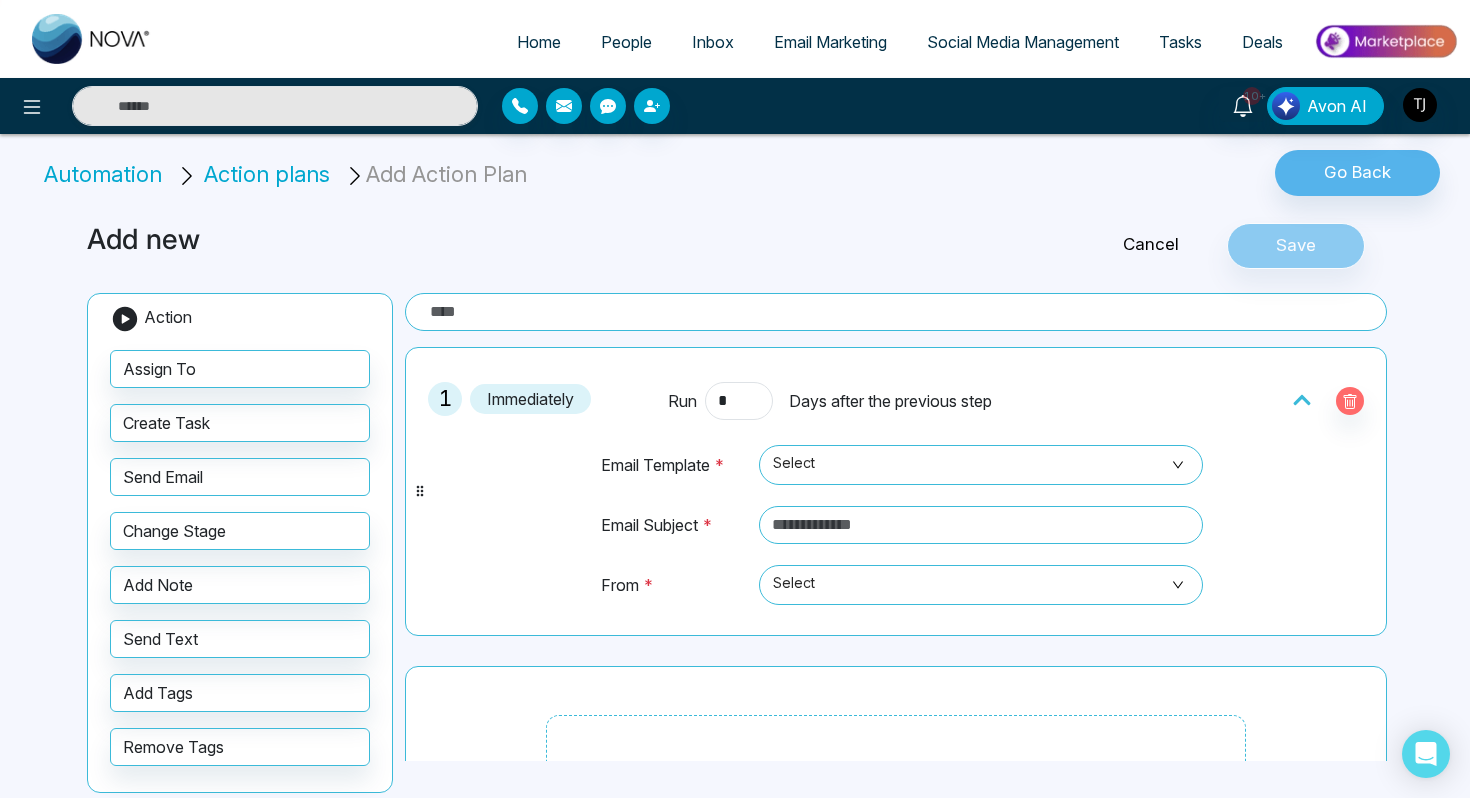 scroll, scrollTop: 24, scrollLeft: 0, axis: vertical 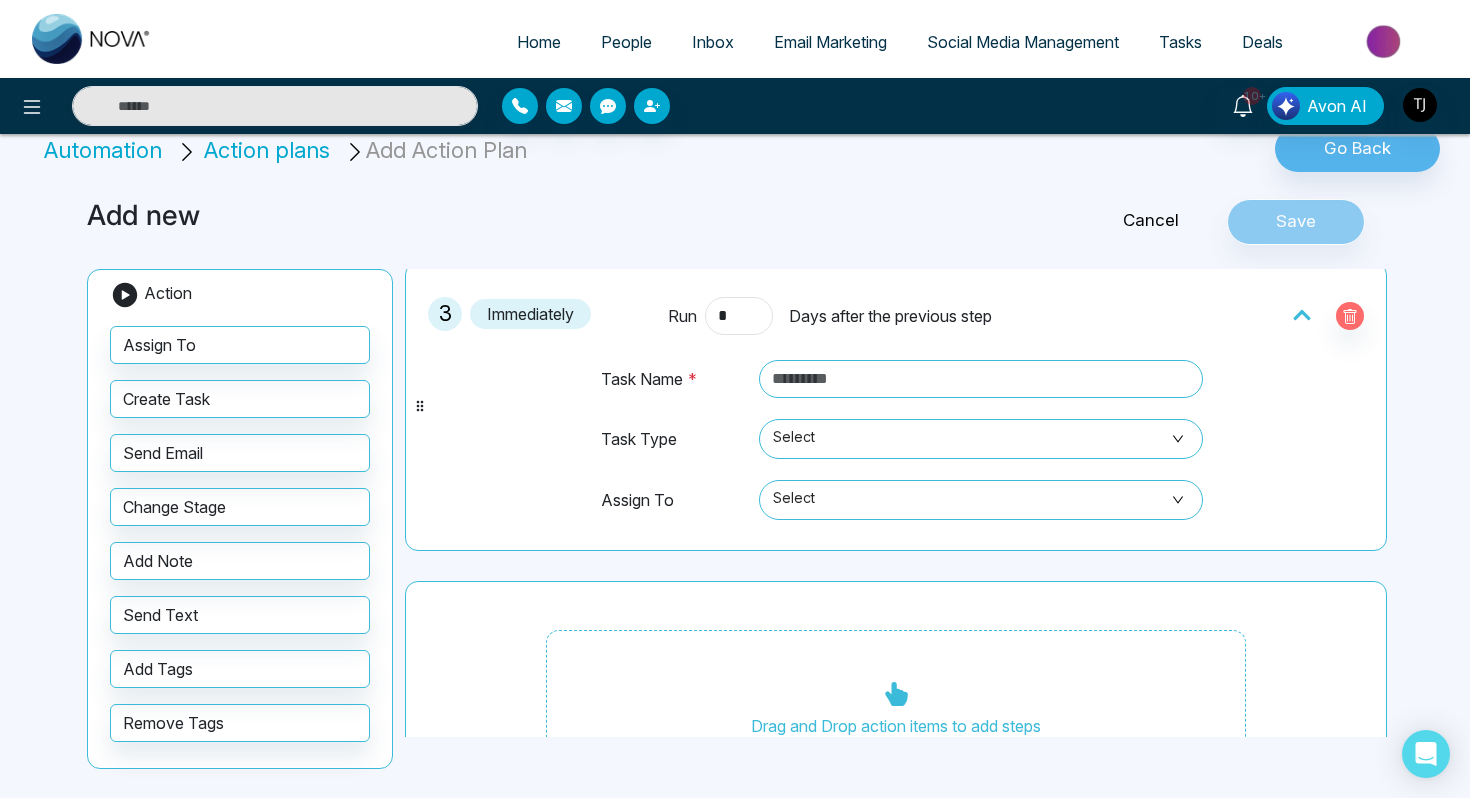 click on "Cancel" at bounding box center [1151, 221] 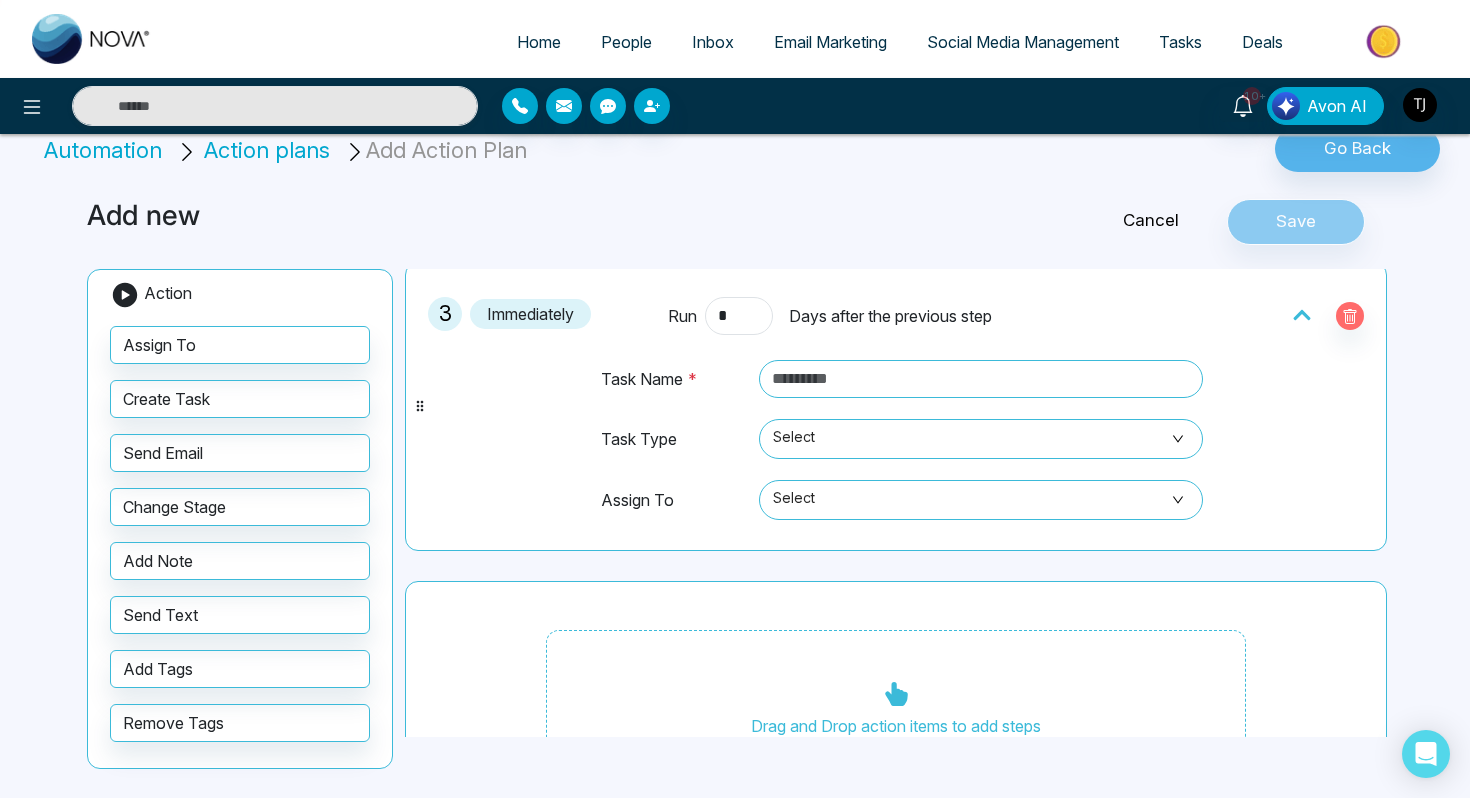 scroll, scrollTop: 0, scrollLeft: 0, axis: both 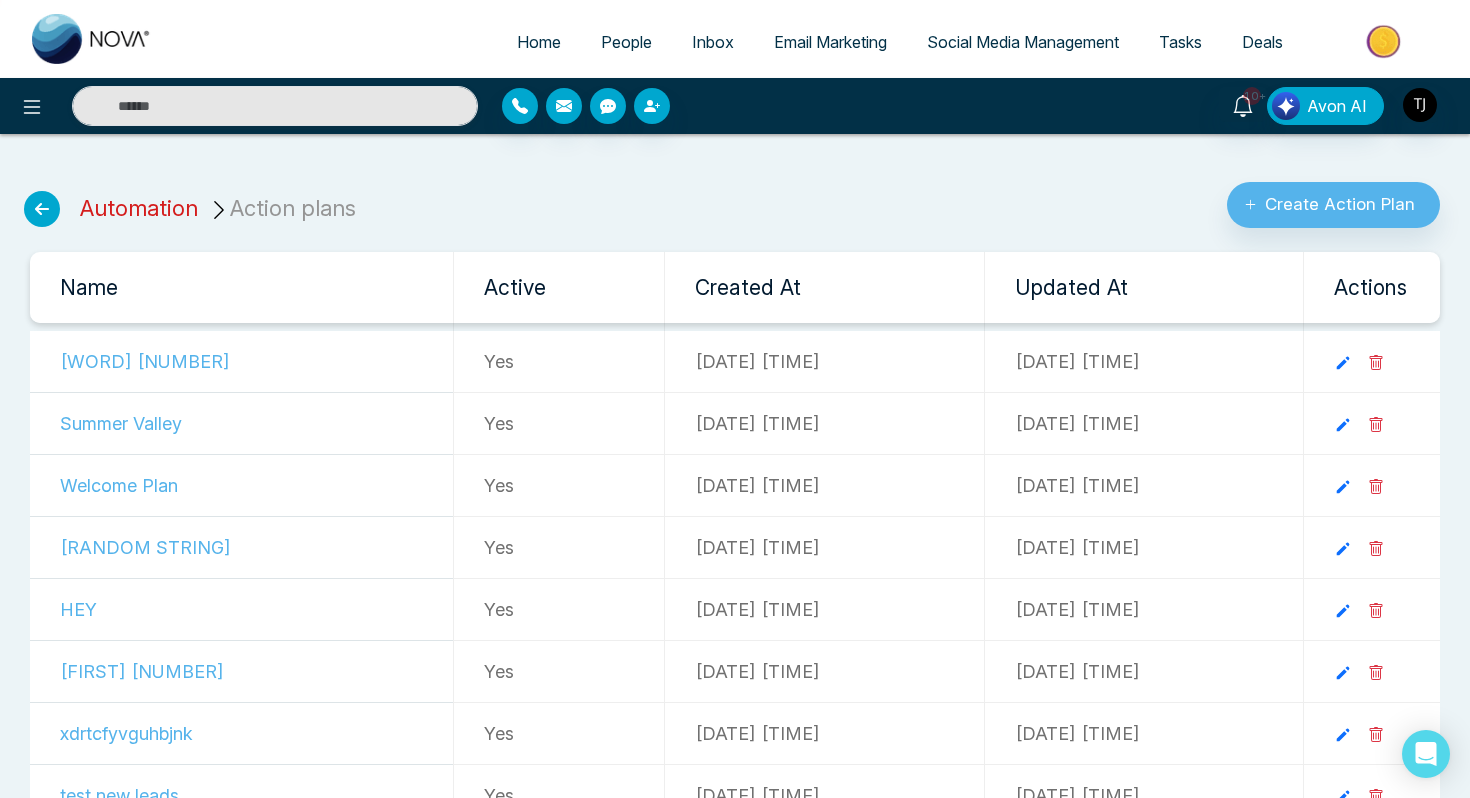 click on "Automation" at bounding box center (139, 208) 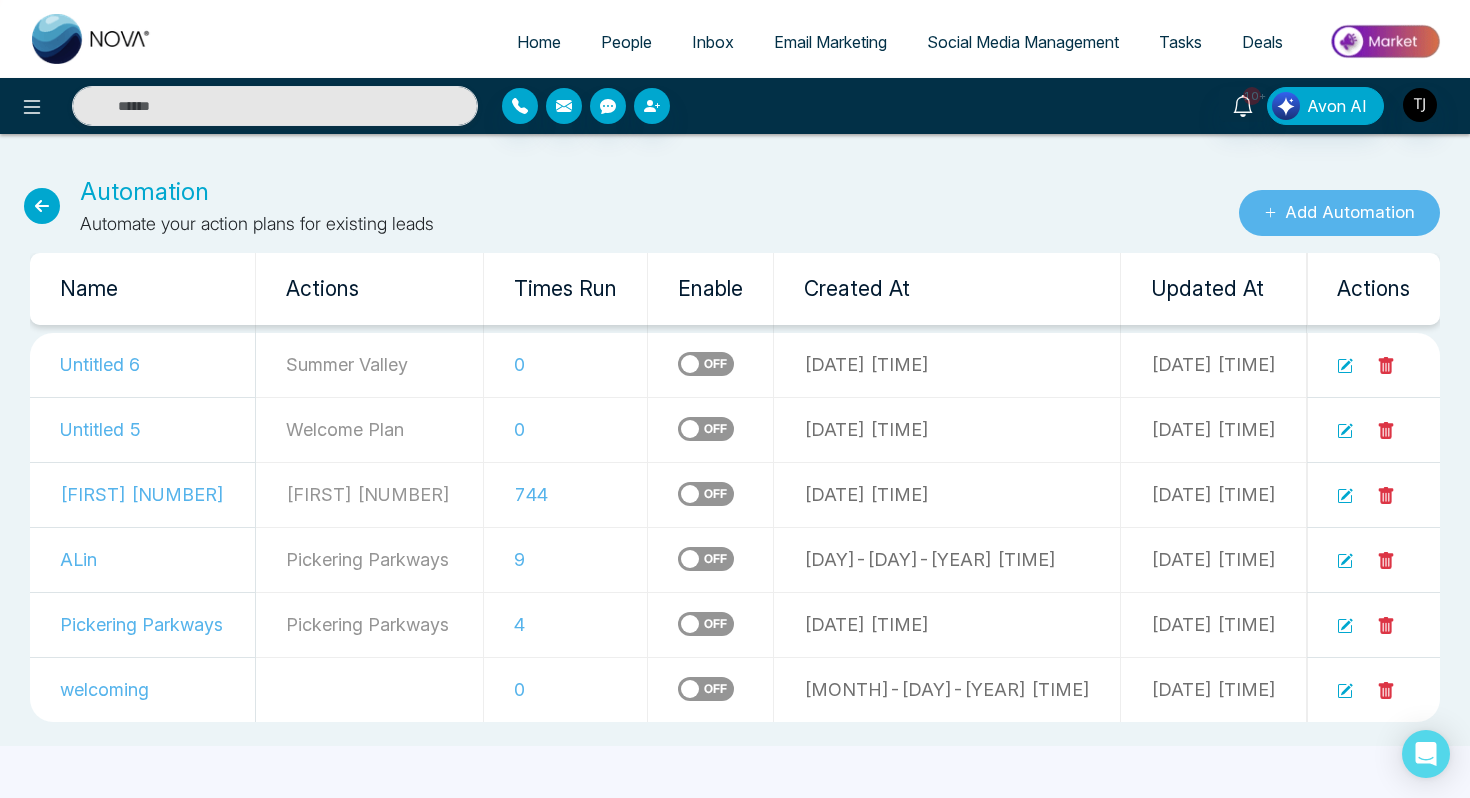 click on "Add Automation" at bounding box center (1339, 213) 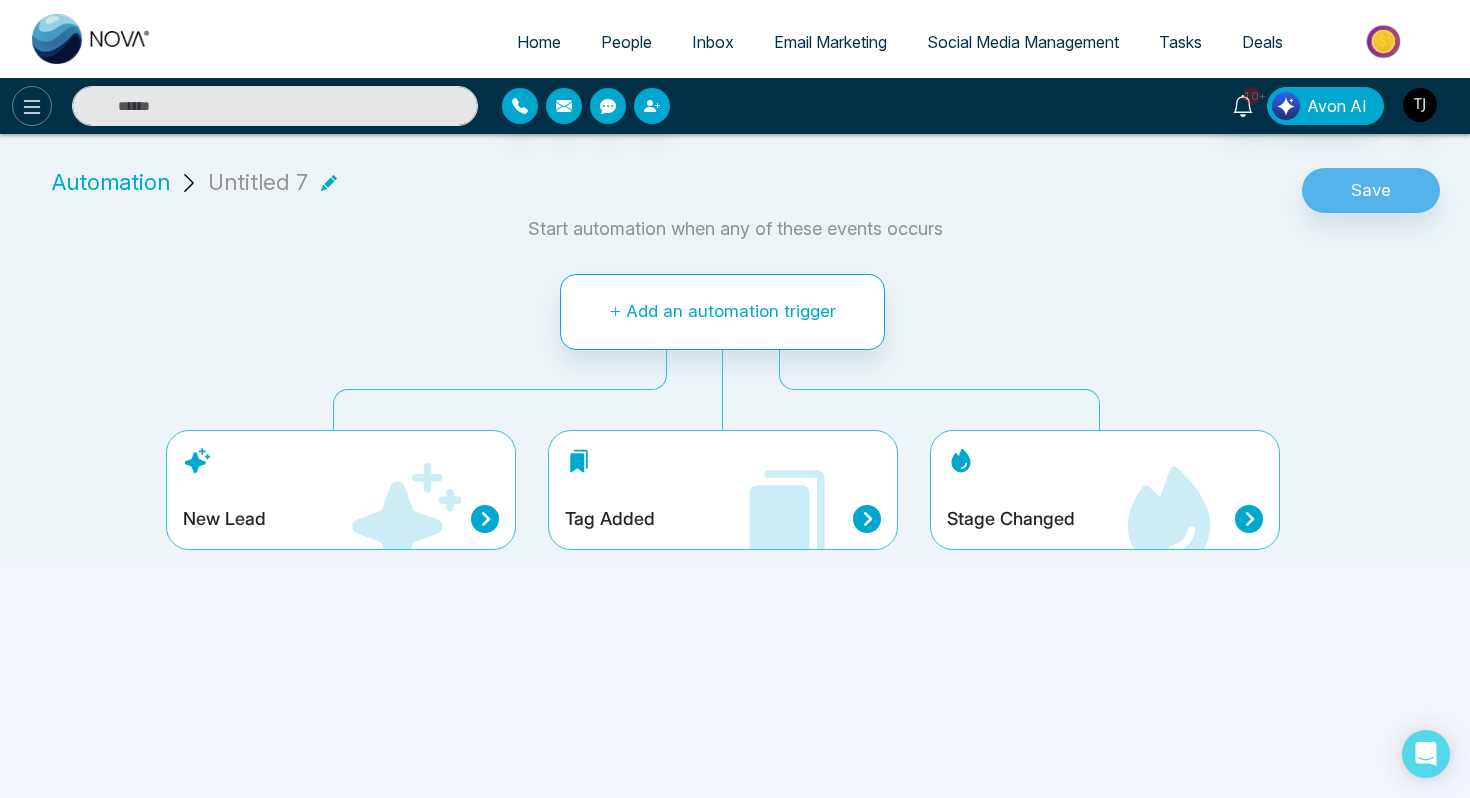 click at bounding box center [32, 106] 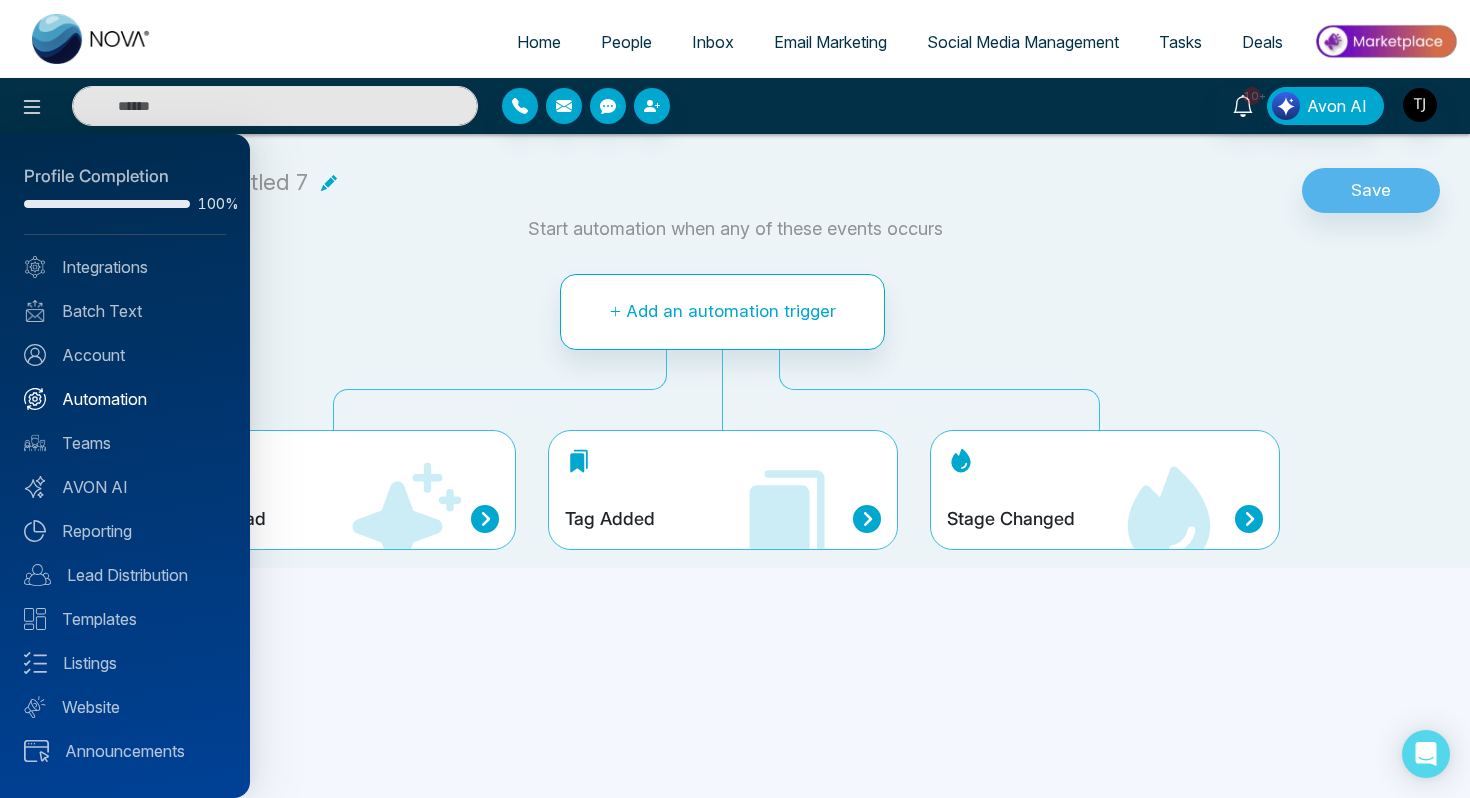 click on "Automation" at bounding box center [125, 399] 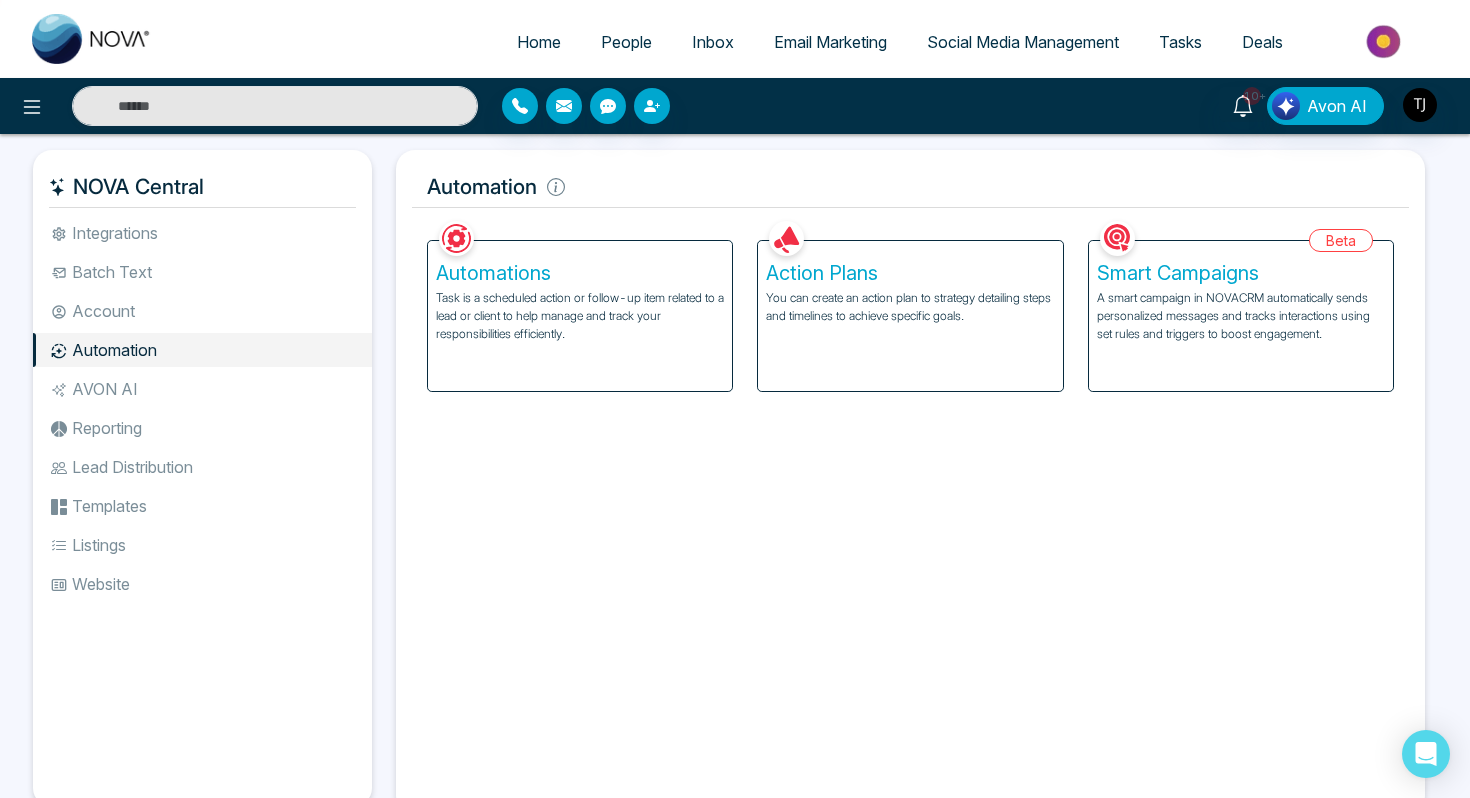 click on "A smart campaign in NOVACRM automatically sends personalized messages and tracks interactions using set rules and triggers to boost engagement." at bounding box center [1241, 316] 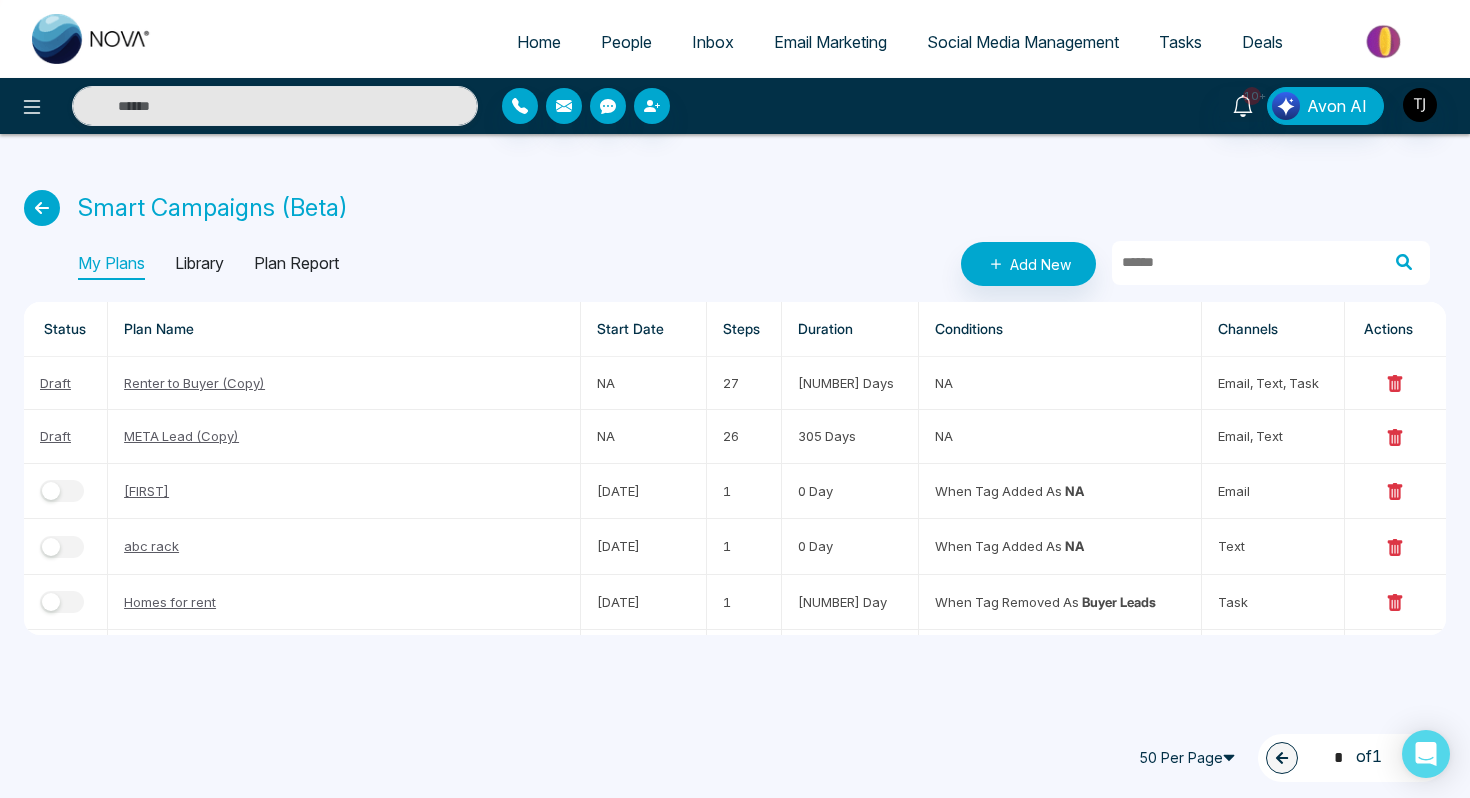 click on "Plan Report" at bounding box center [296, 264] 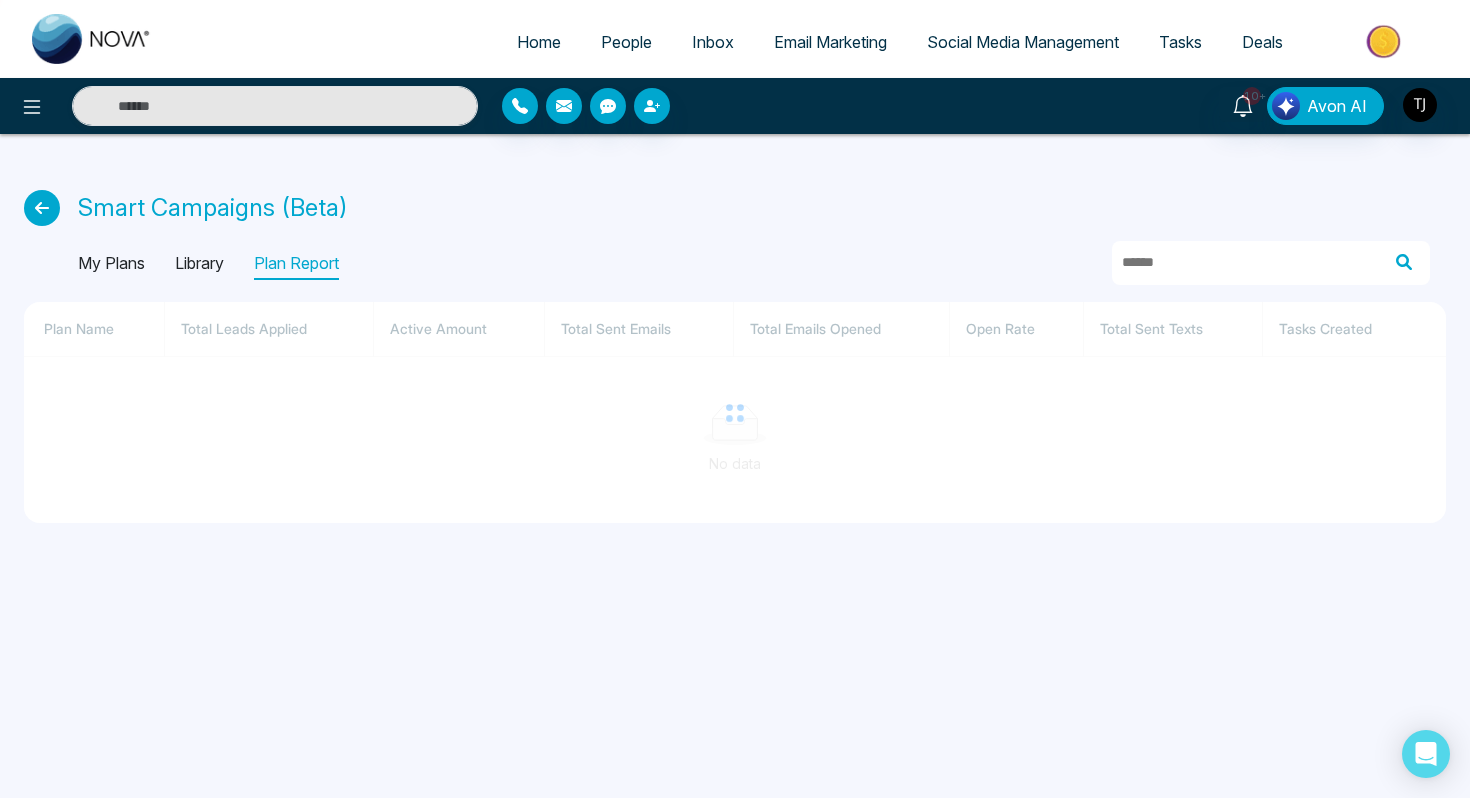 click on "Library" at bounding box center (199, 264) 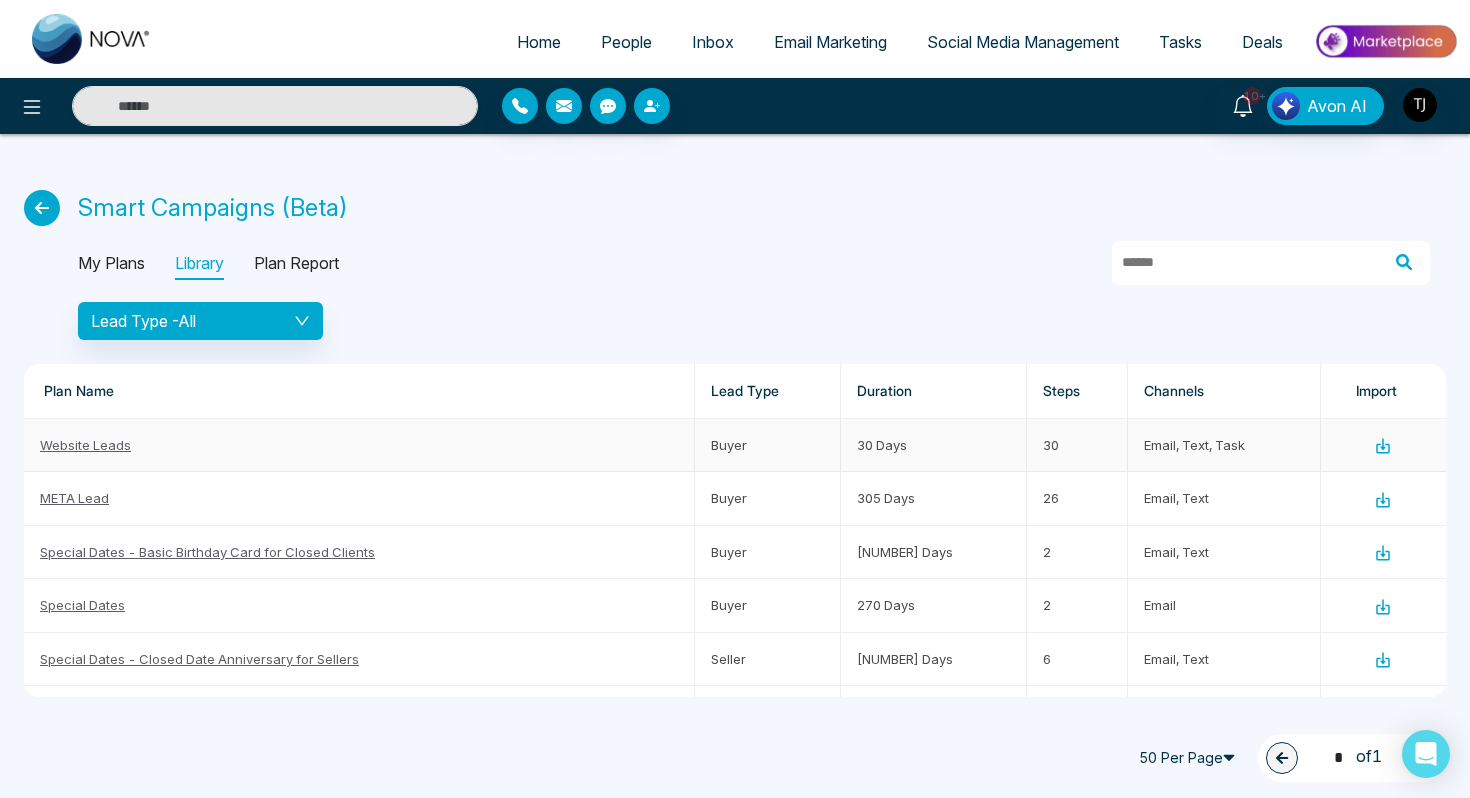 click on "Website Leads" at bounding box center [85, 445] 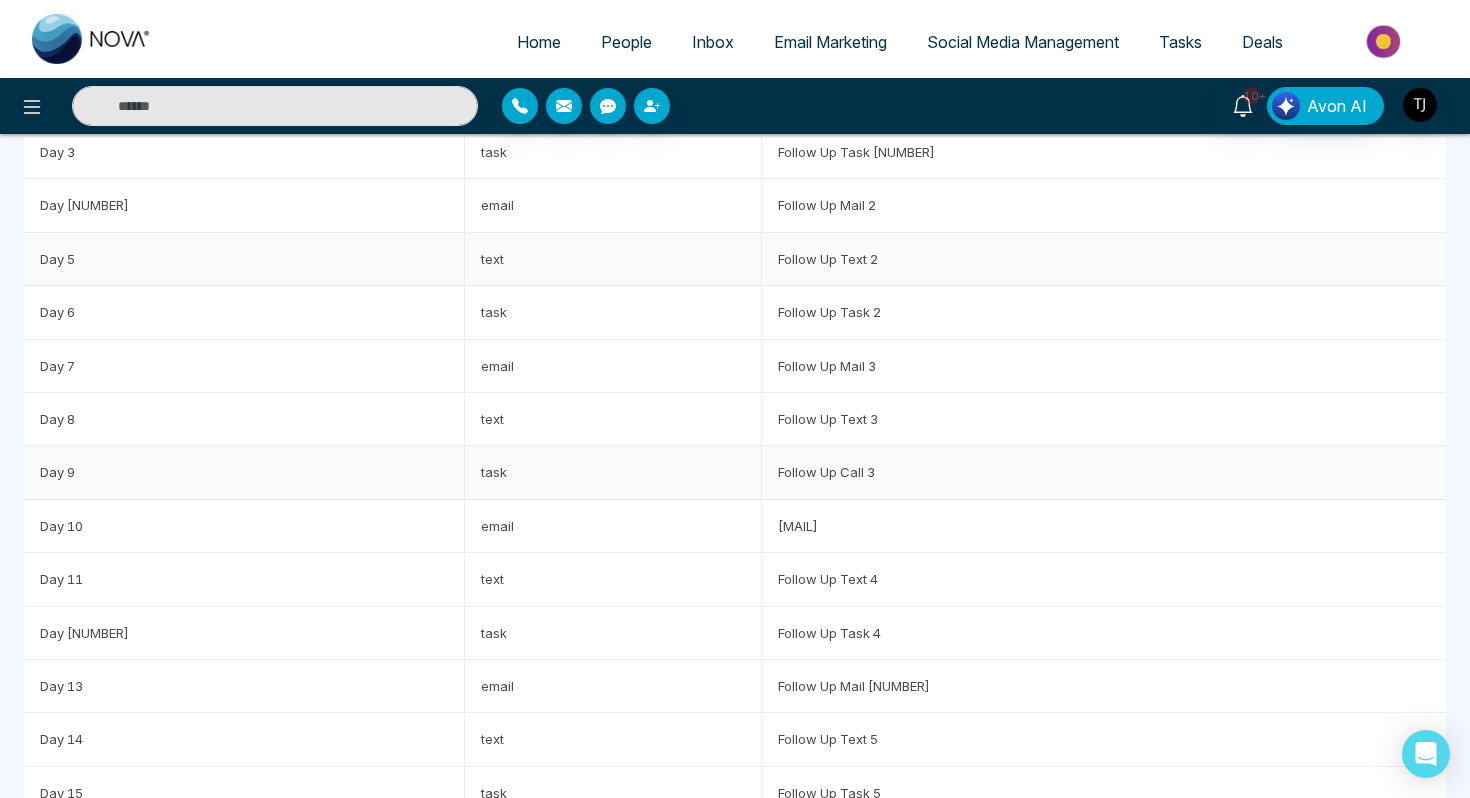 scroll, scrollTop: 310, scrollLeft: 0, axis: vertical 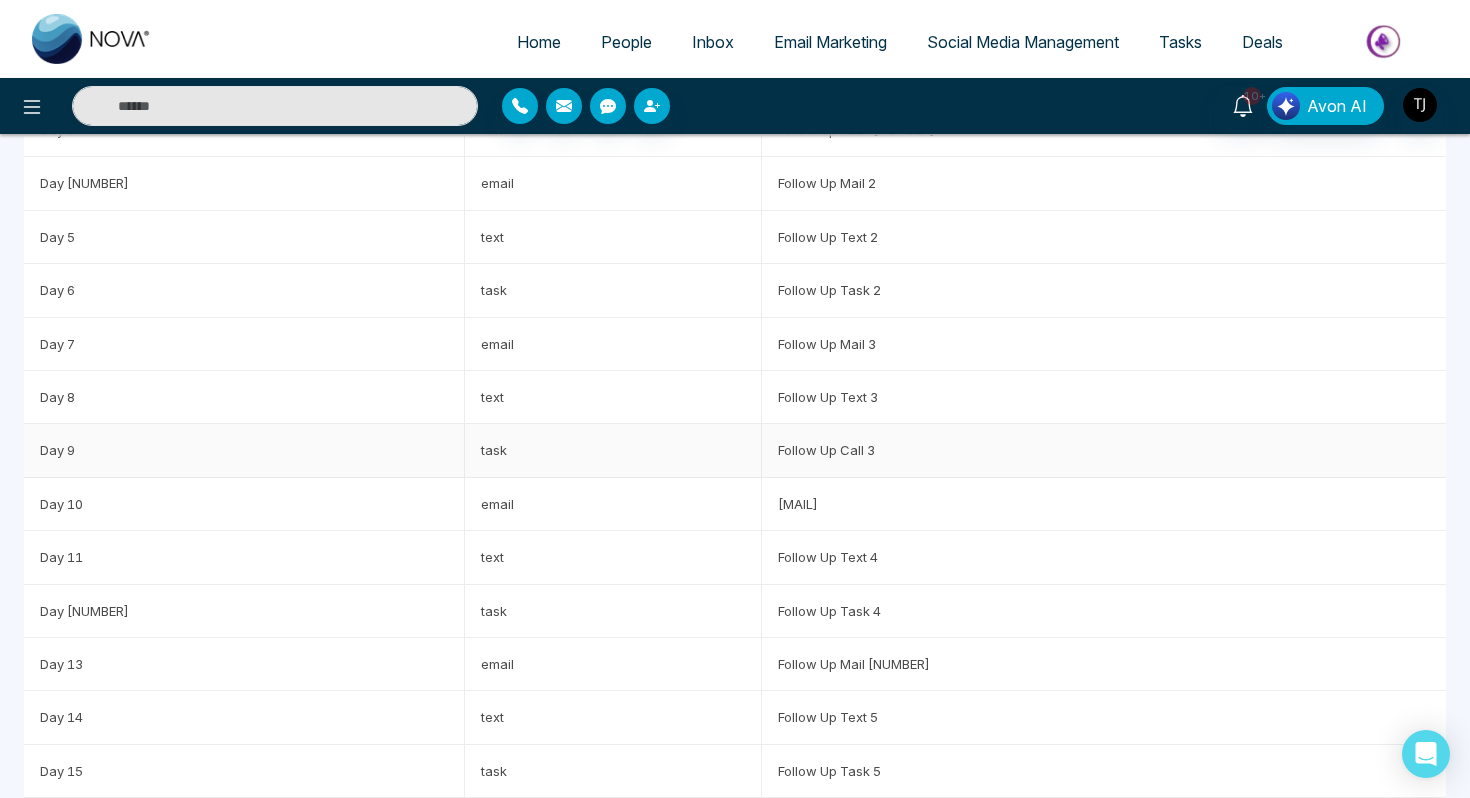 click on "Follow Up Call 3" at bounding box center (1104, 450) 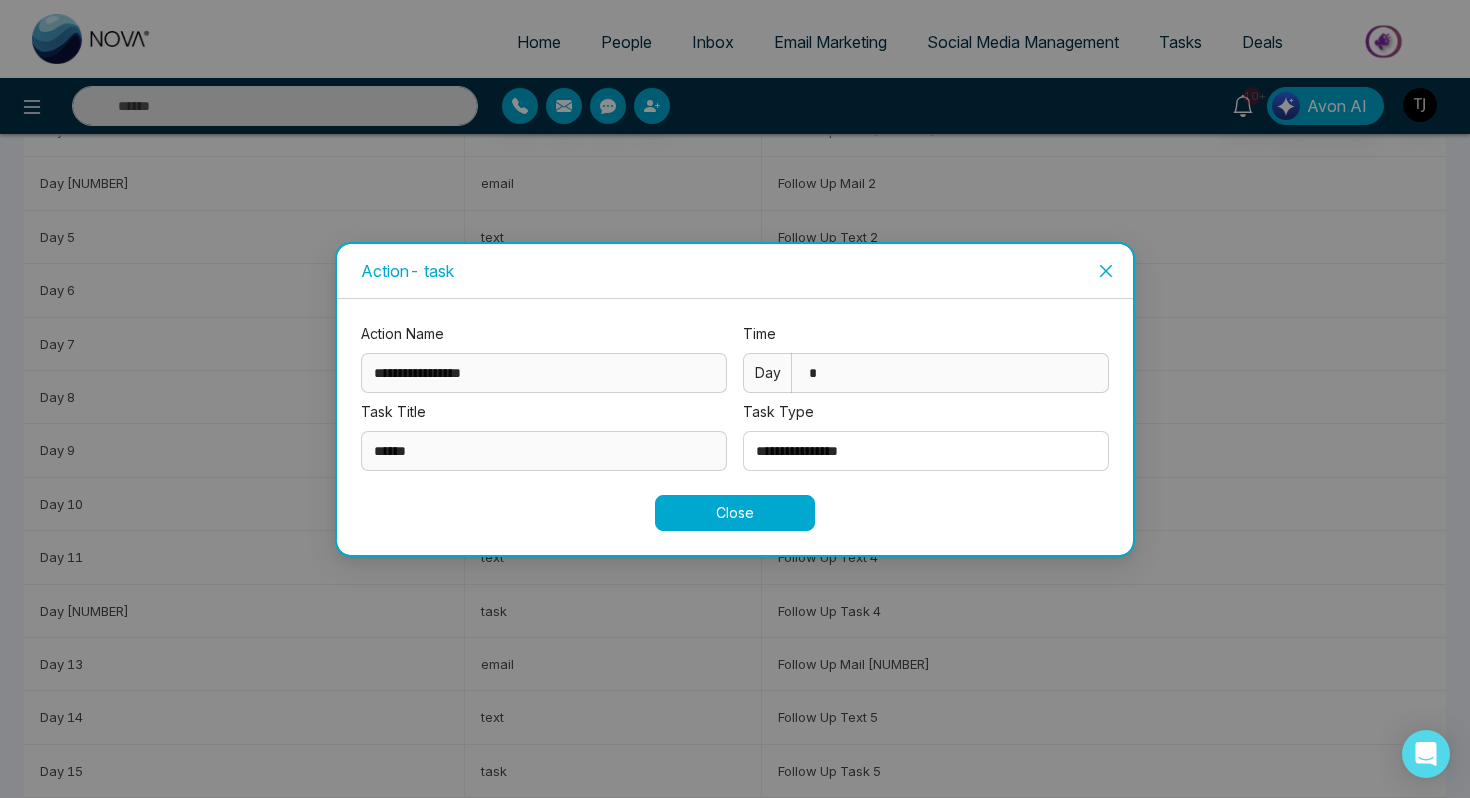 click on "**********" at bounding box center [735, 399] 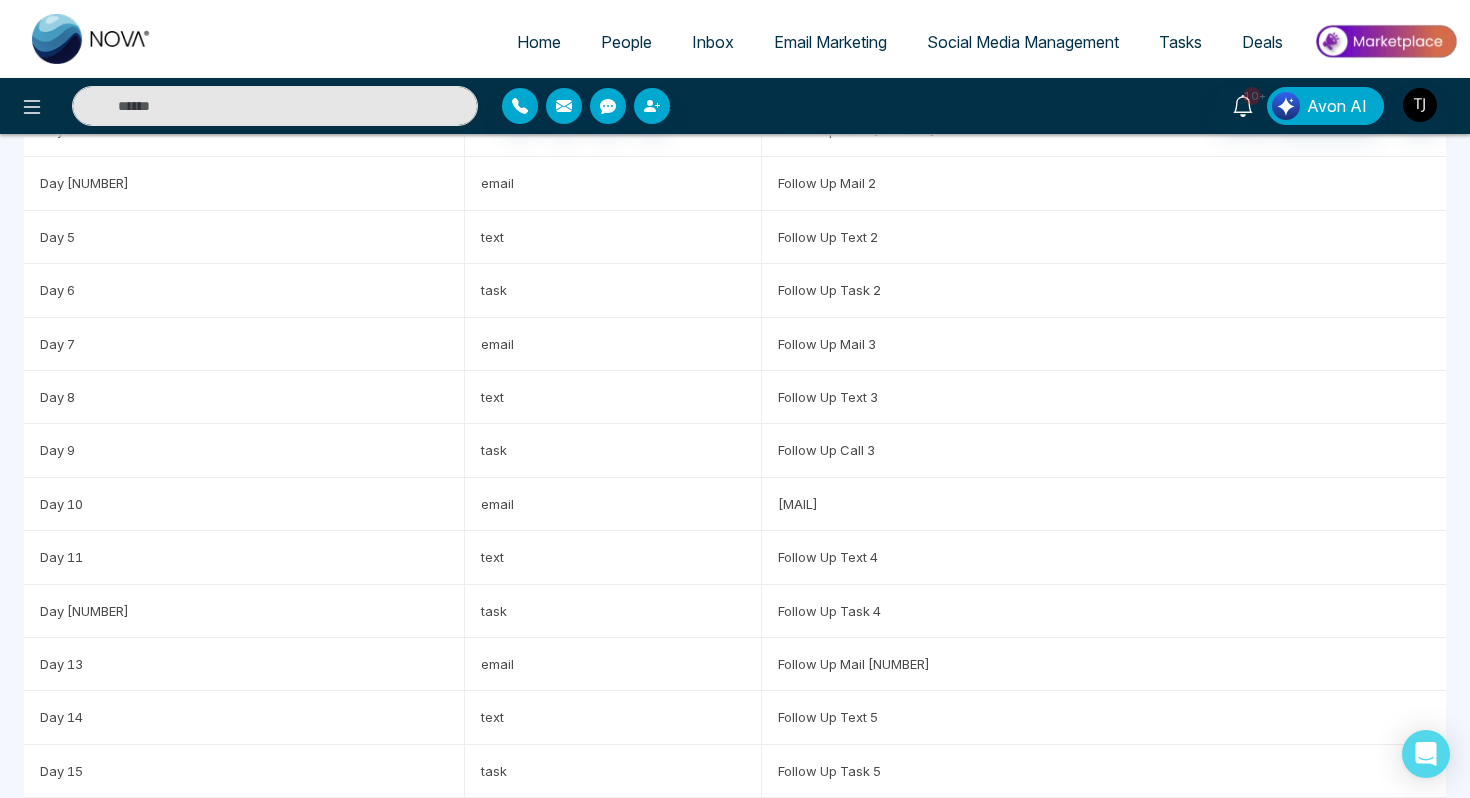 click on "Email Marketing" at bounding box center [830, 42] 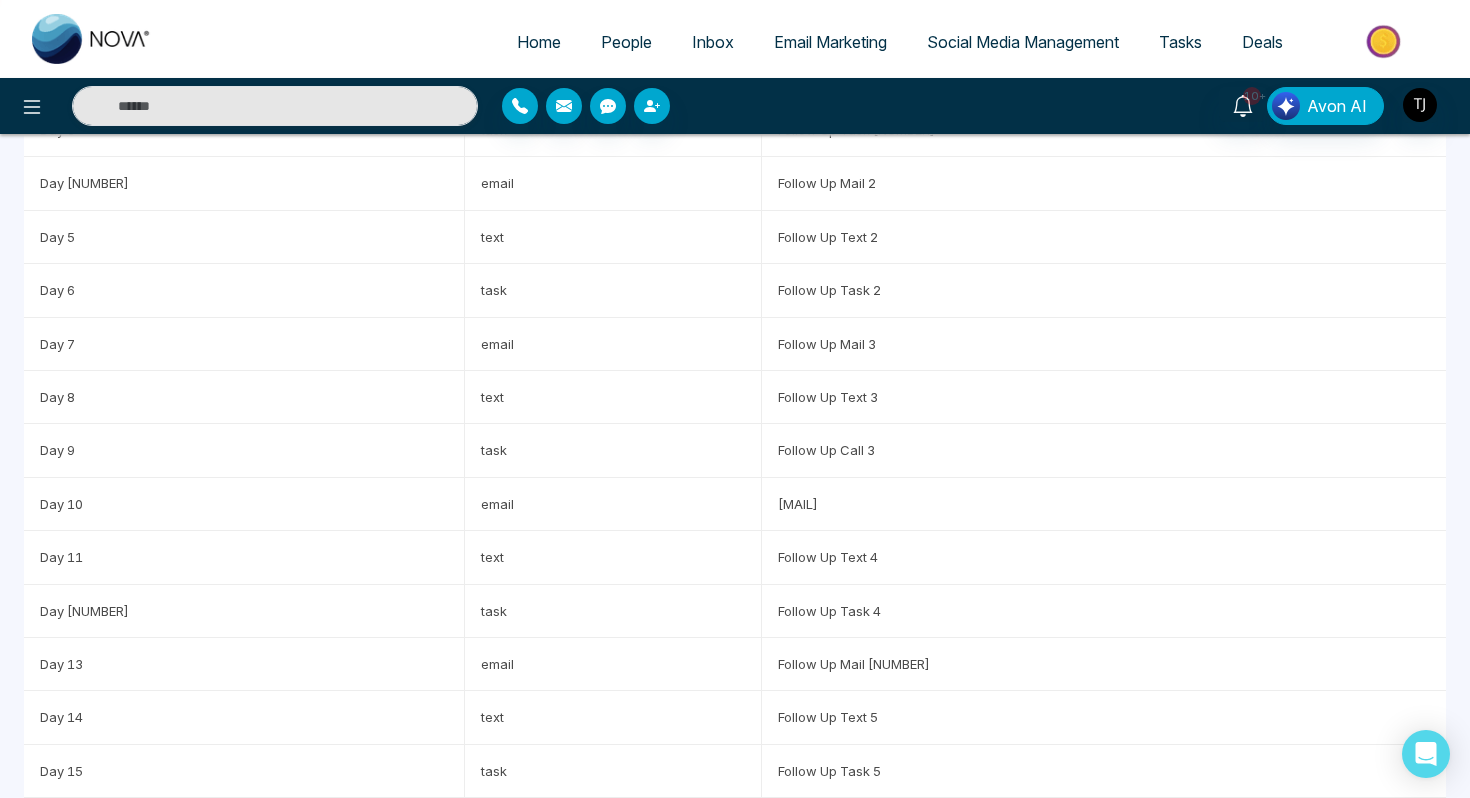 scroll, scrollTop: 0, scrollLeft: 0, axis: both 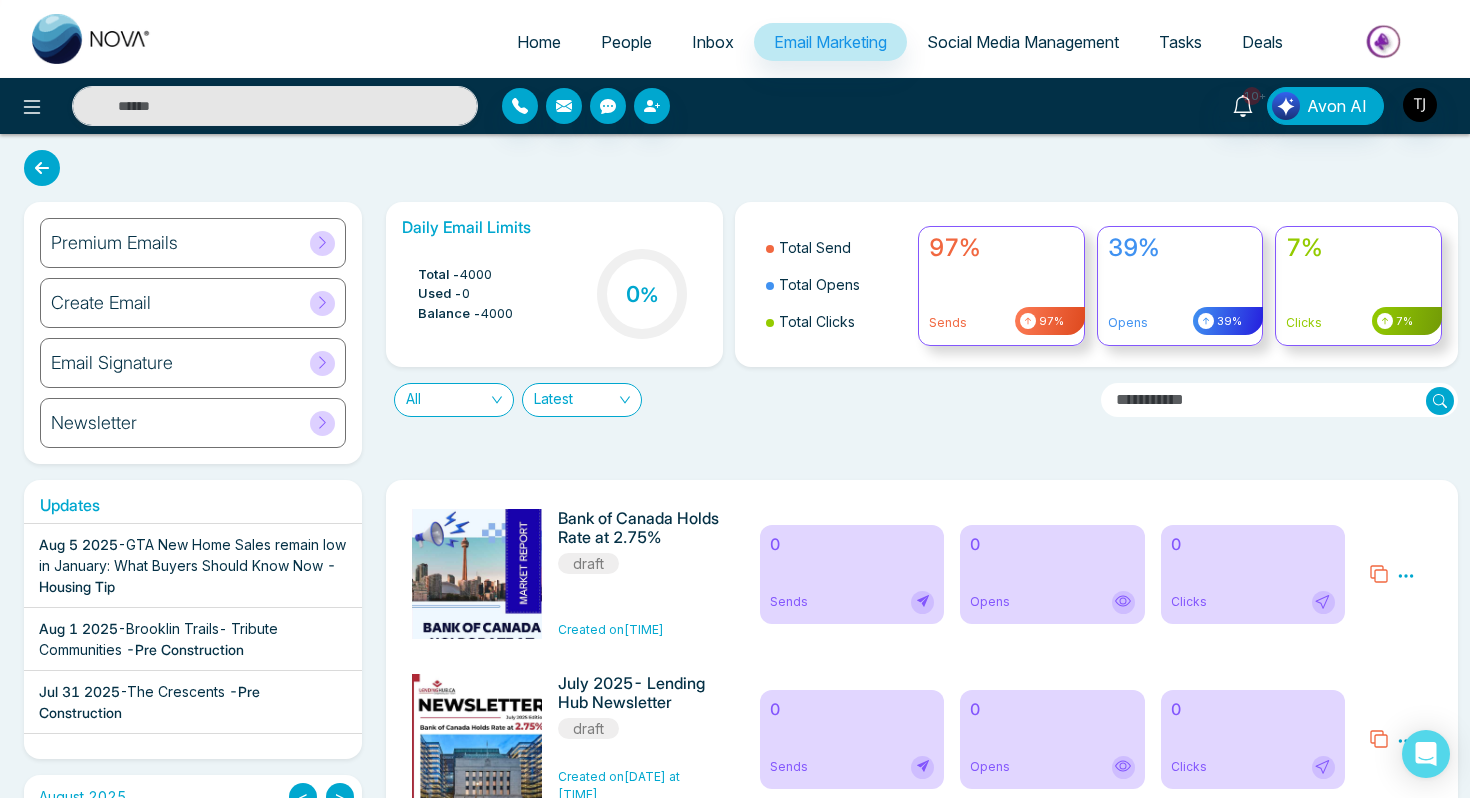 click on "Create Email" at bounding box center (101, 303) 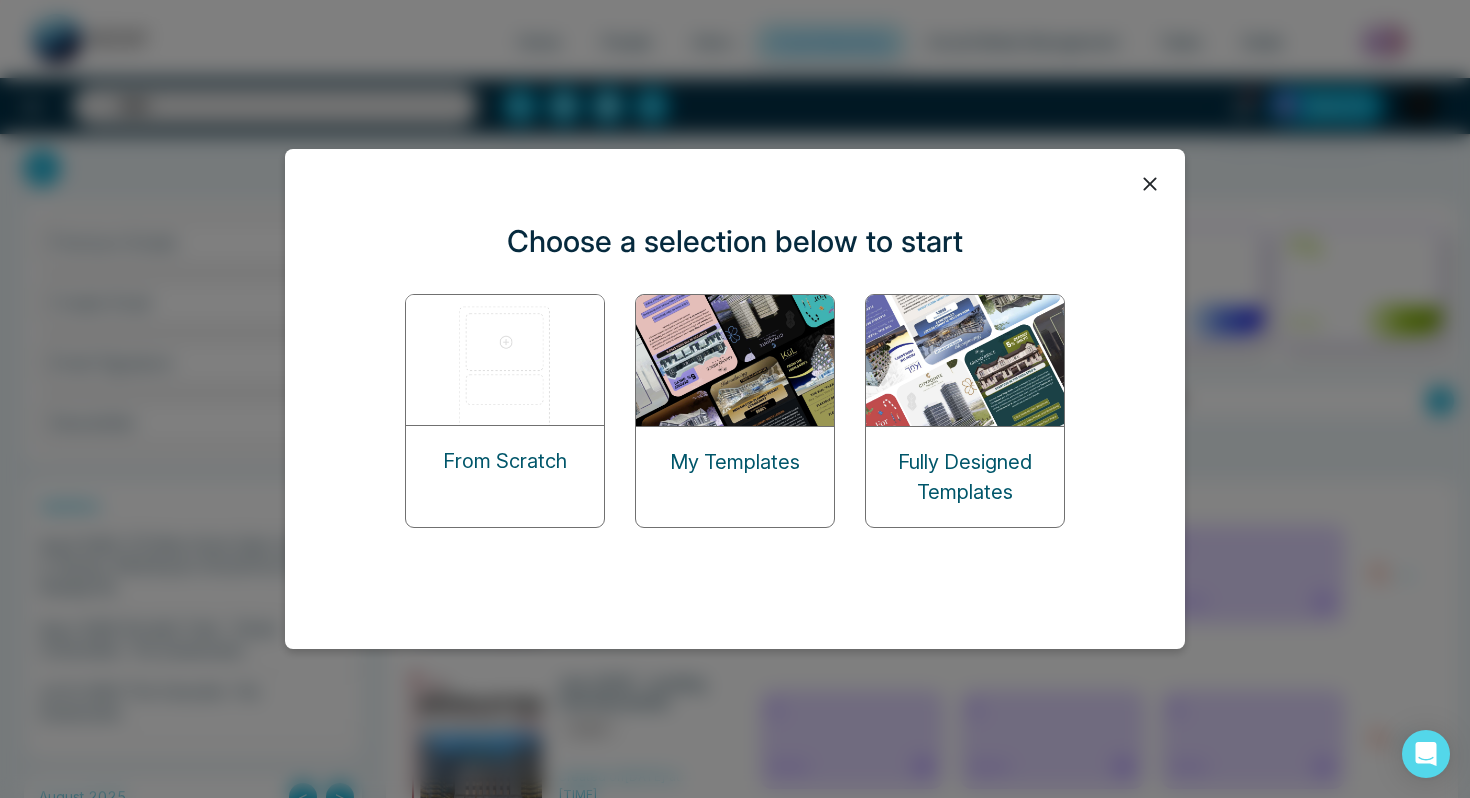click at bounding box center [506, 360] 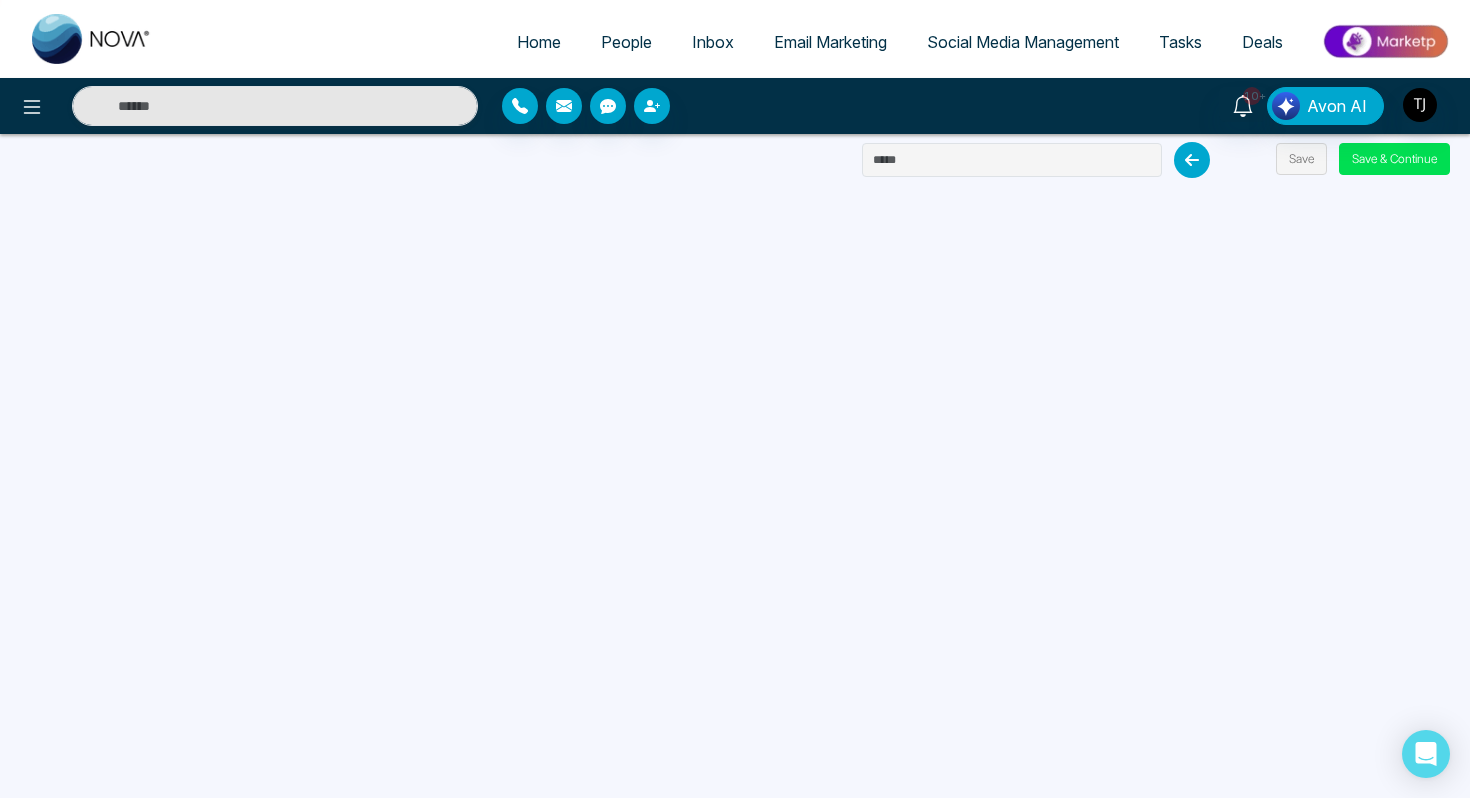 click on "Email Marketing" at bounding box center (830, 42) 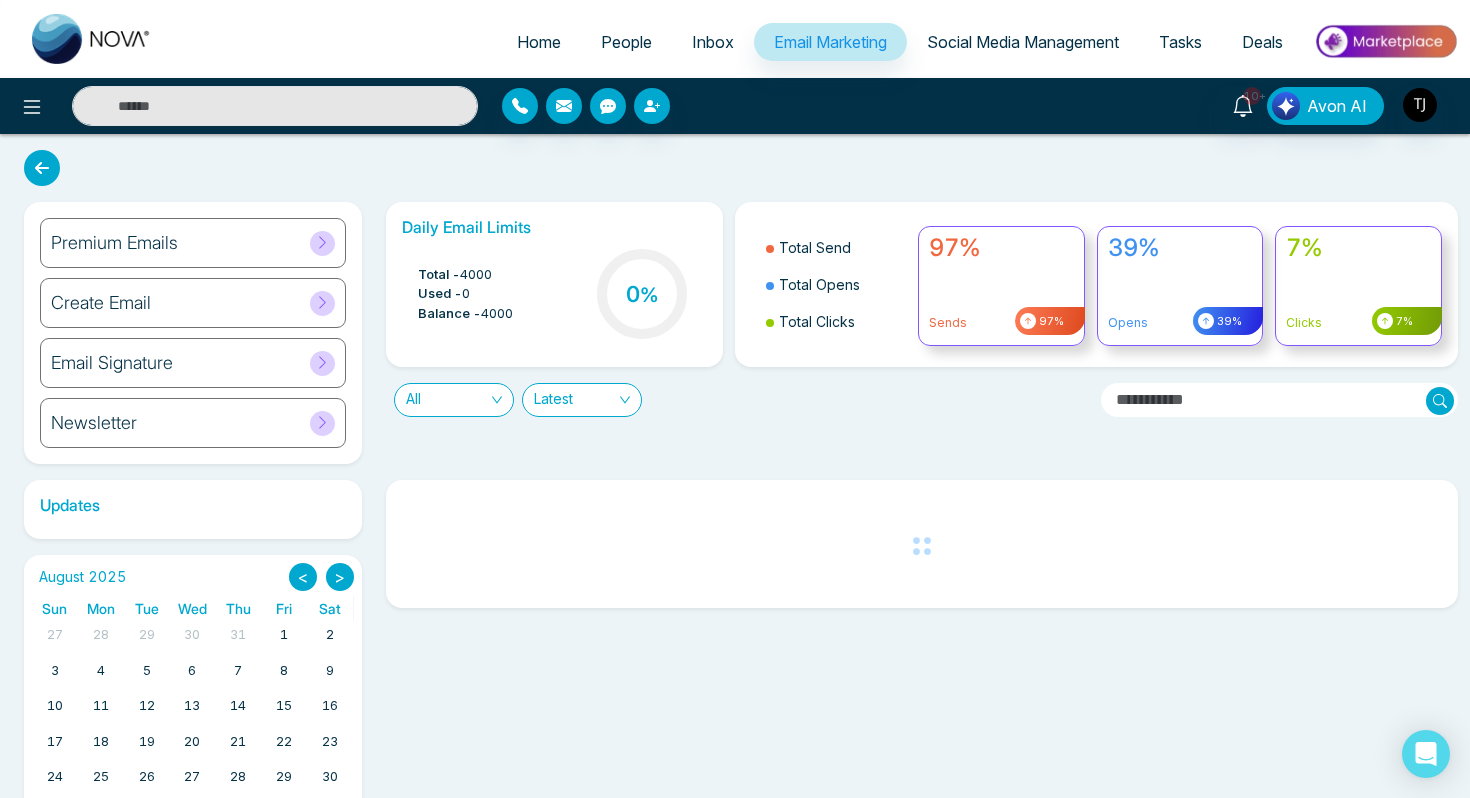 click on "Email Signature" at bounding box center (193, 363) 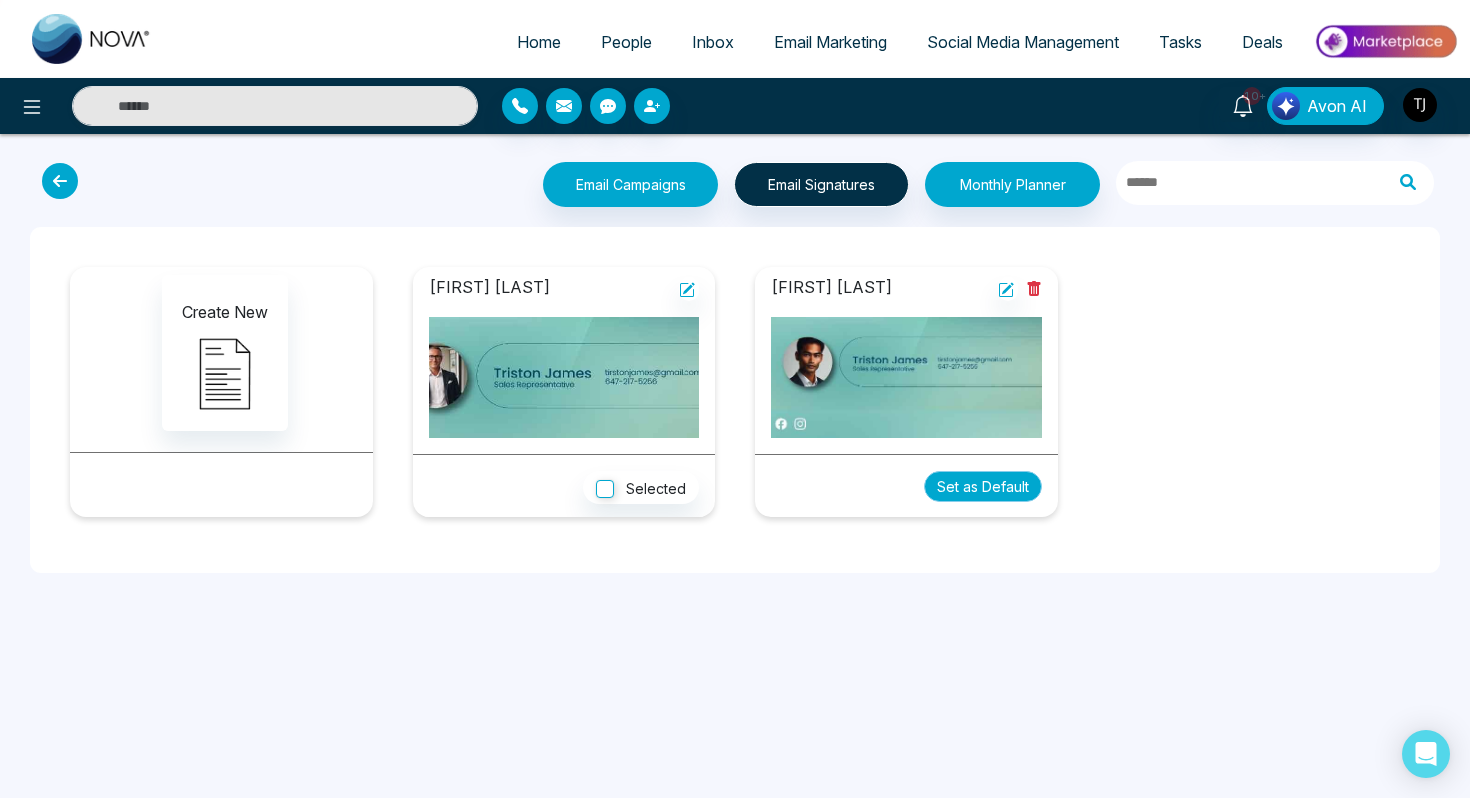 click on "Set as Default" at bounding box center [983, 486] 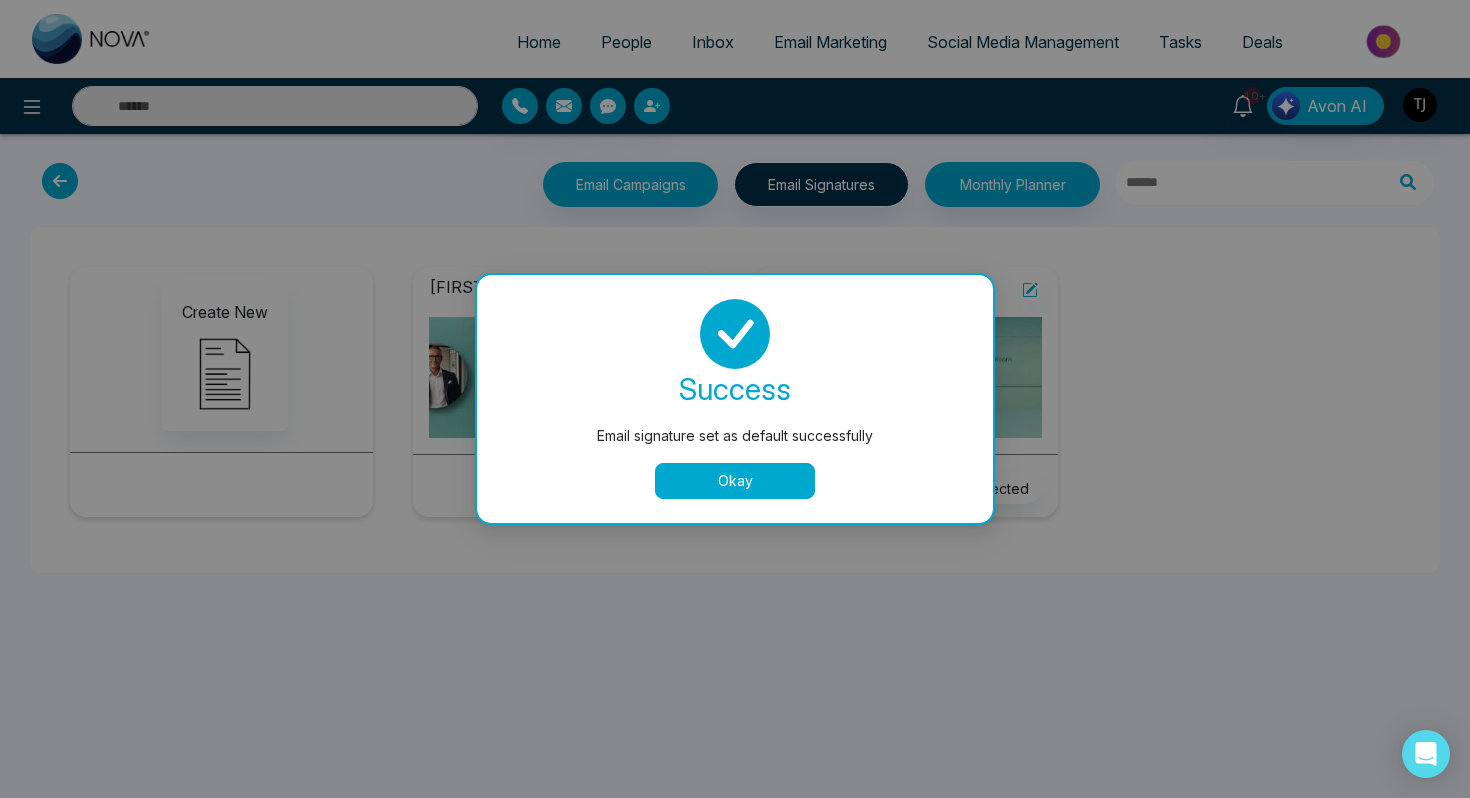 click on "Okay" at bounding box center (735, 481) 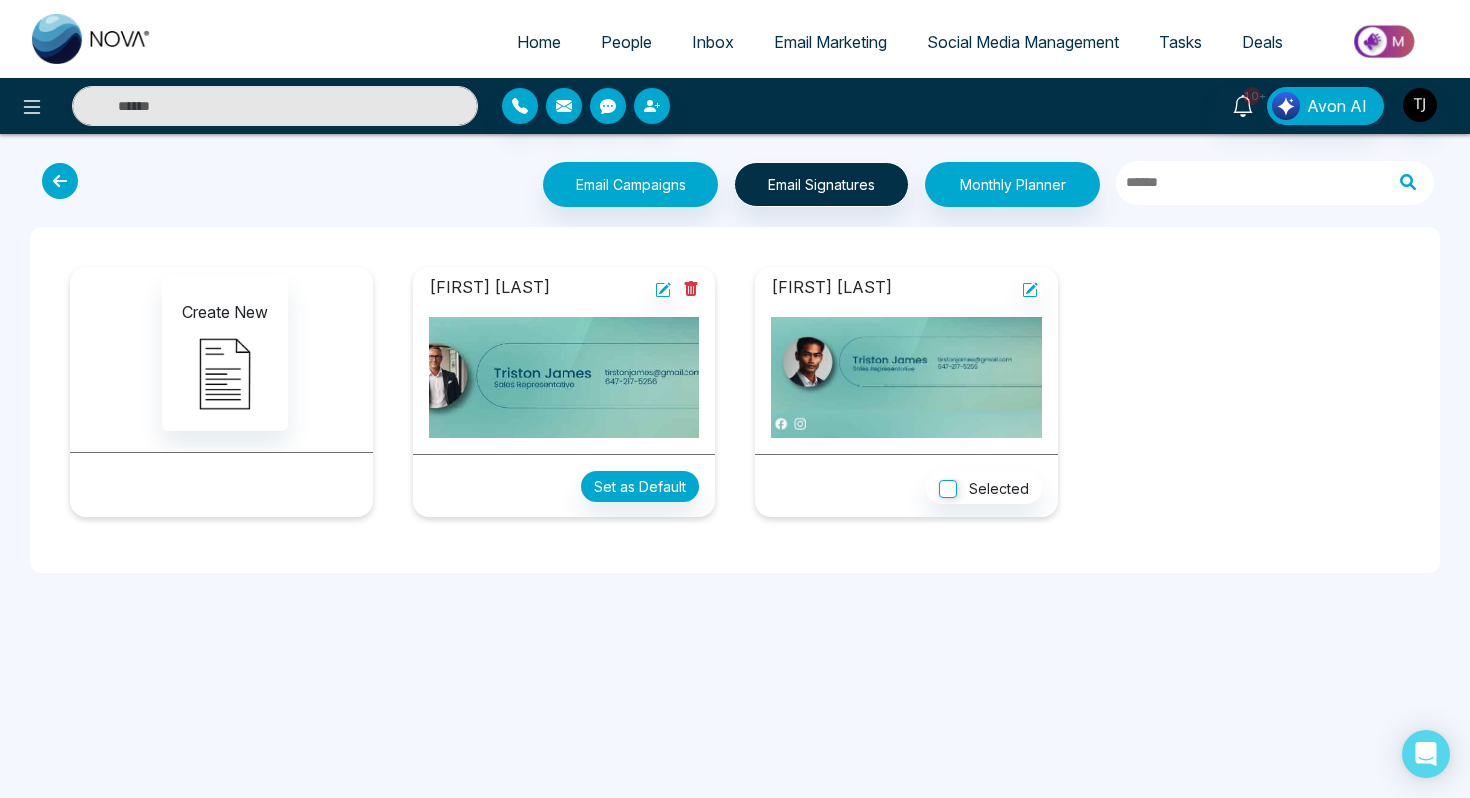 click at bounding box center (60, 181) 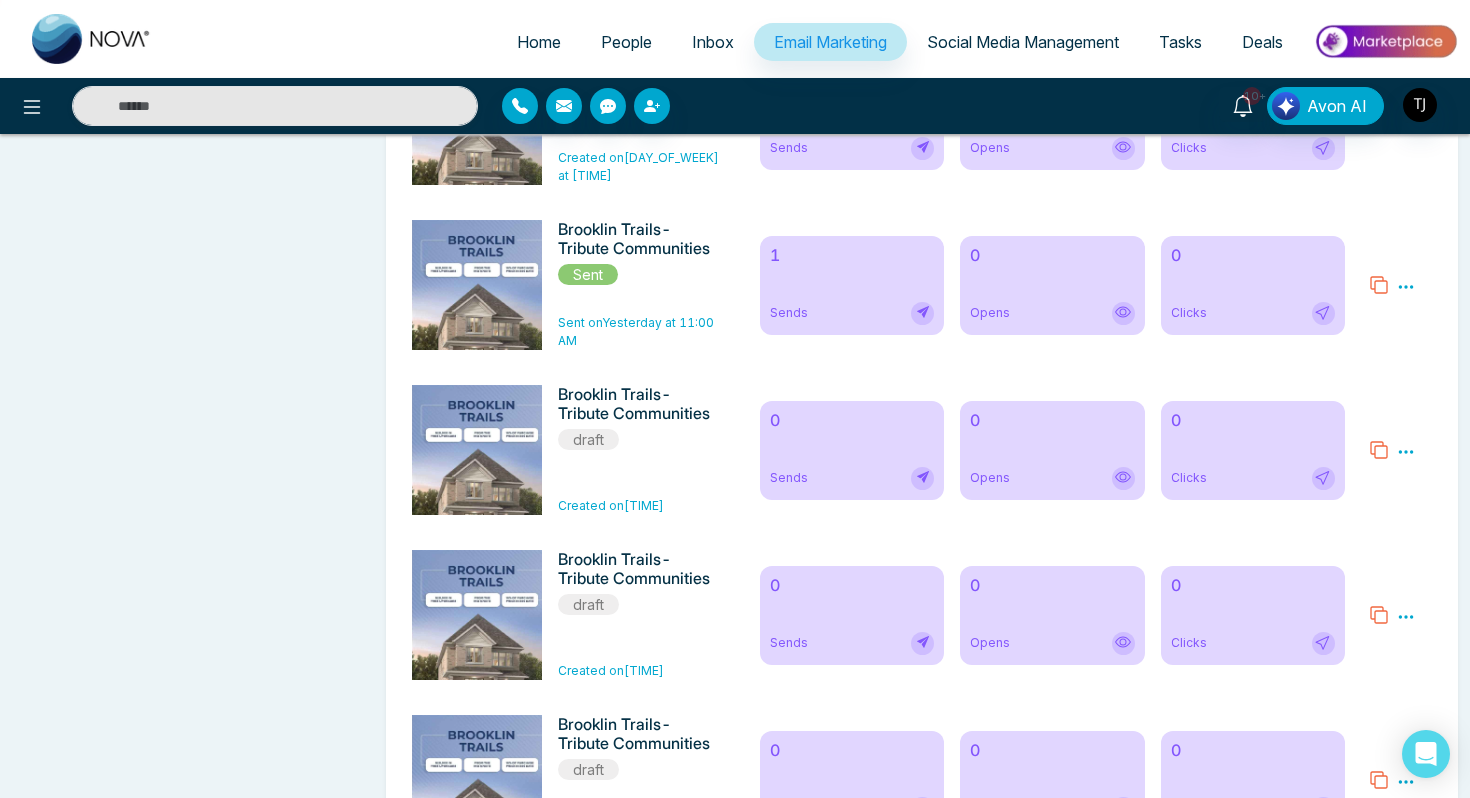 scroll, scrollTop: 1282, scrollLeft: 0, axis: vertical 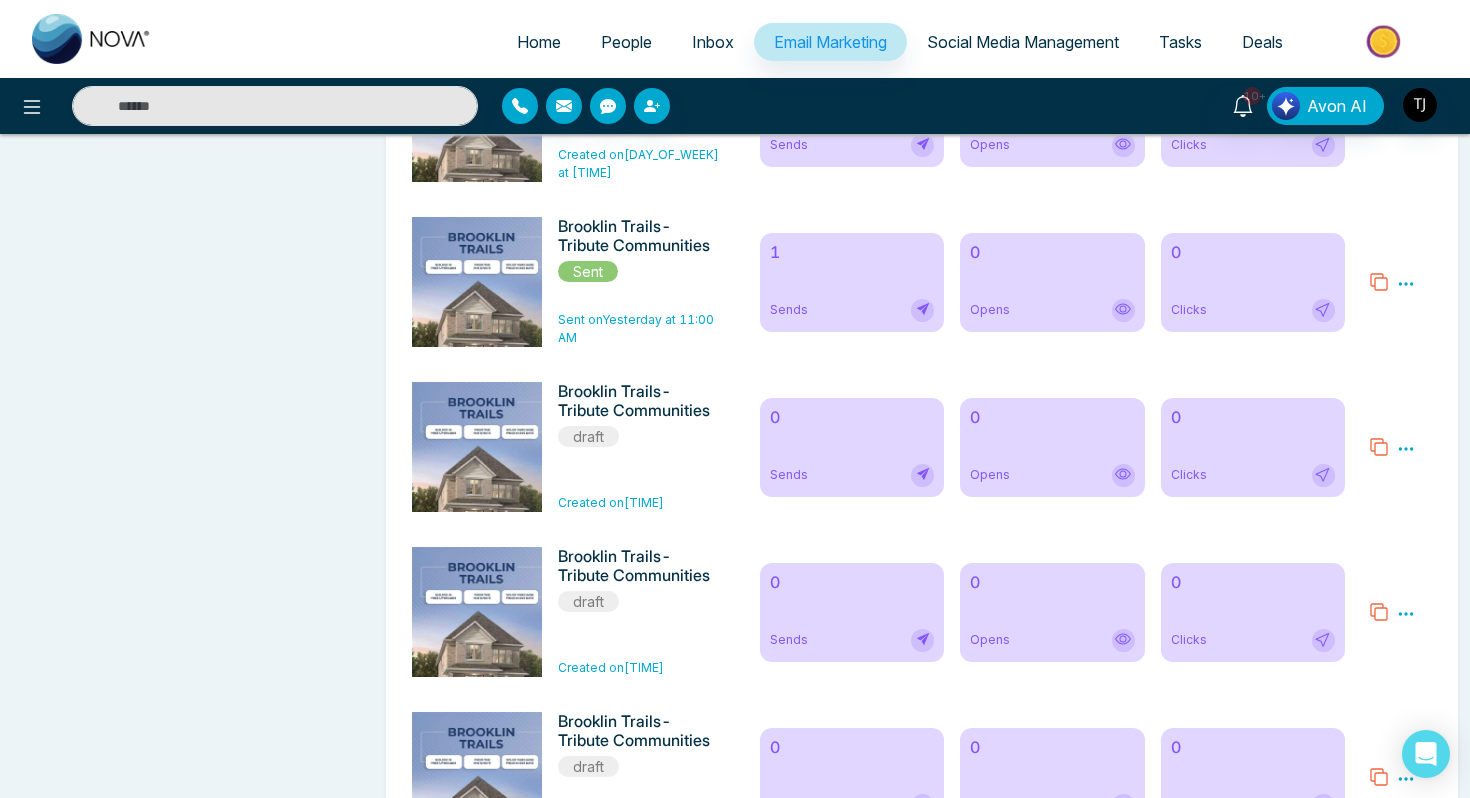 click on "1 Sends" at bounding box center (852, 282) 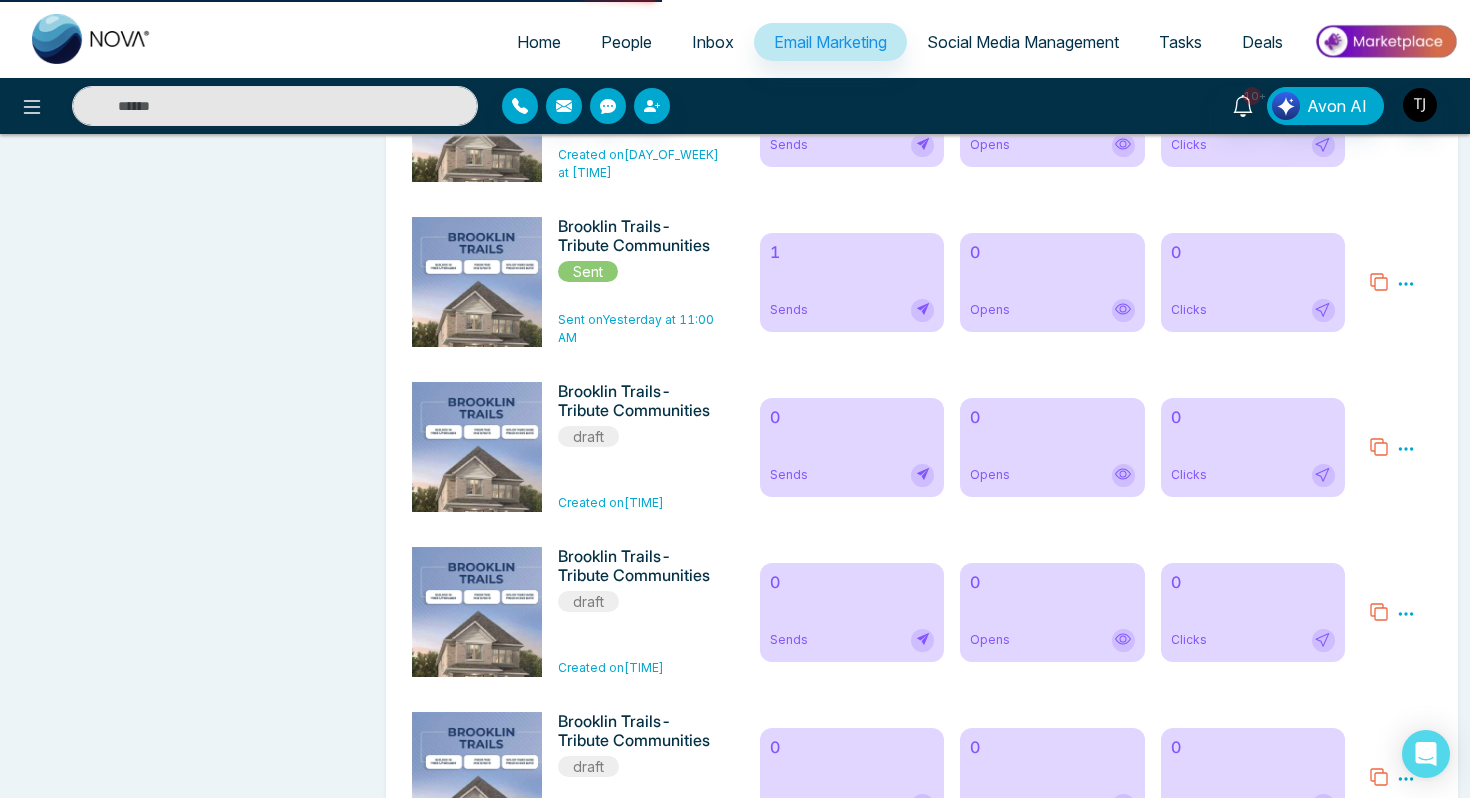 scroll, scrollTop: 0, scrollLeft: 0, axis: both 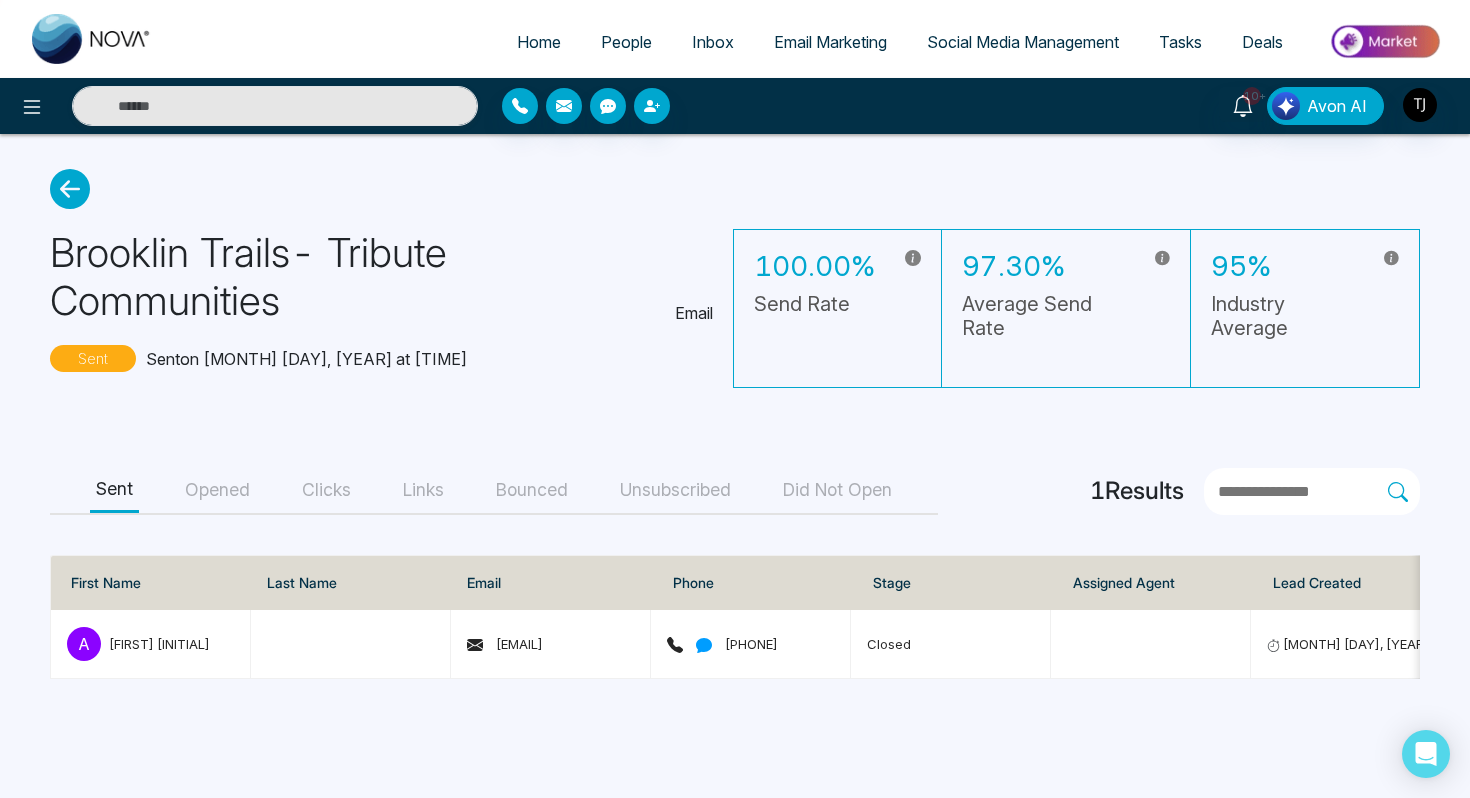 click on "Opened" at bounding box center (217, 490) 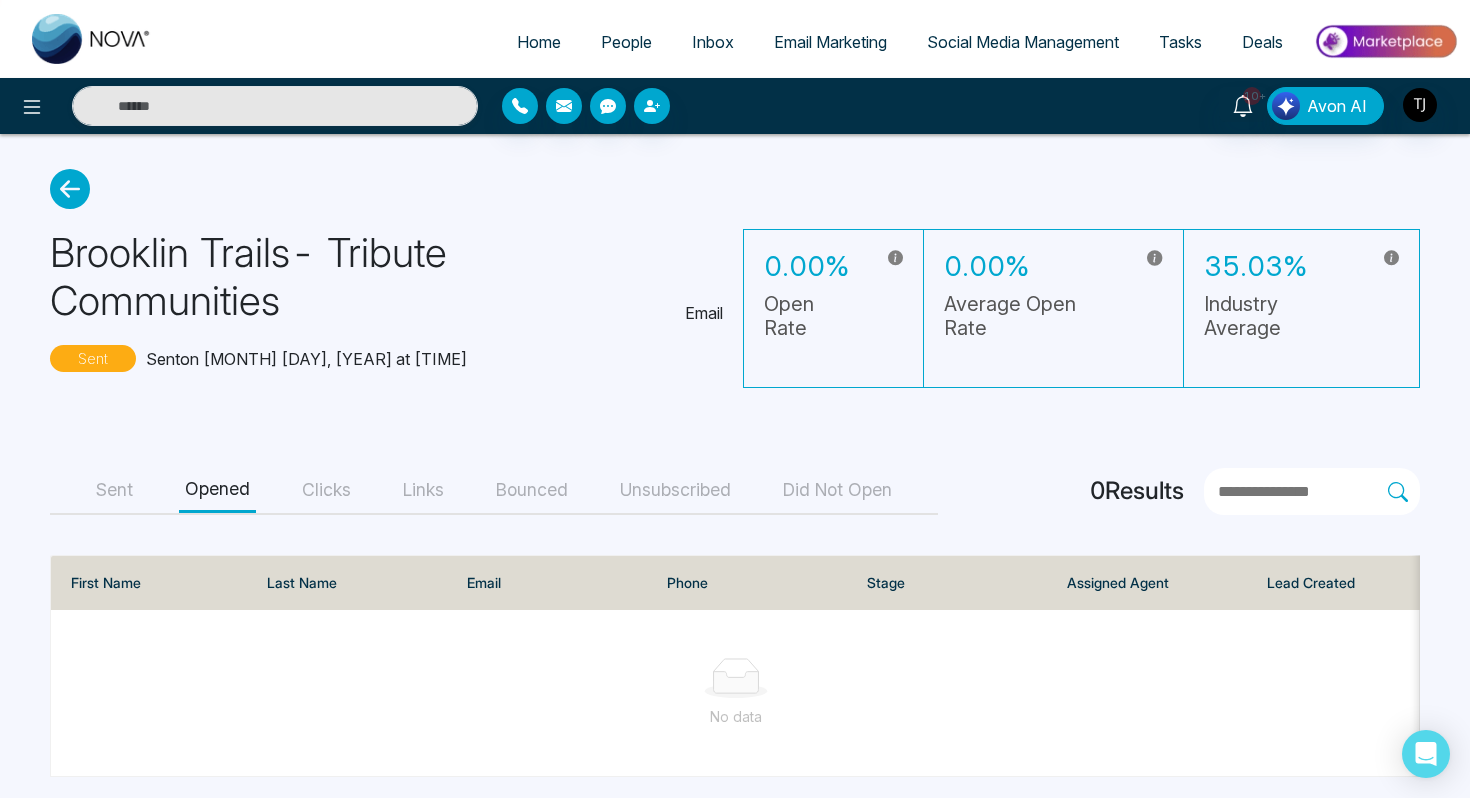 click on "Clicks" at bounding box center (326, 490) 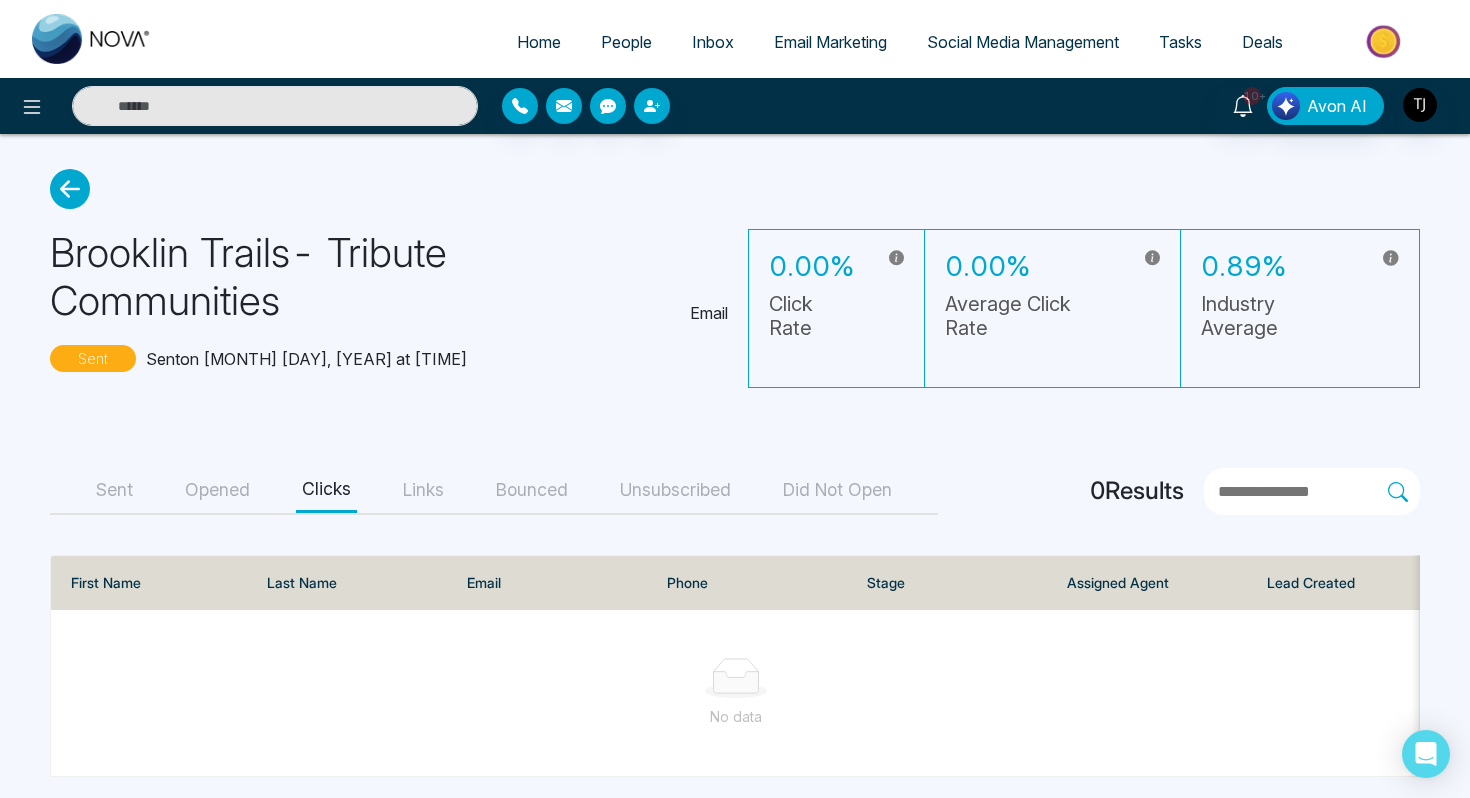 click on "Unsubscribed" at bounding box center (675, 490) 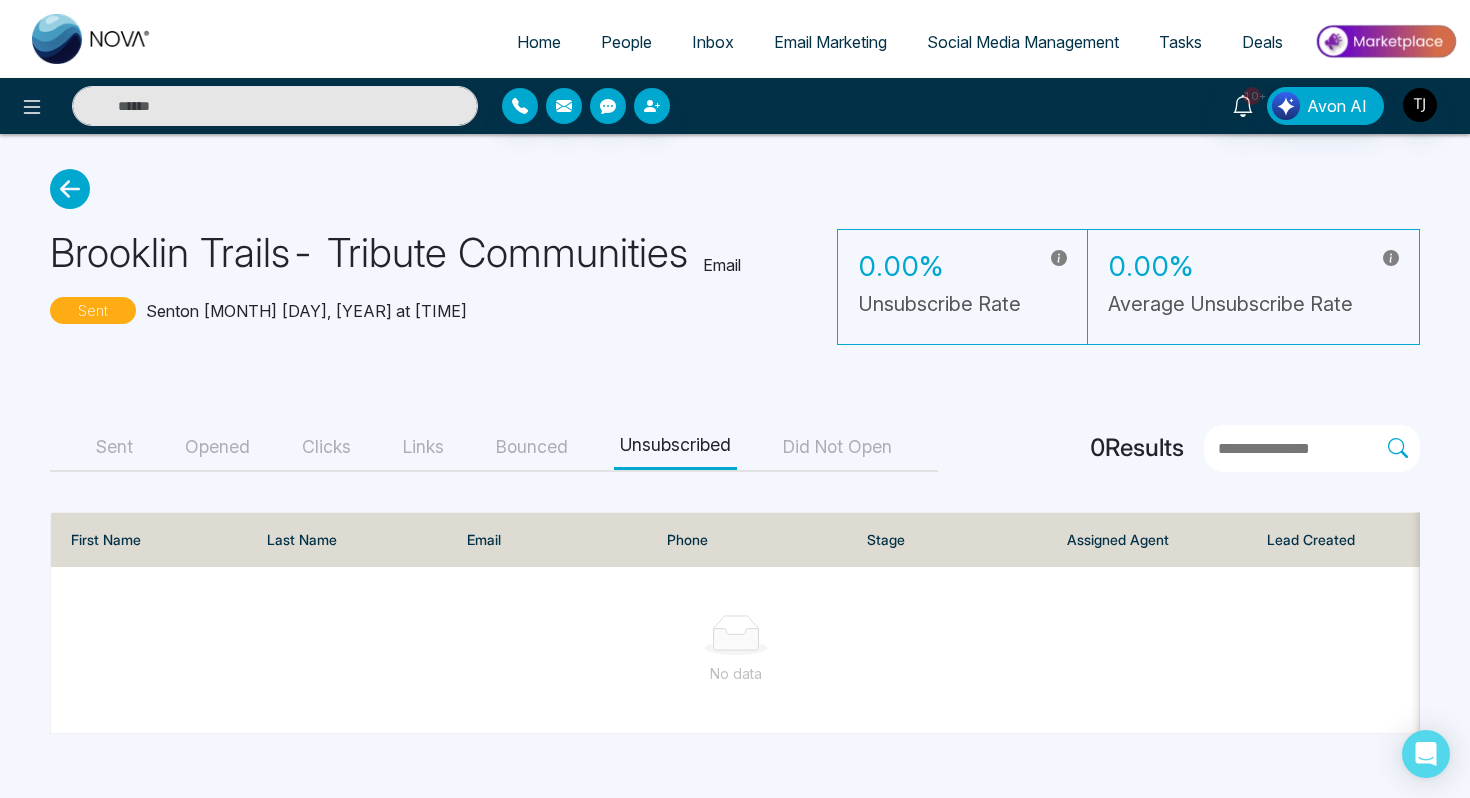click on "Did Not Open" at bounding box center [837, 447] 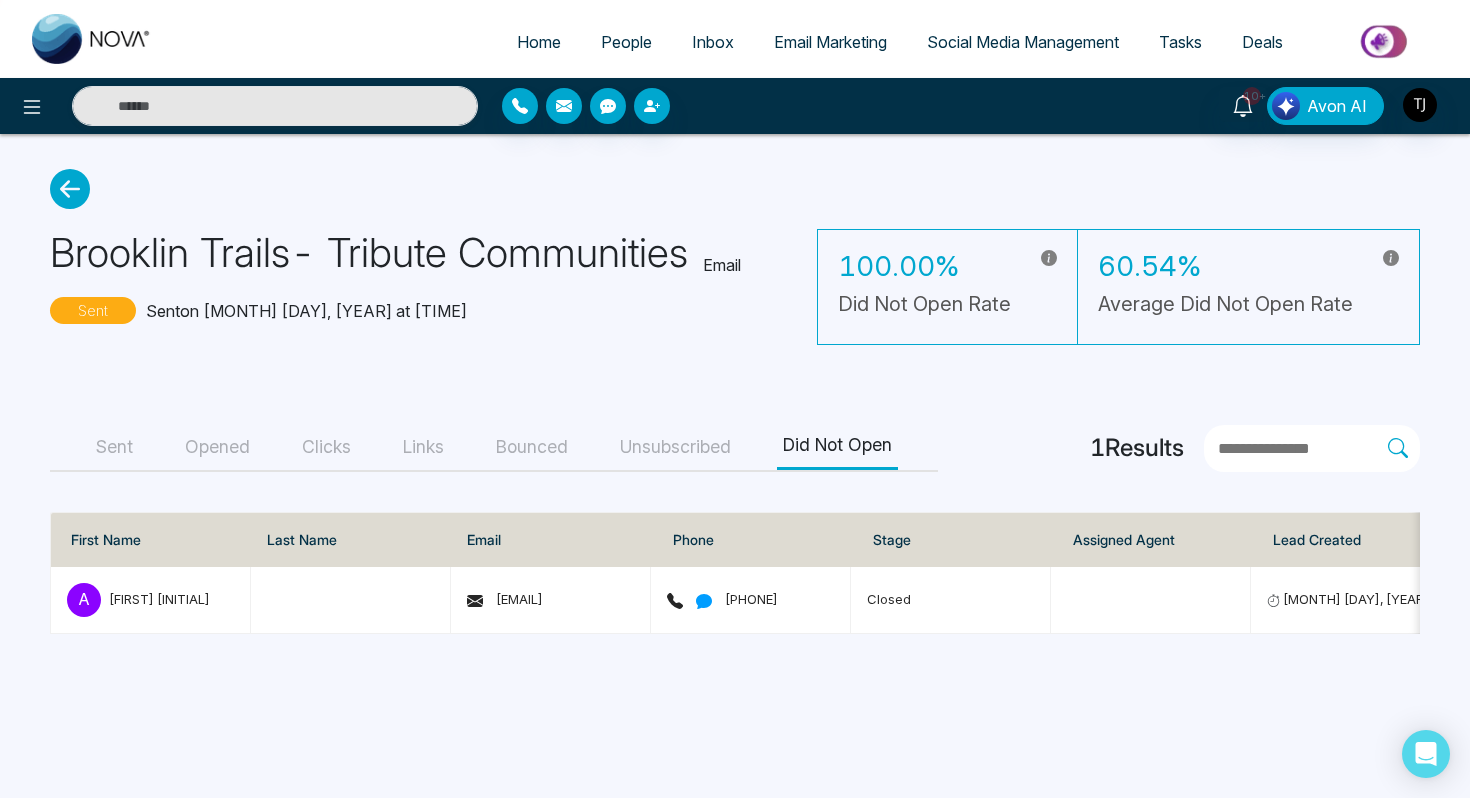 click on "Email Marketing" at bounding box center (830, 42) 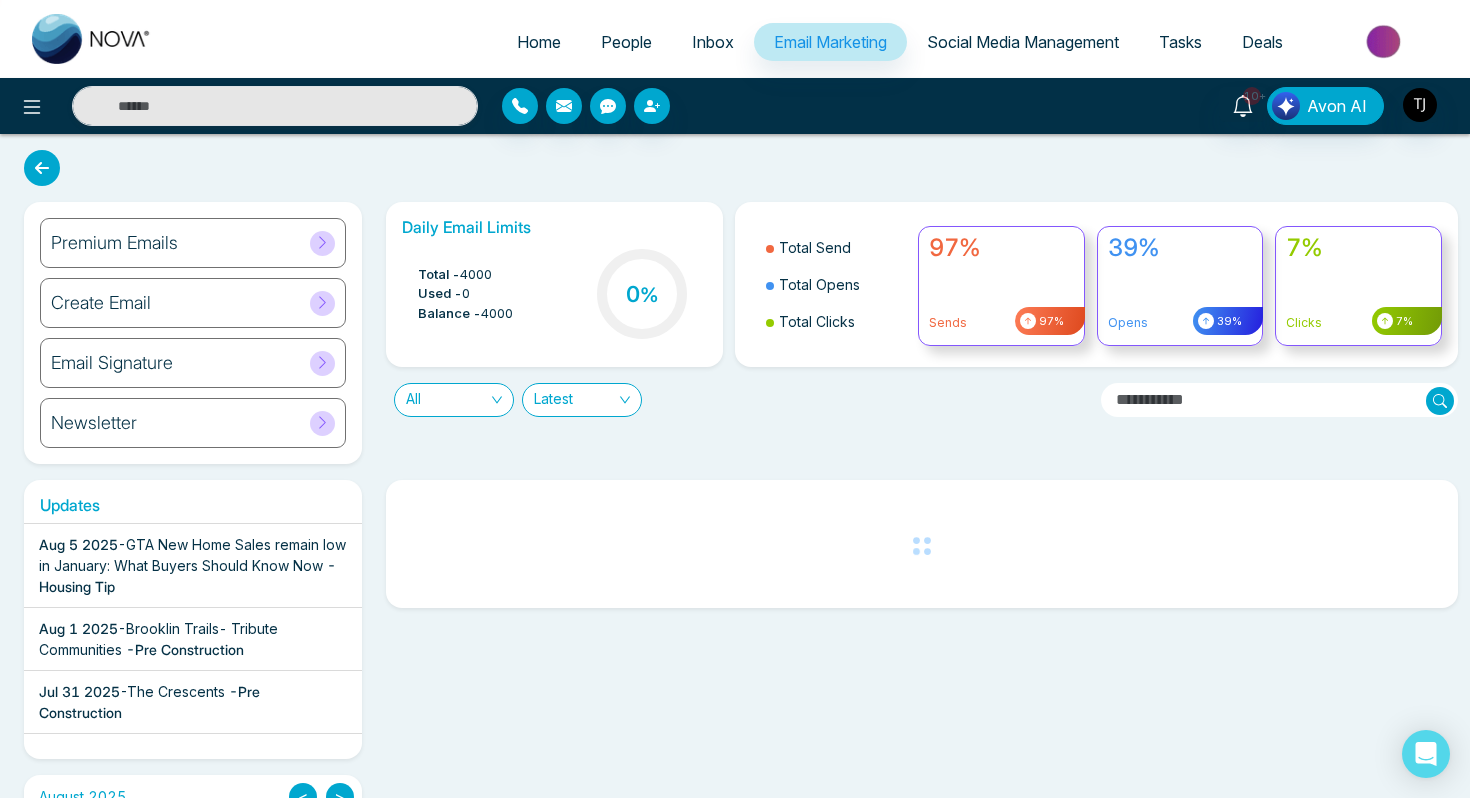 click on "Premium Emails" at bounding box center [193, 243] 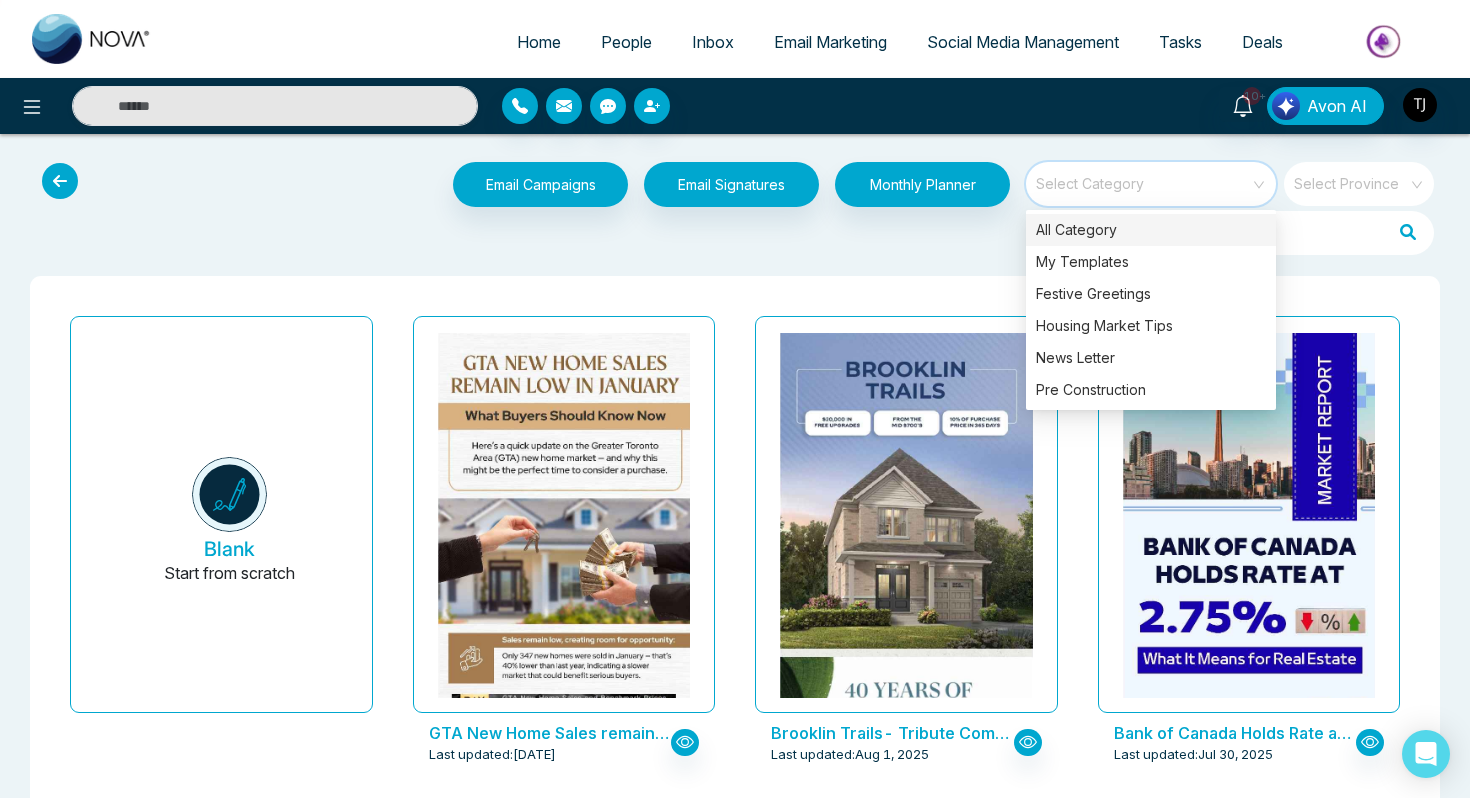 click at bounding box center [1144, 177] 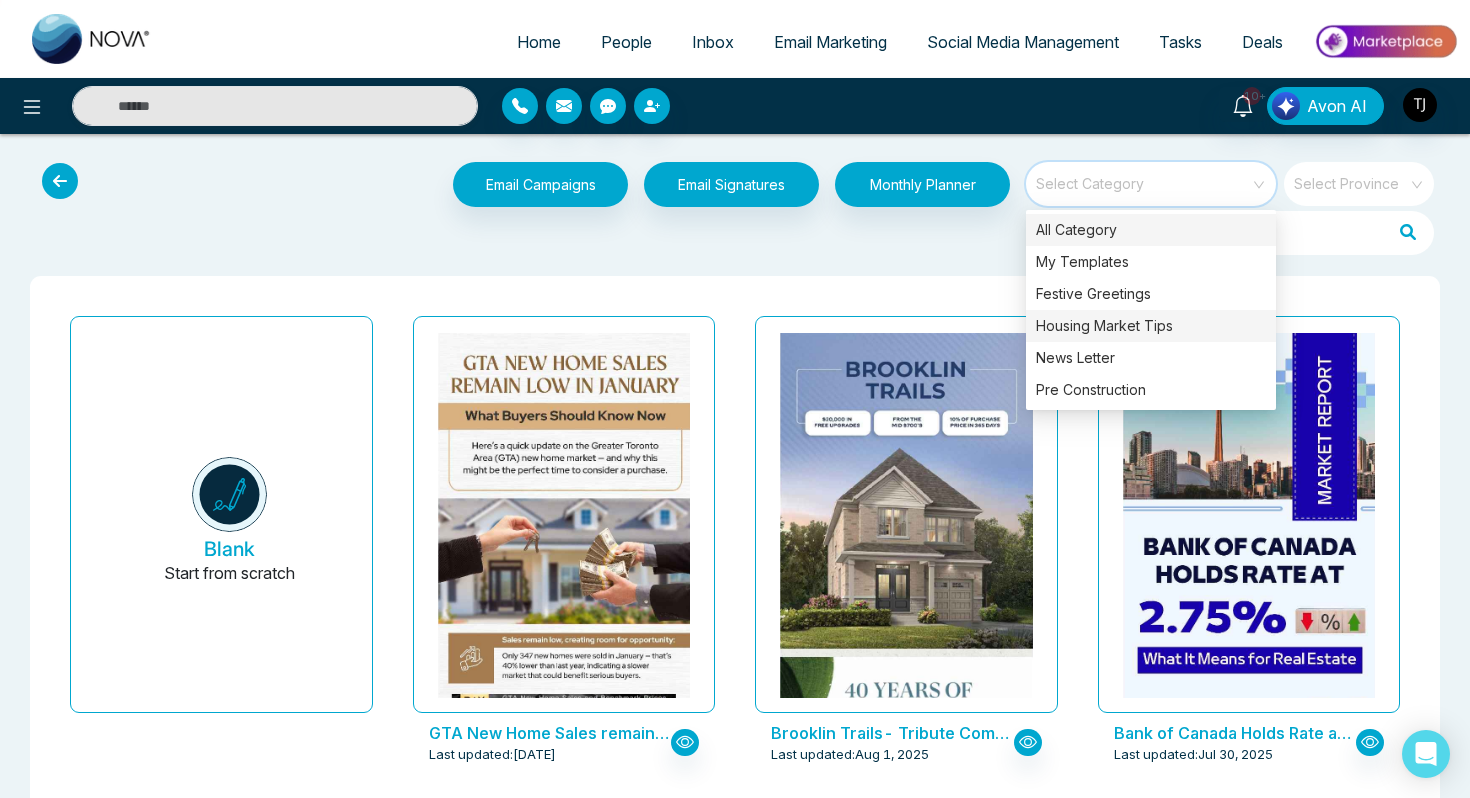 click on "Housing Market Tips" at bounding box center (1151, 326) 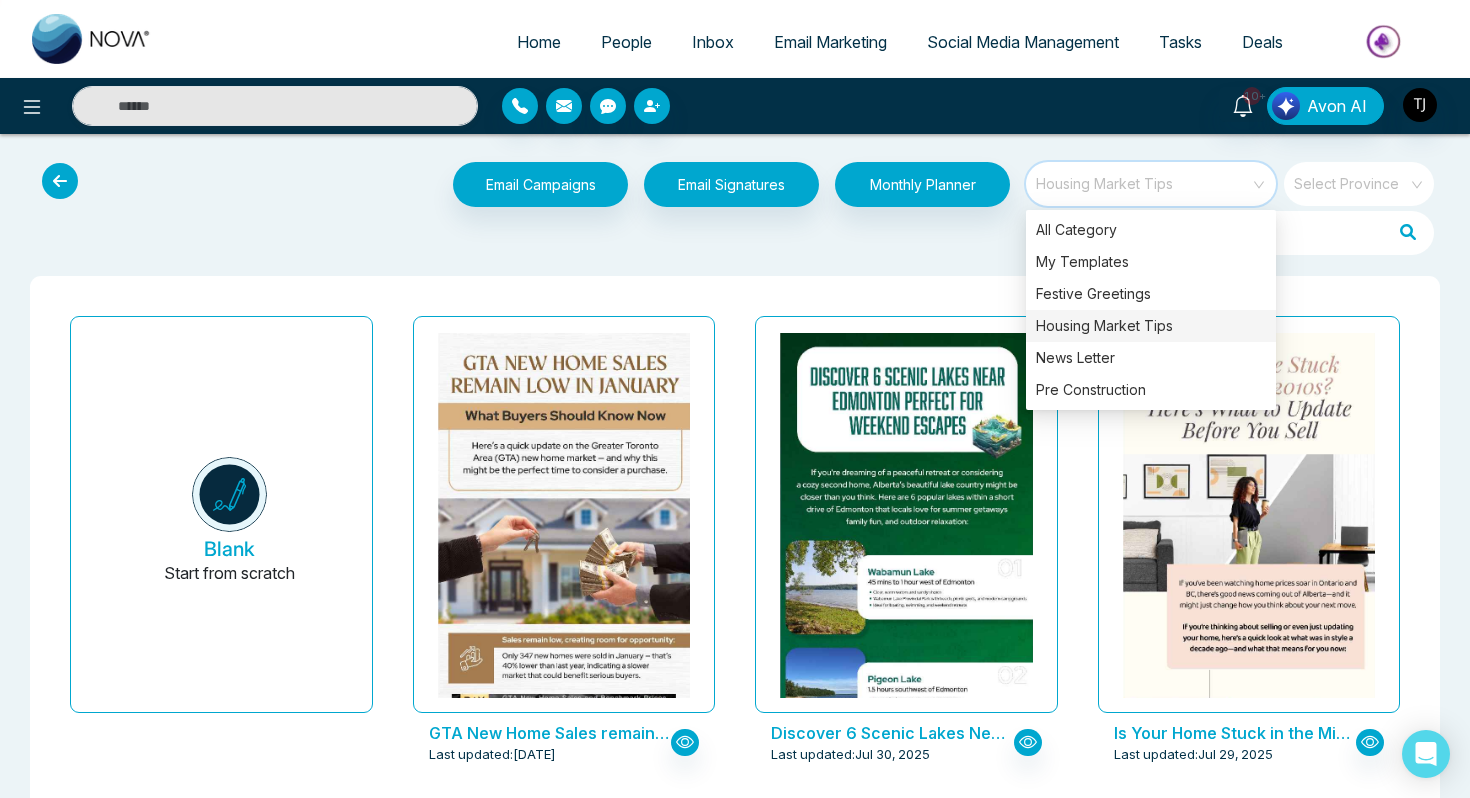 click on "[DATE] [DATE] [DATE] [DATE] [DATE] [DATE] [DATE] [DATE] [DATE] [DATE] [DATE]" at bounding box center (735, 6658) 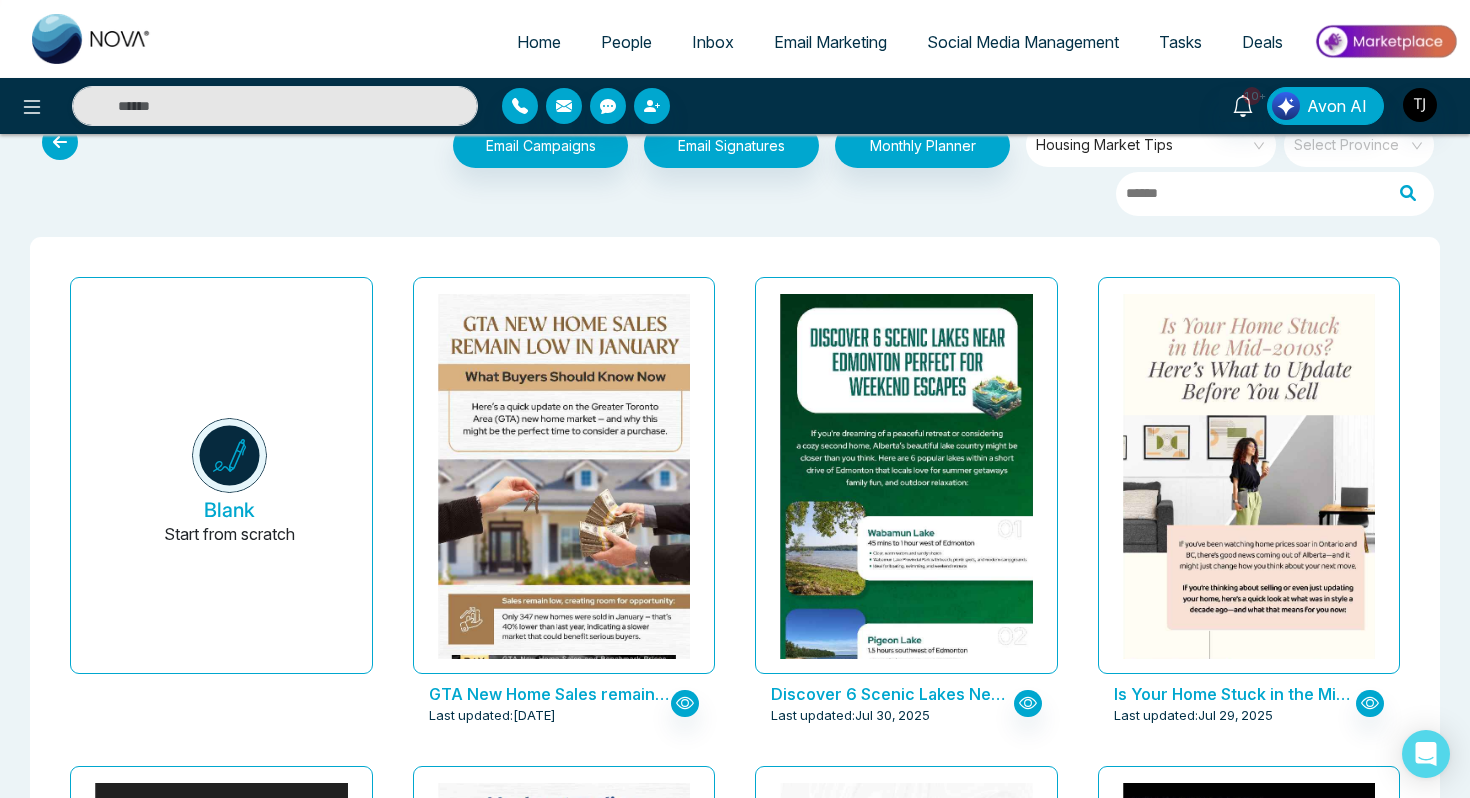 scroll, scrollTop: 0, scrollLeft: 0, axis: both 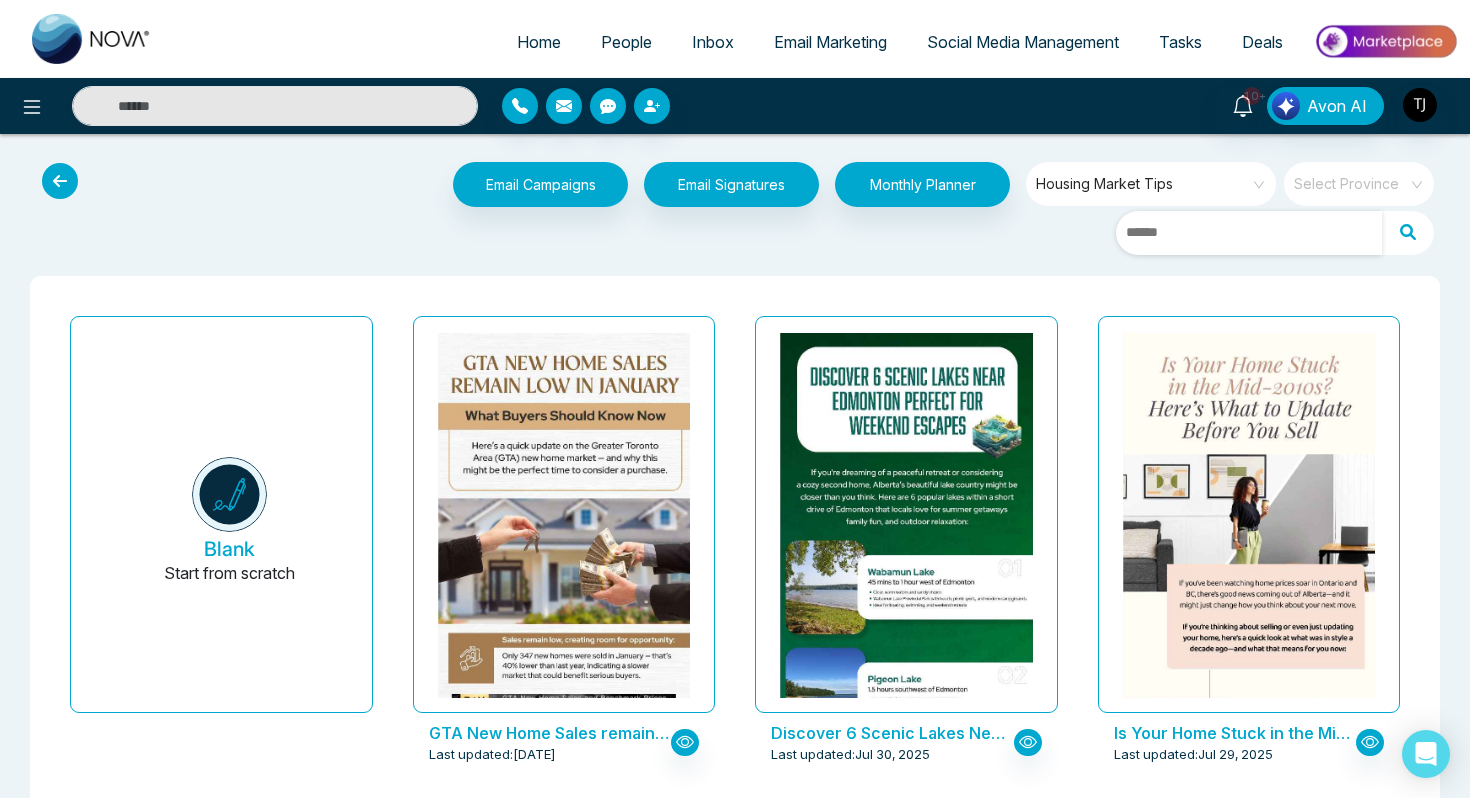click at bounding box center (1249, 233) 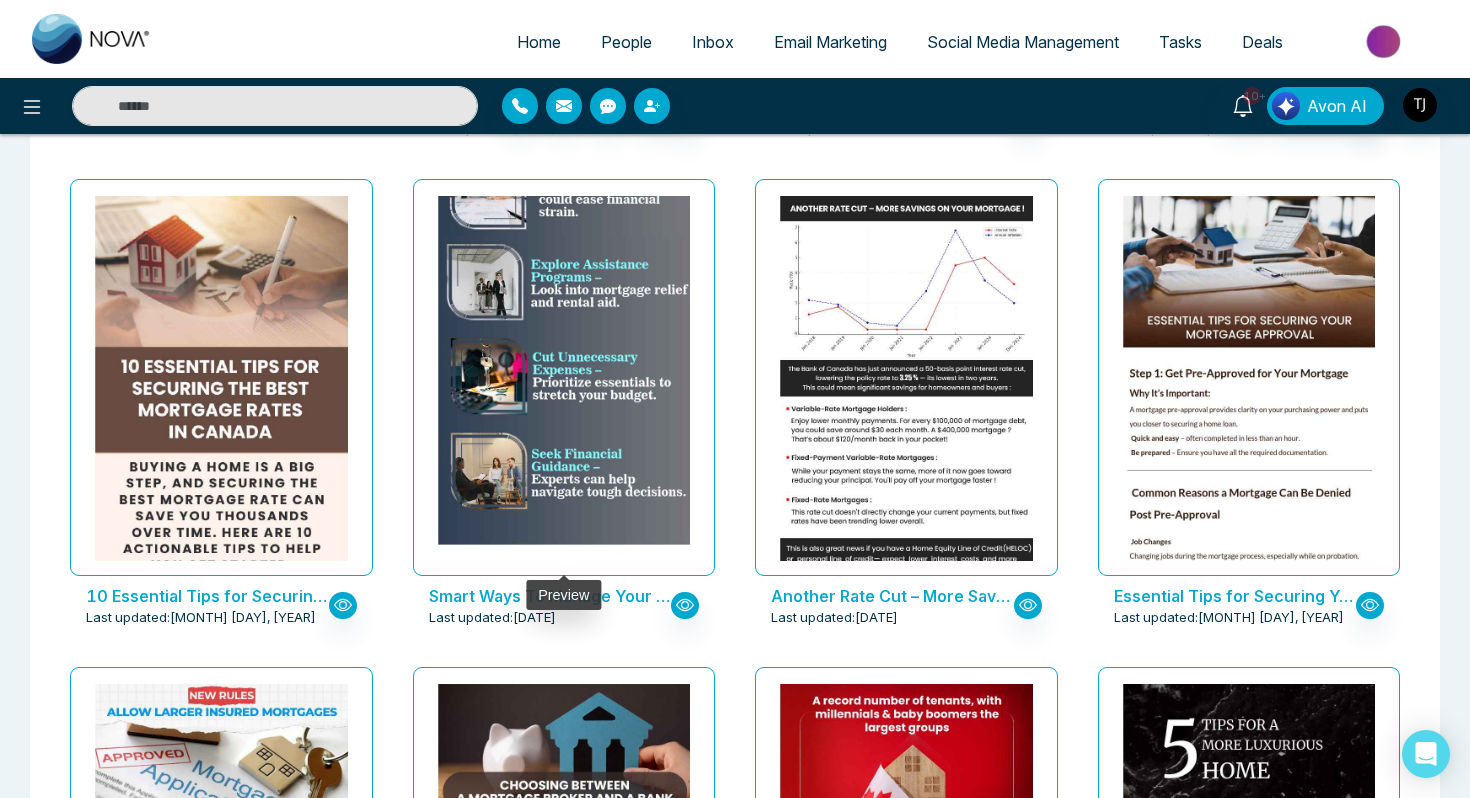 scroll, scrollTop: 625, scrollLeft: 0, axis: vertical 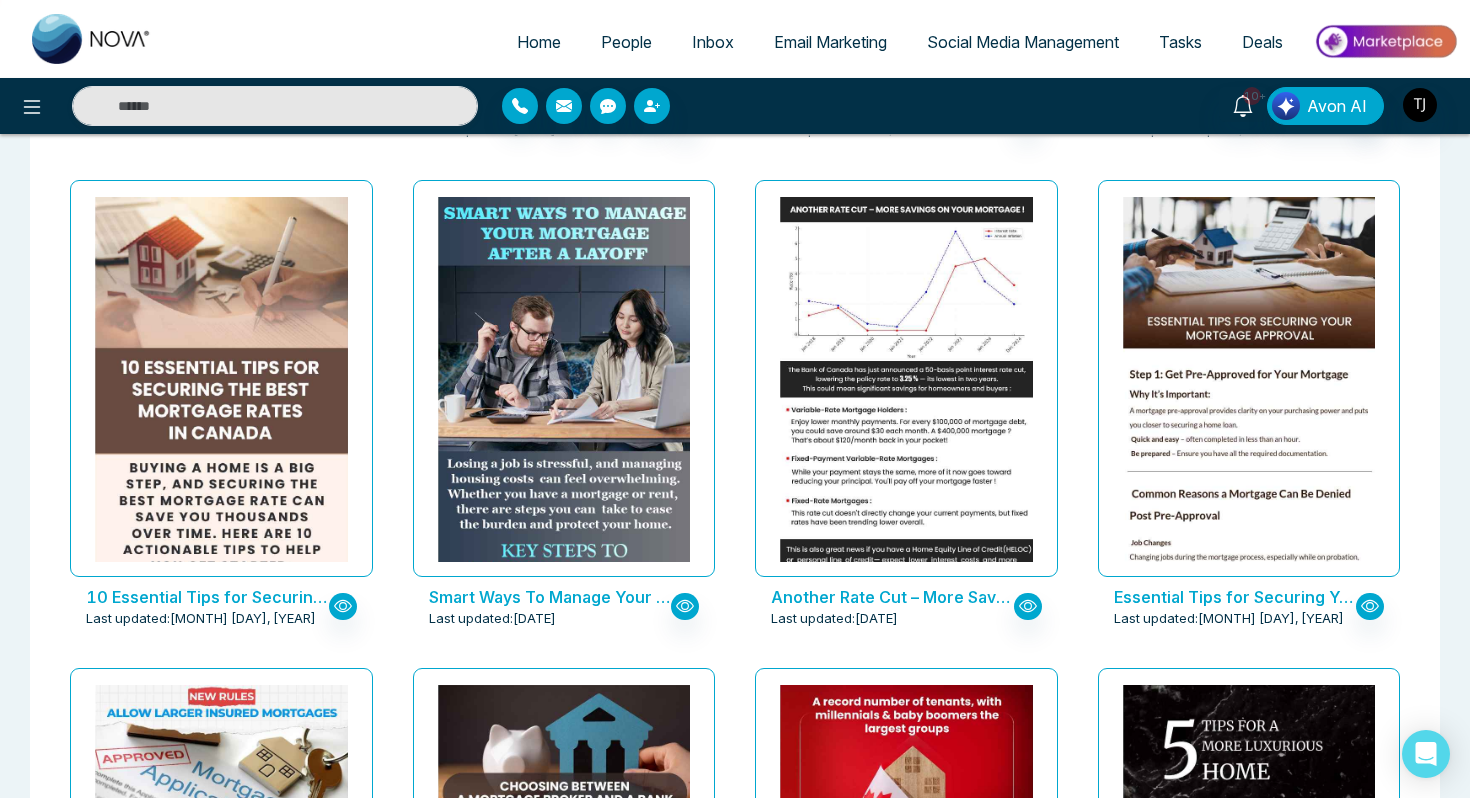 type on "***" 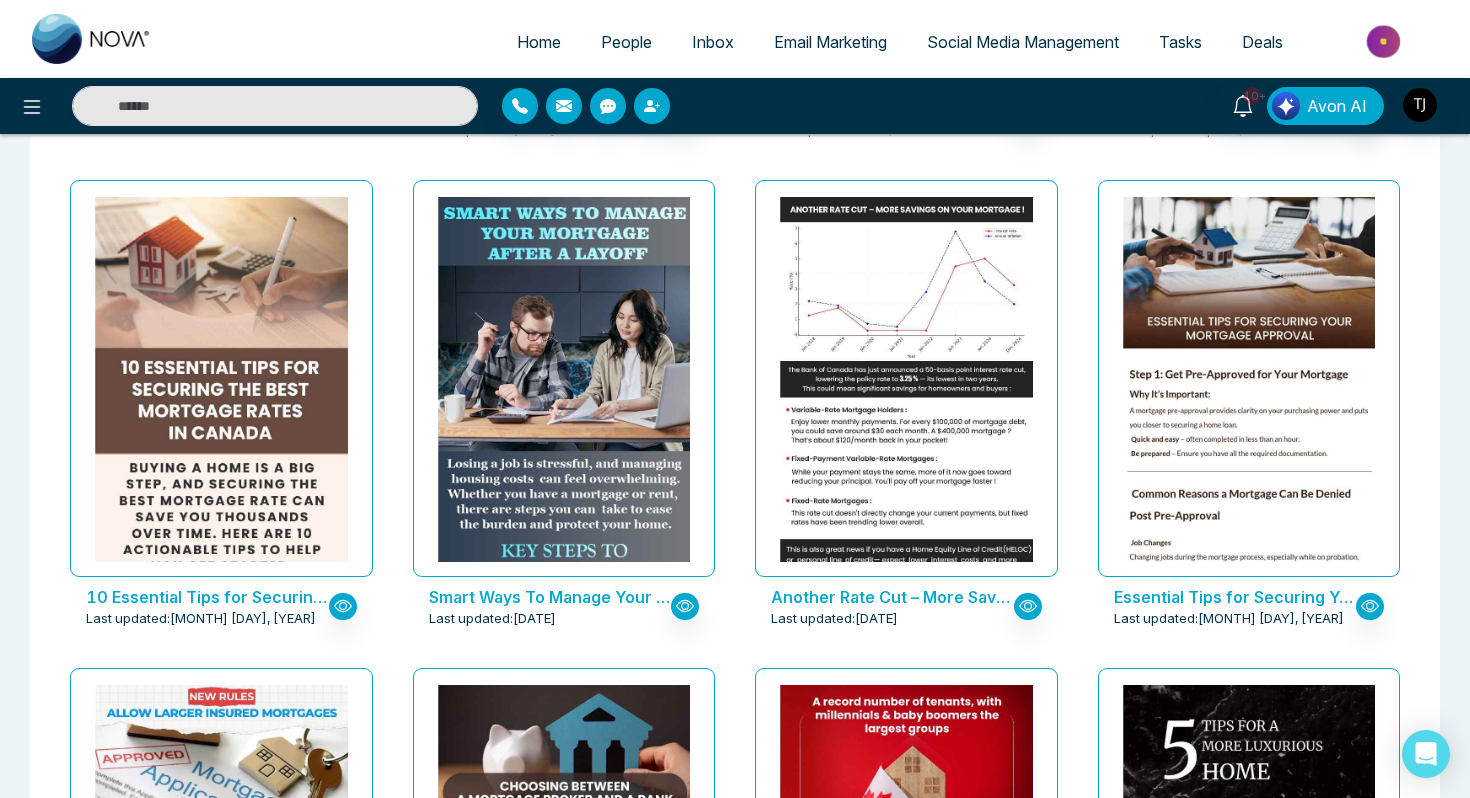 click on "Social Media Management" at bounding box center [1023, 42] 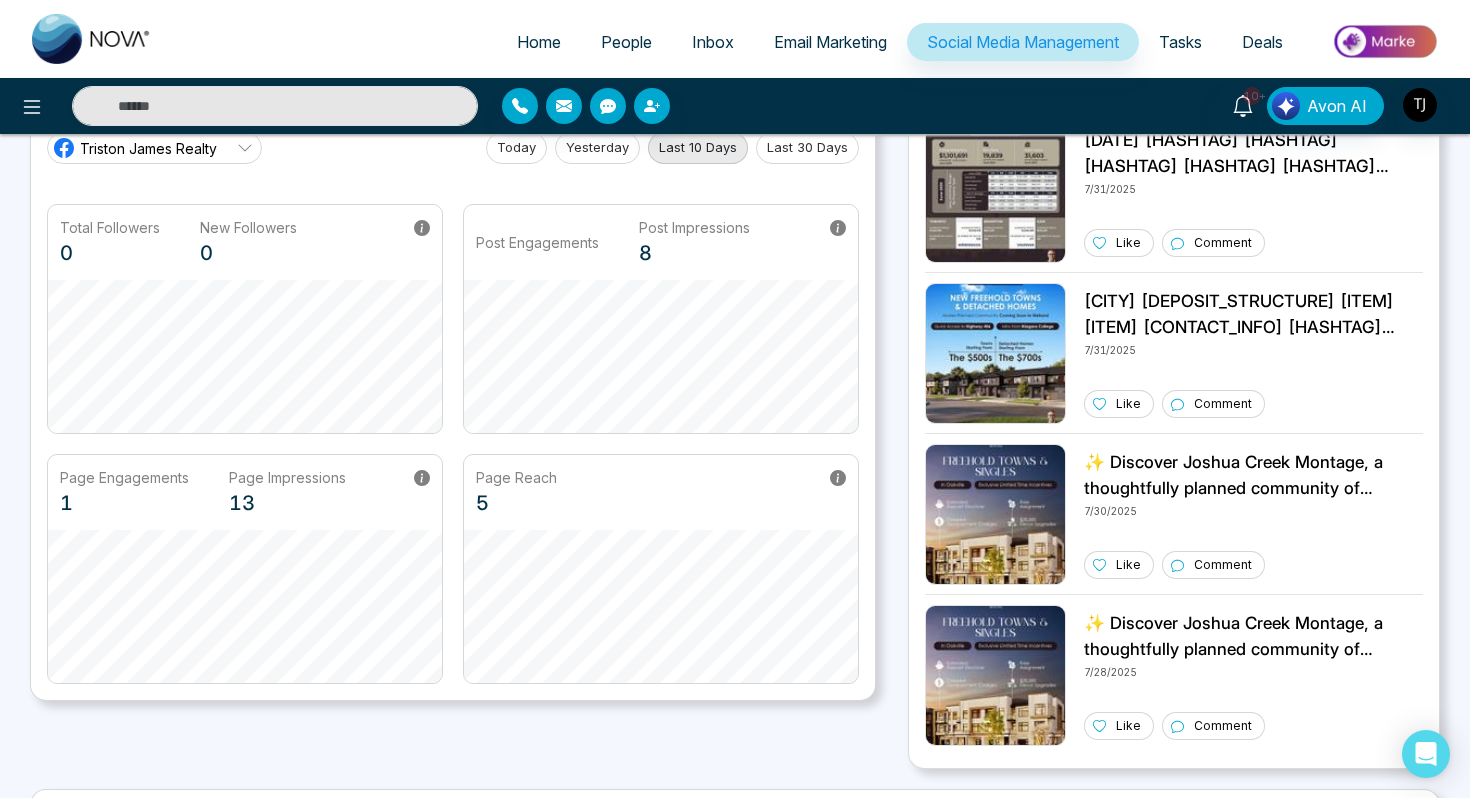 scroll, scrollTop: 0, scrollLeft: 0, axis: both 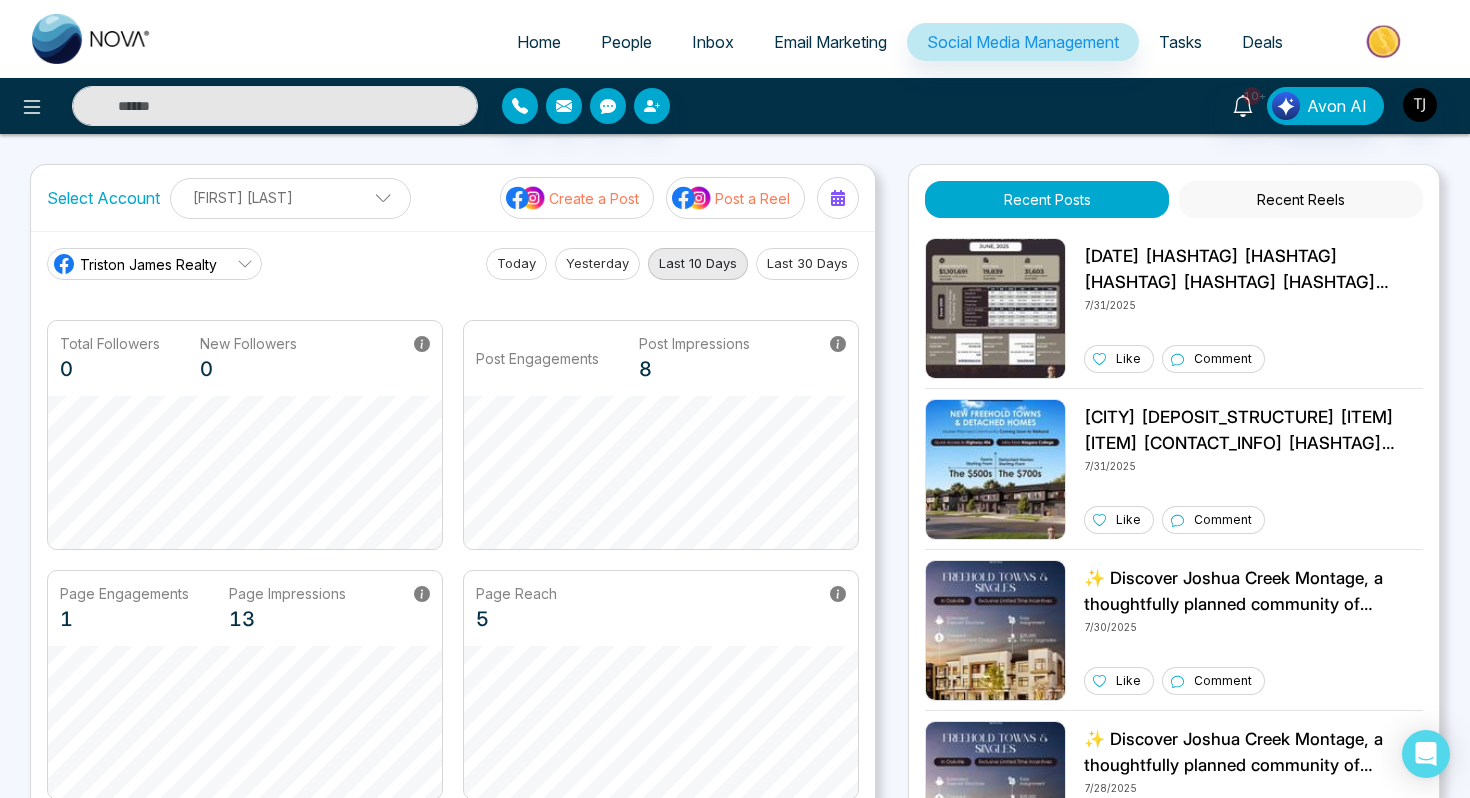 click on "Create a Post" at bounding box center (594, 198) 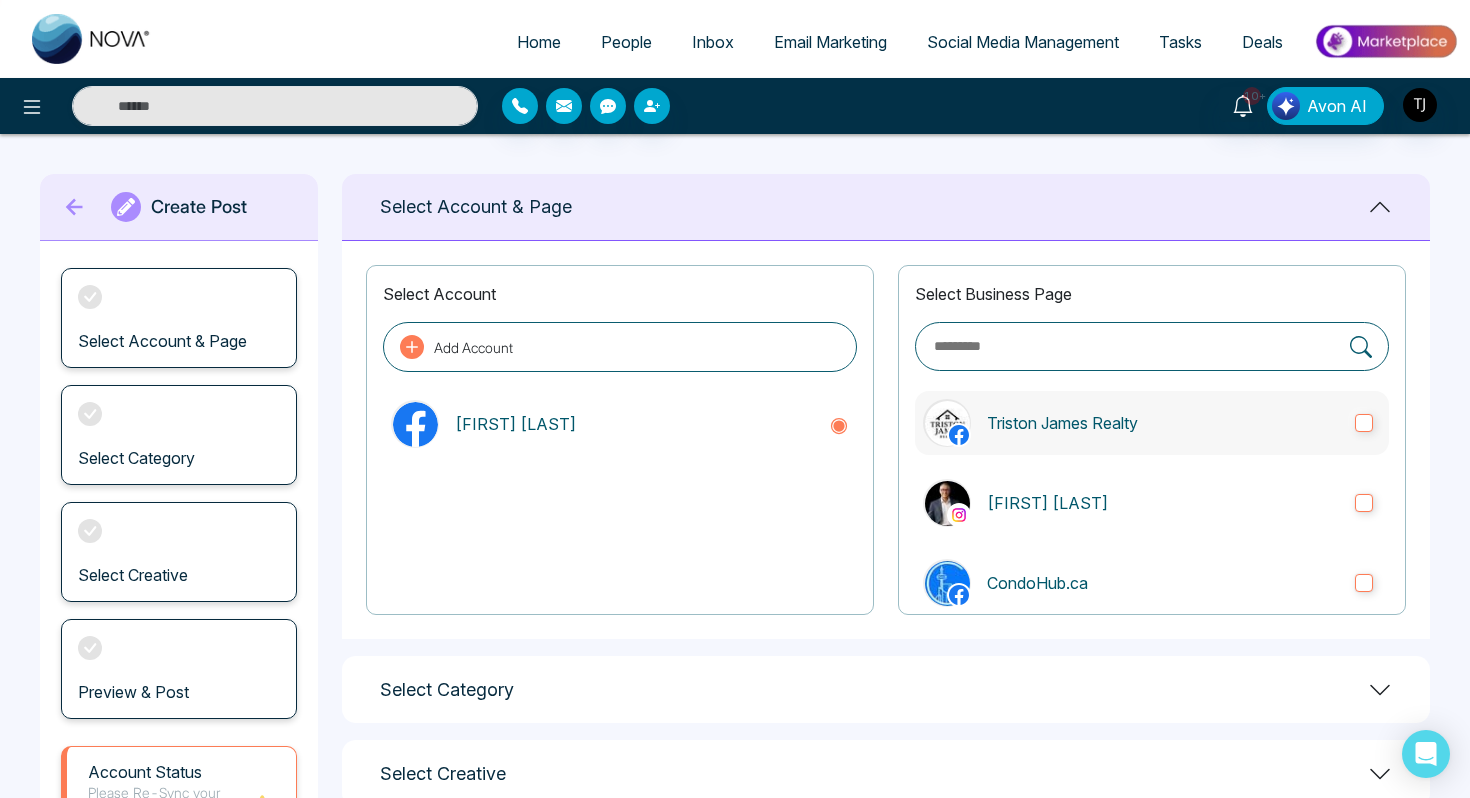 click on "Triston James Realty" at bounding box center [1163, 423] 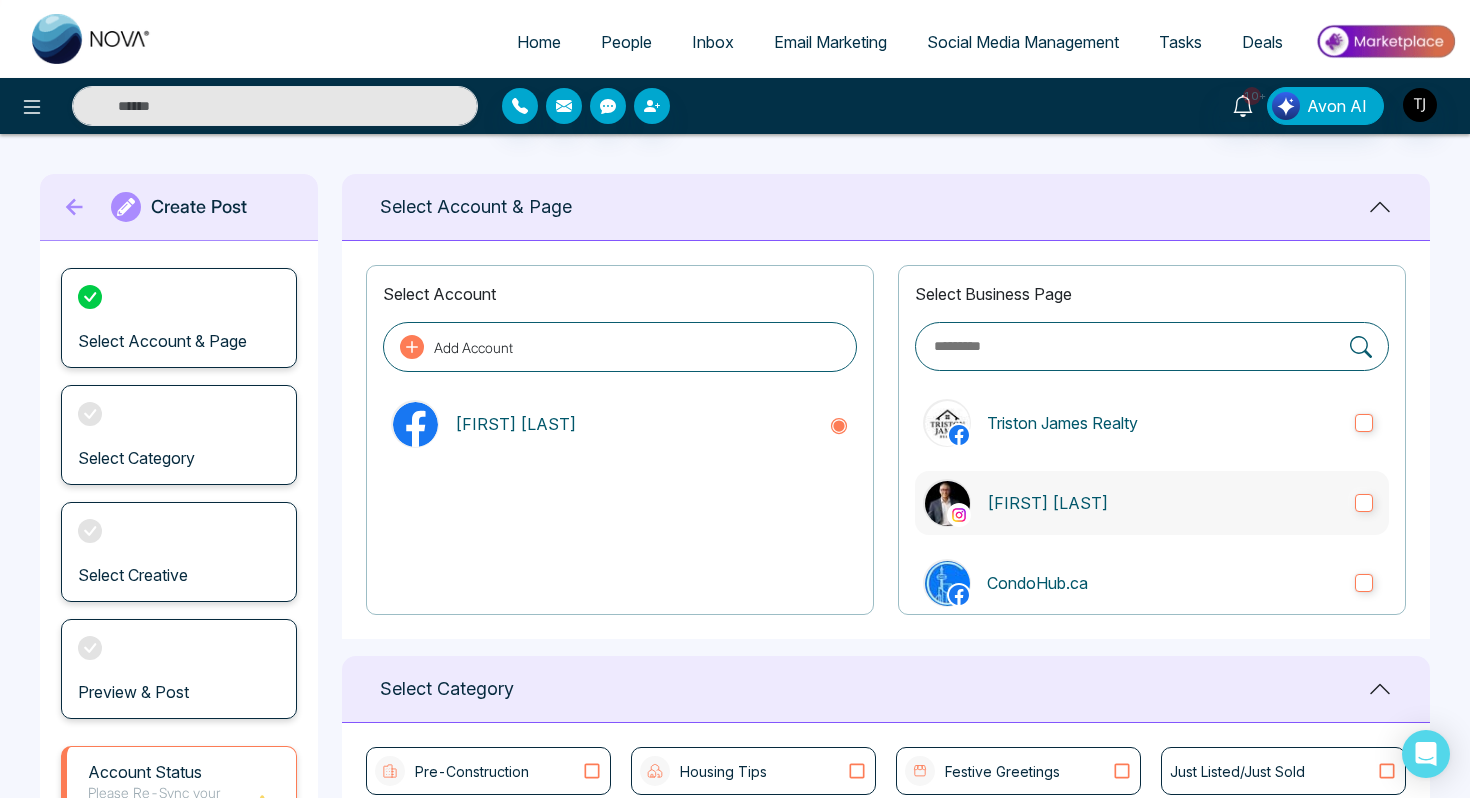 click on "[FIRST] [LAST]" at bounding box center (1163, 503) 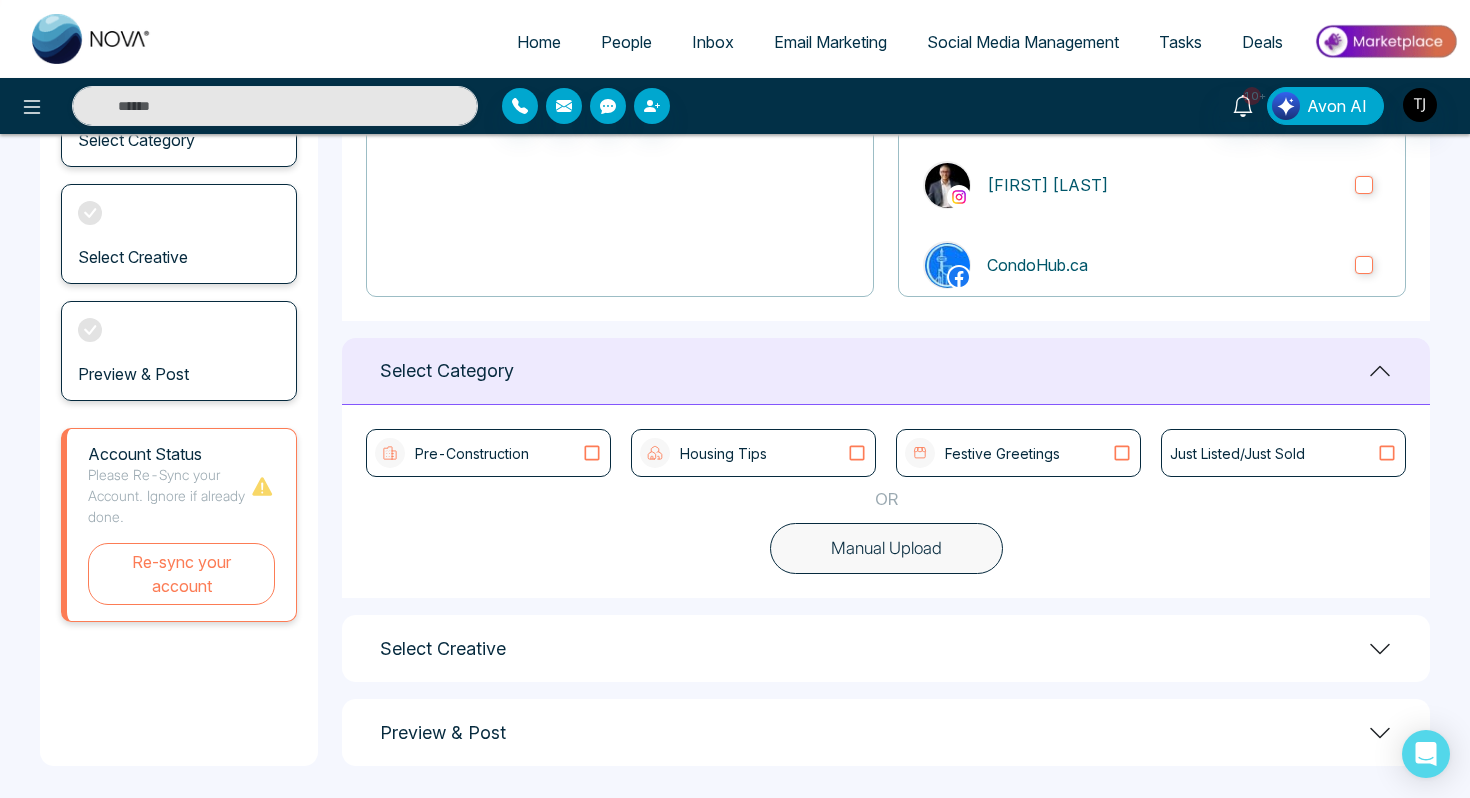scroll, scrollTop: 324, scrollLeft: 0, axis: vertical 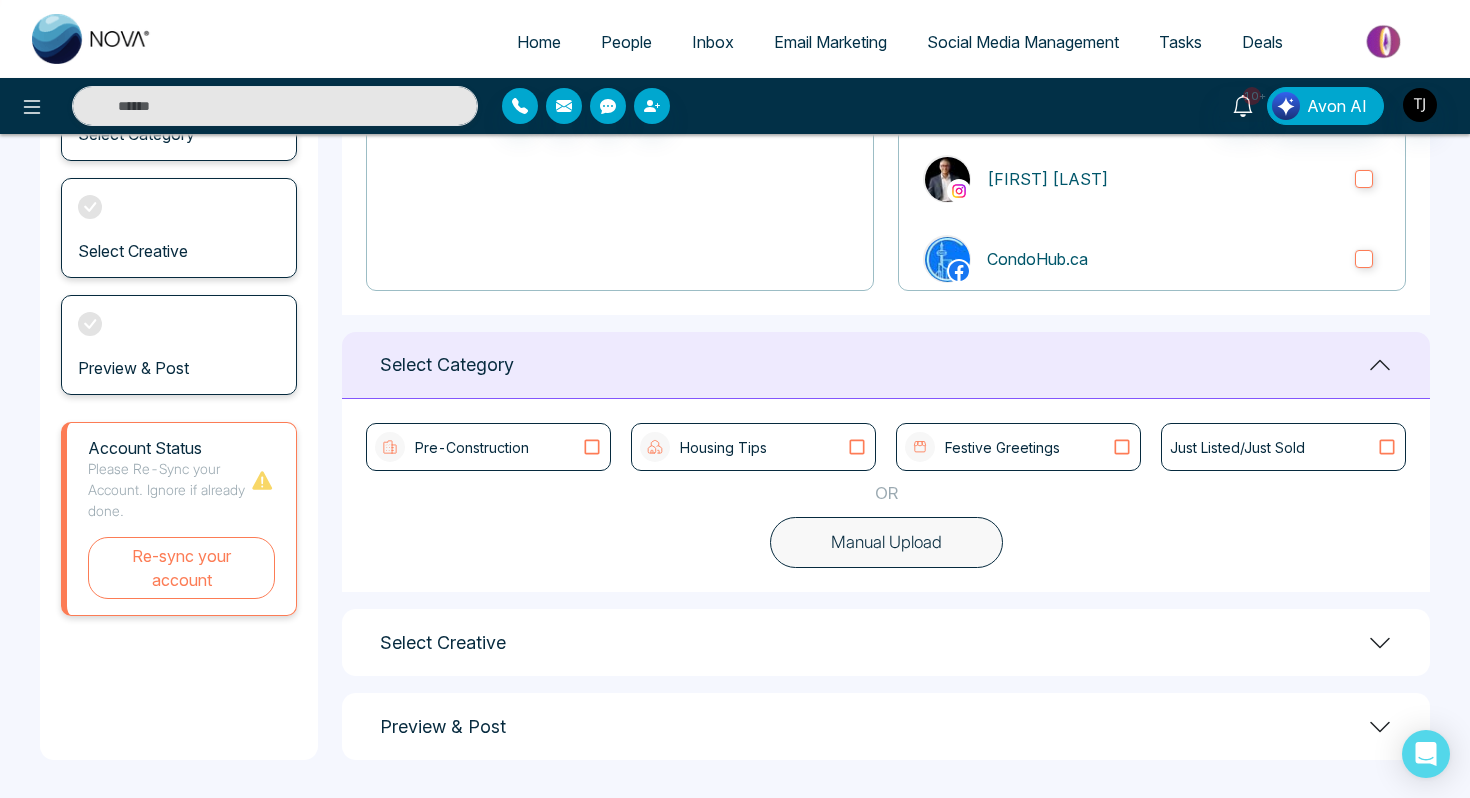 click on "Manual Upload" at bounding box center [886, 543] 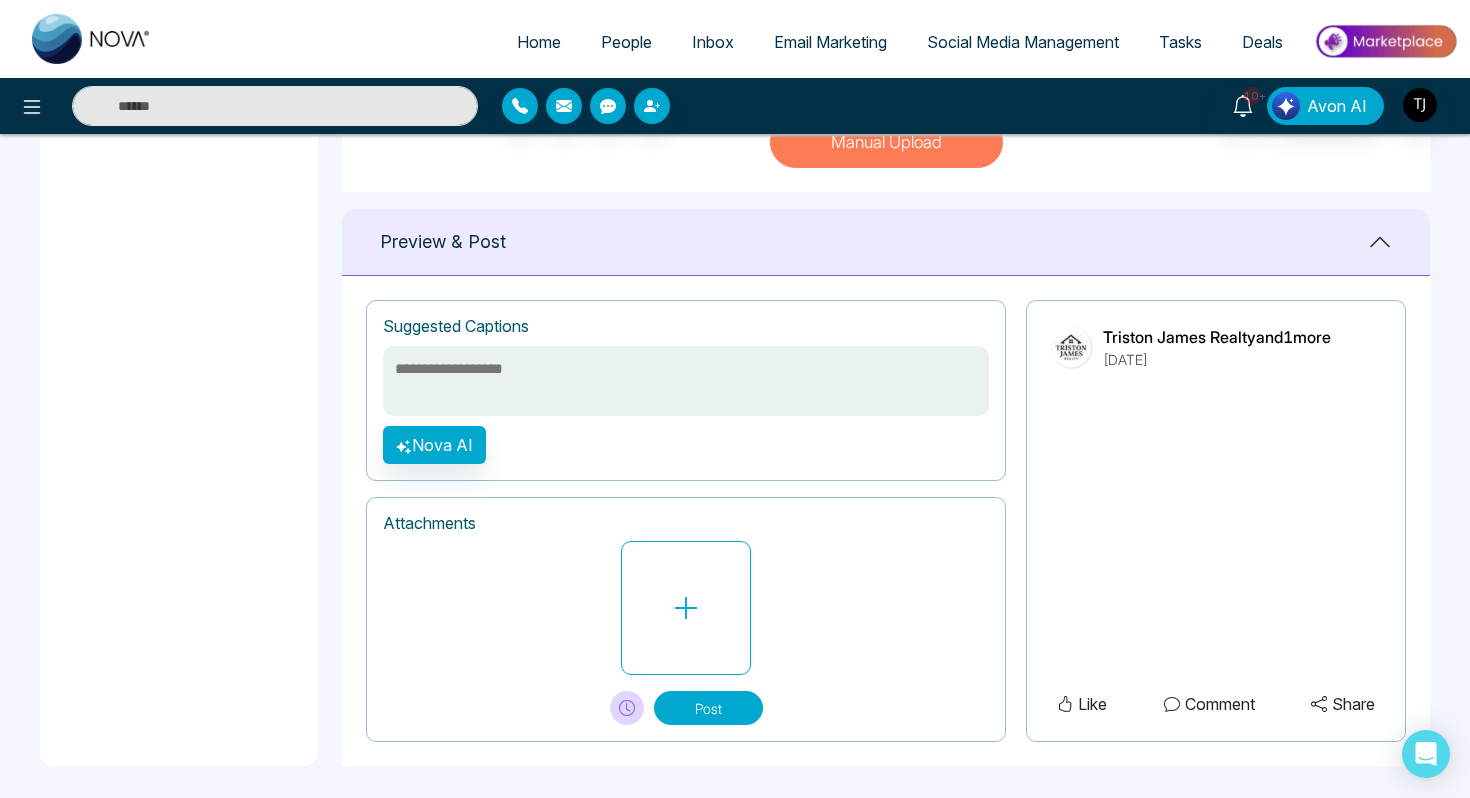 scroll, scrollTop: 729, scrollLeft: 0, axis: vertical 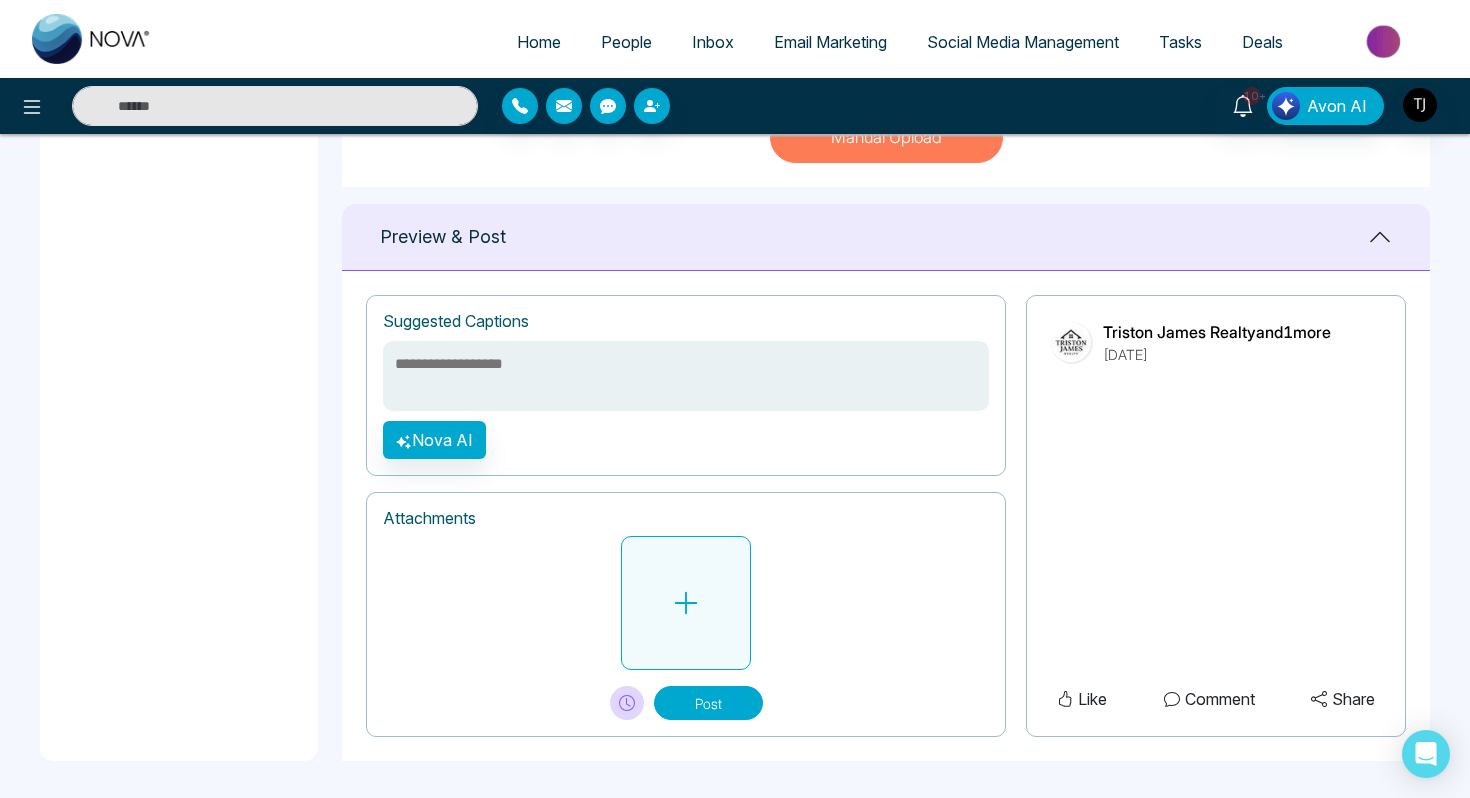 click 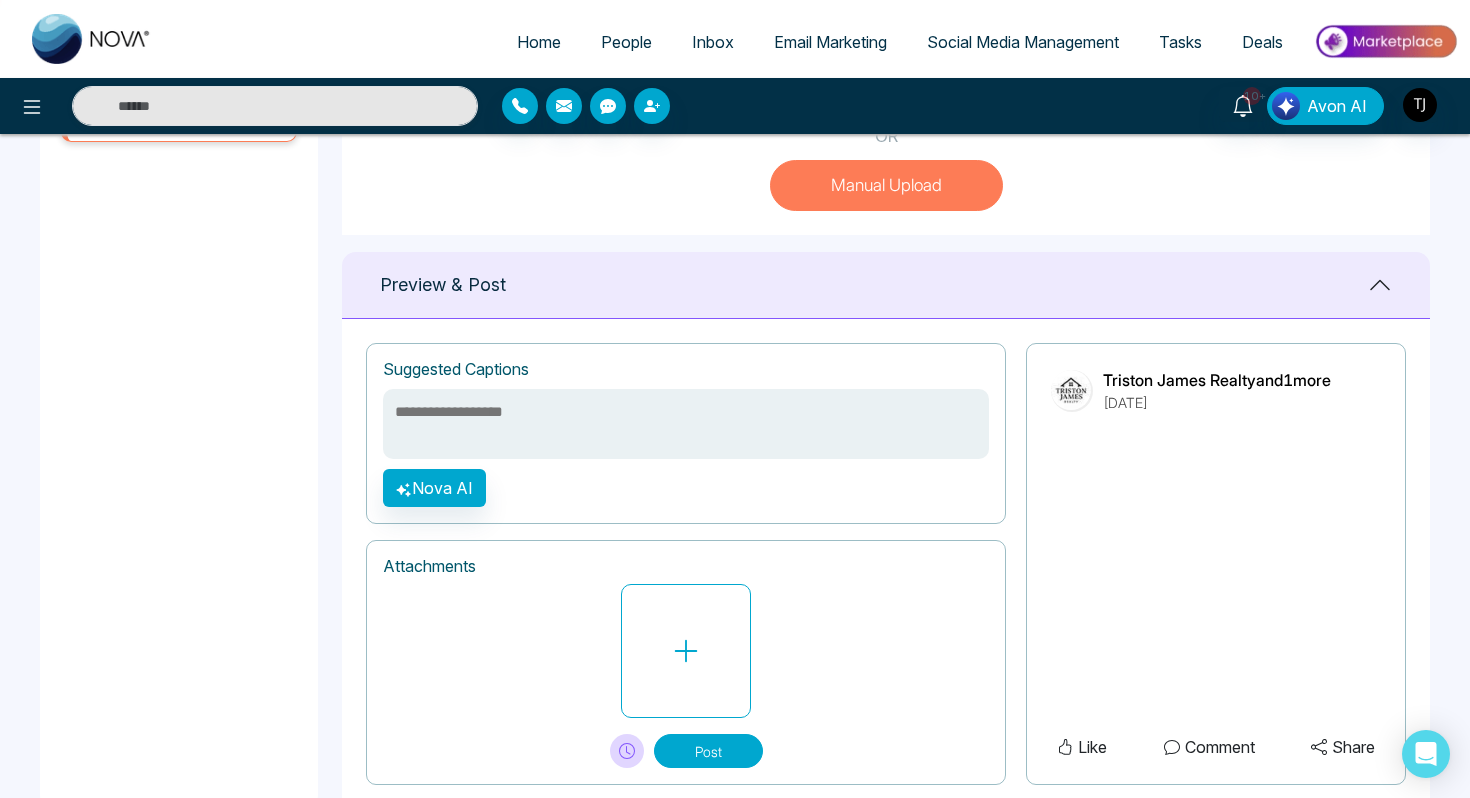 scroll, scrollTop: 730, scrollLeft: 0, axis: vertical 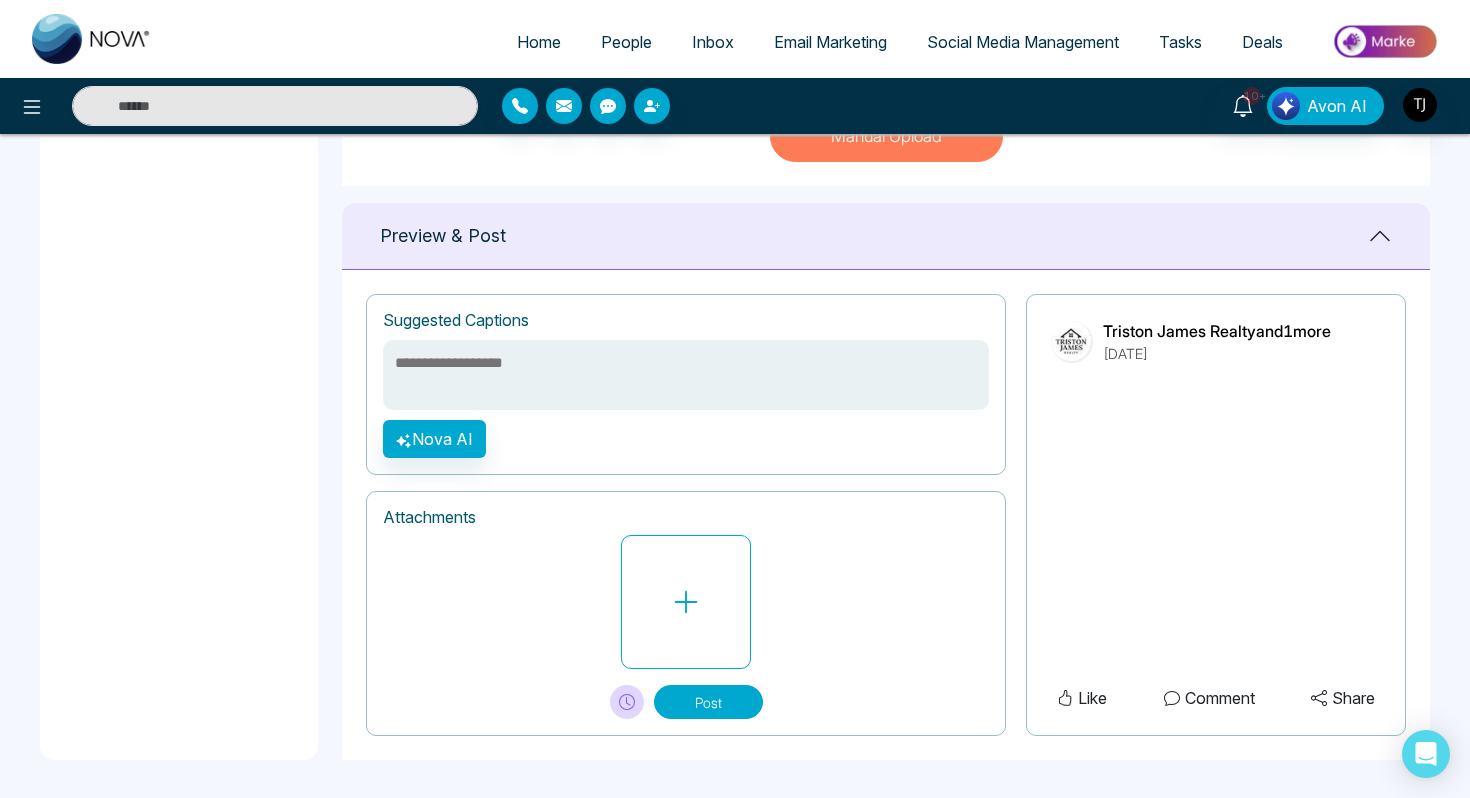 click on "Deals" at bounding box center (1262, 42) 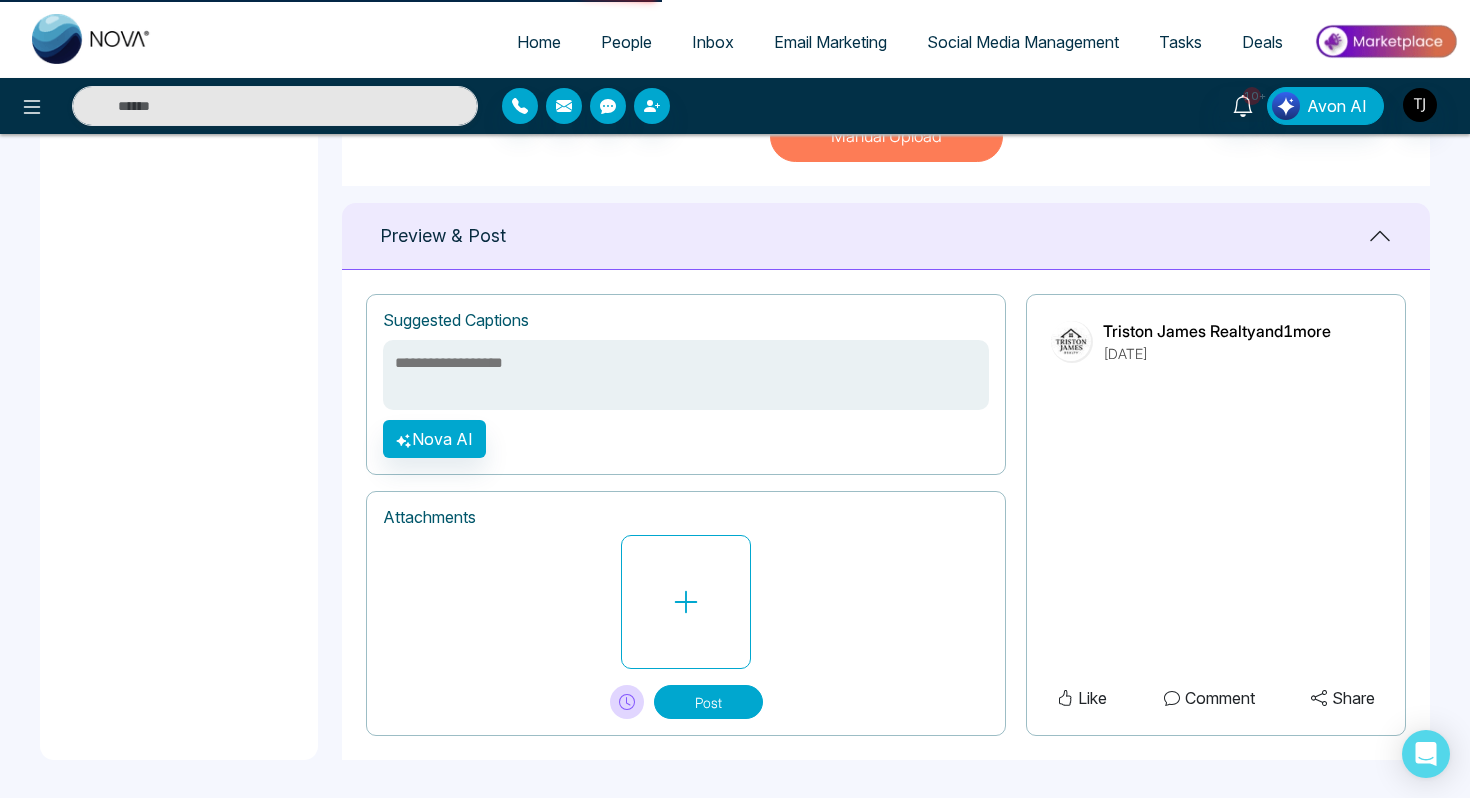 scroll, scrollTop: 0, scrollLeft: 0, axis: both 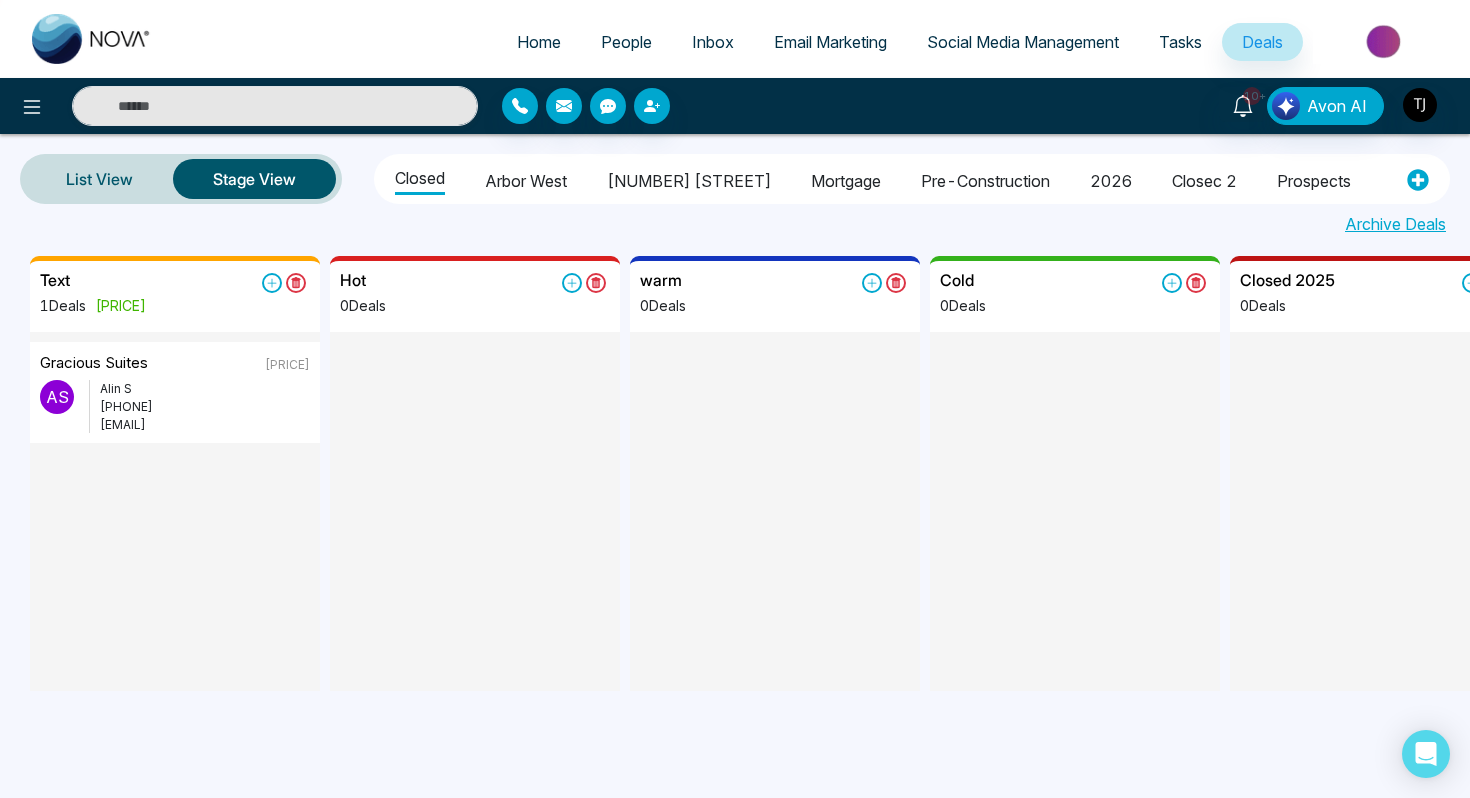 click on "[NUMBER] [STREET]" at bounding box center [689, 178] 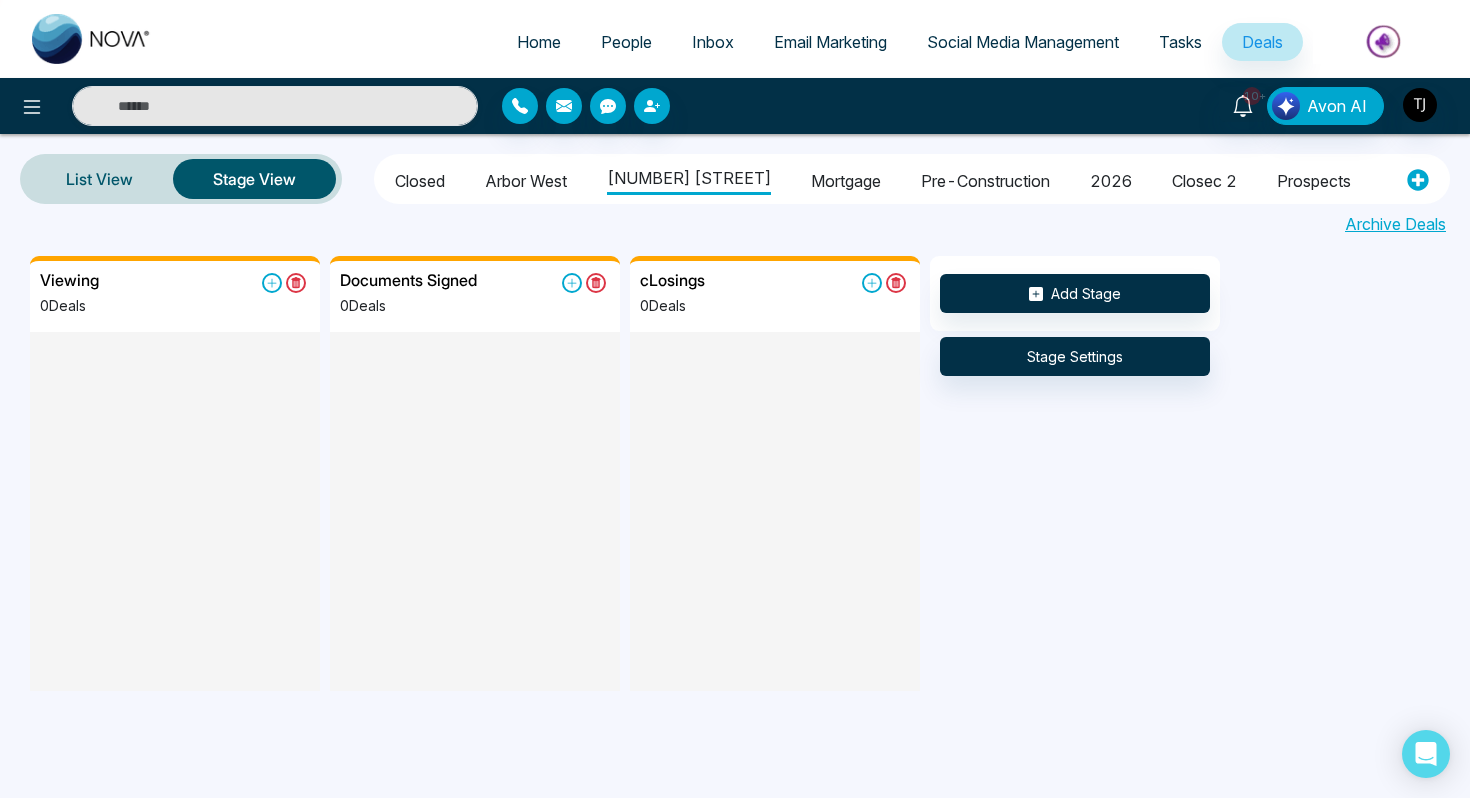 click on "[NAME] [NUMBER] [STREET] [YEAR] [PROSPECTS]" at bounding box center (885, 179) 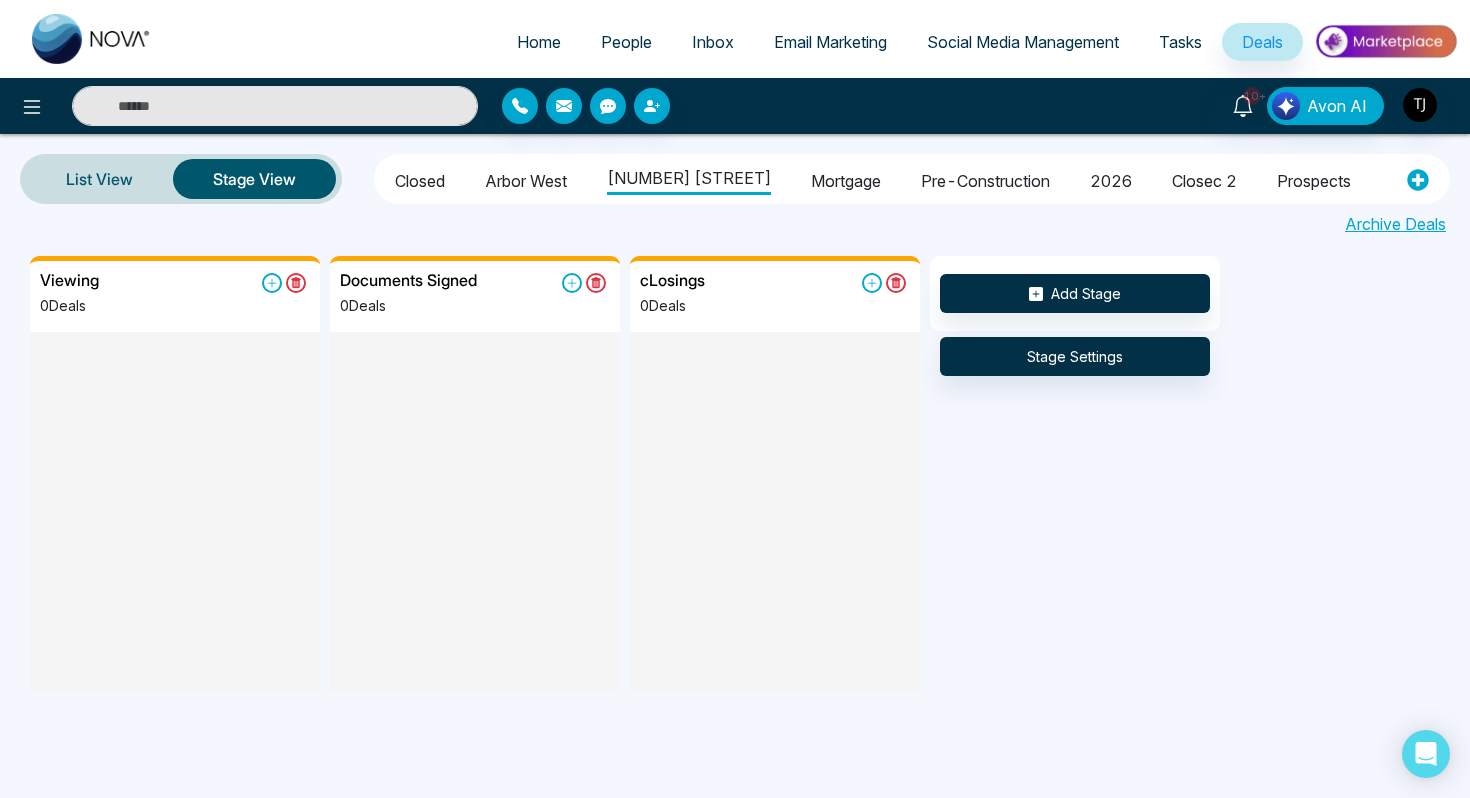 click on "Mortgage" at bounding box center (846, 178) 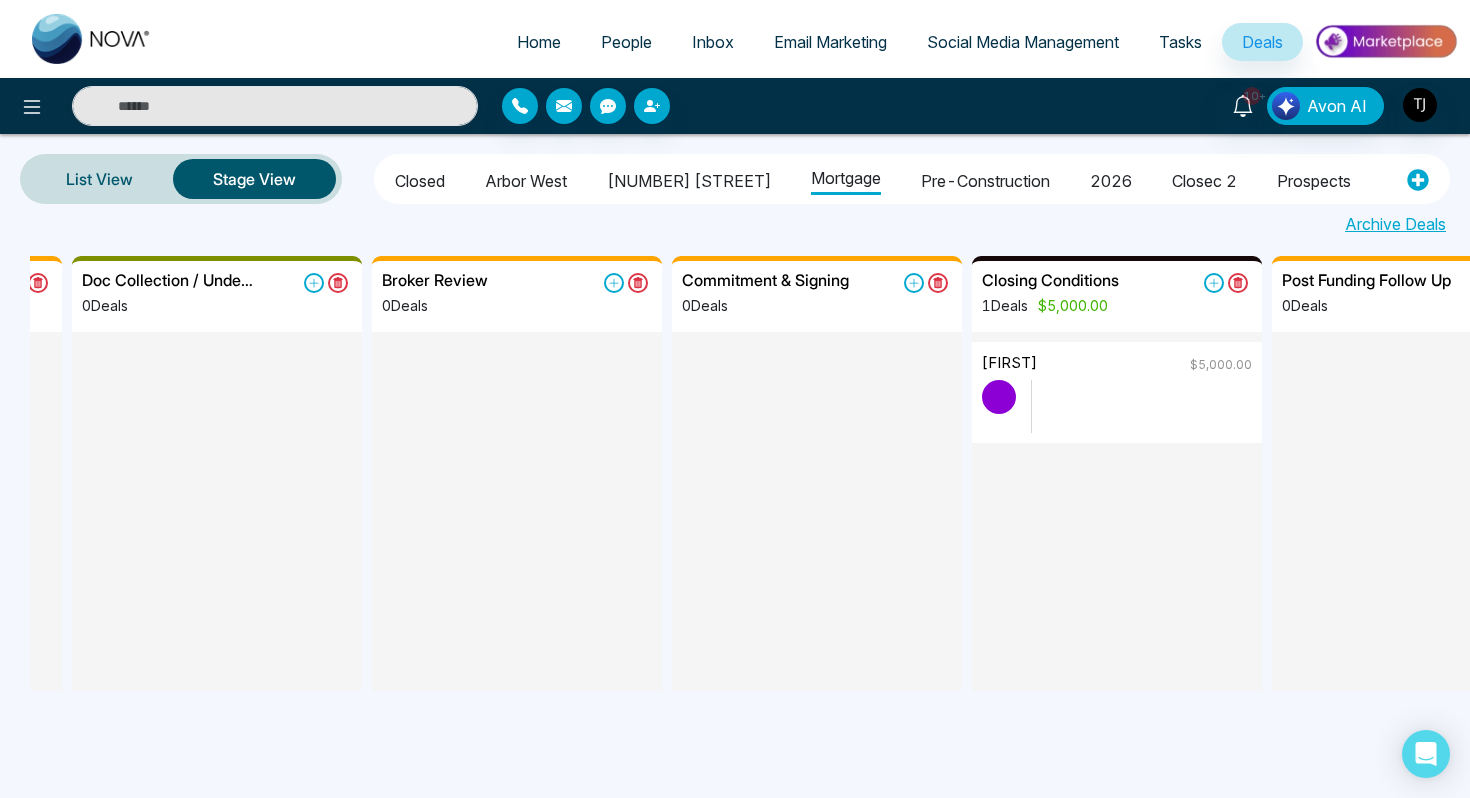 scroll, scrollTop: 0, scrollLeft: 0, axis: both 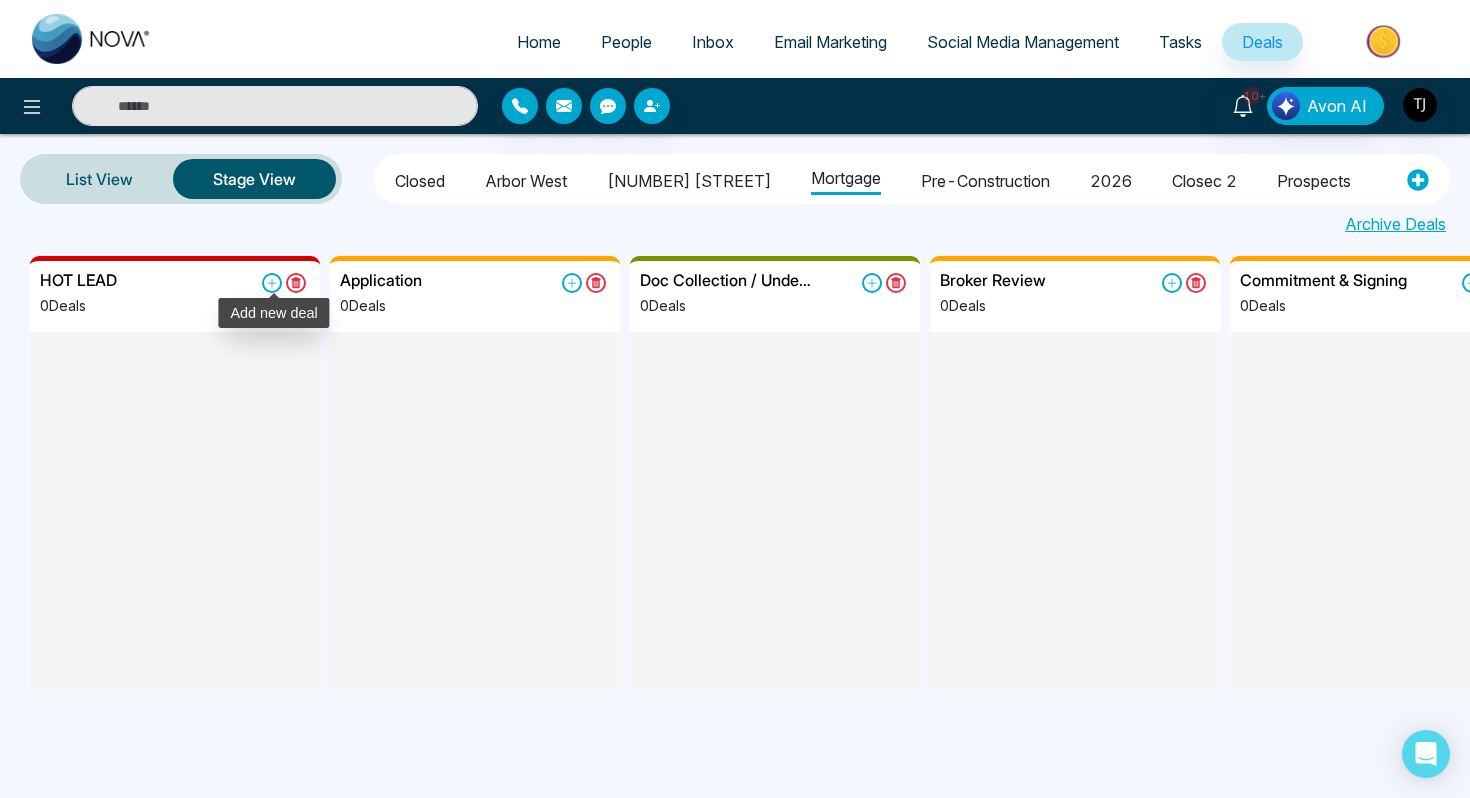 click 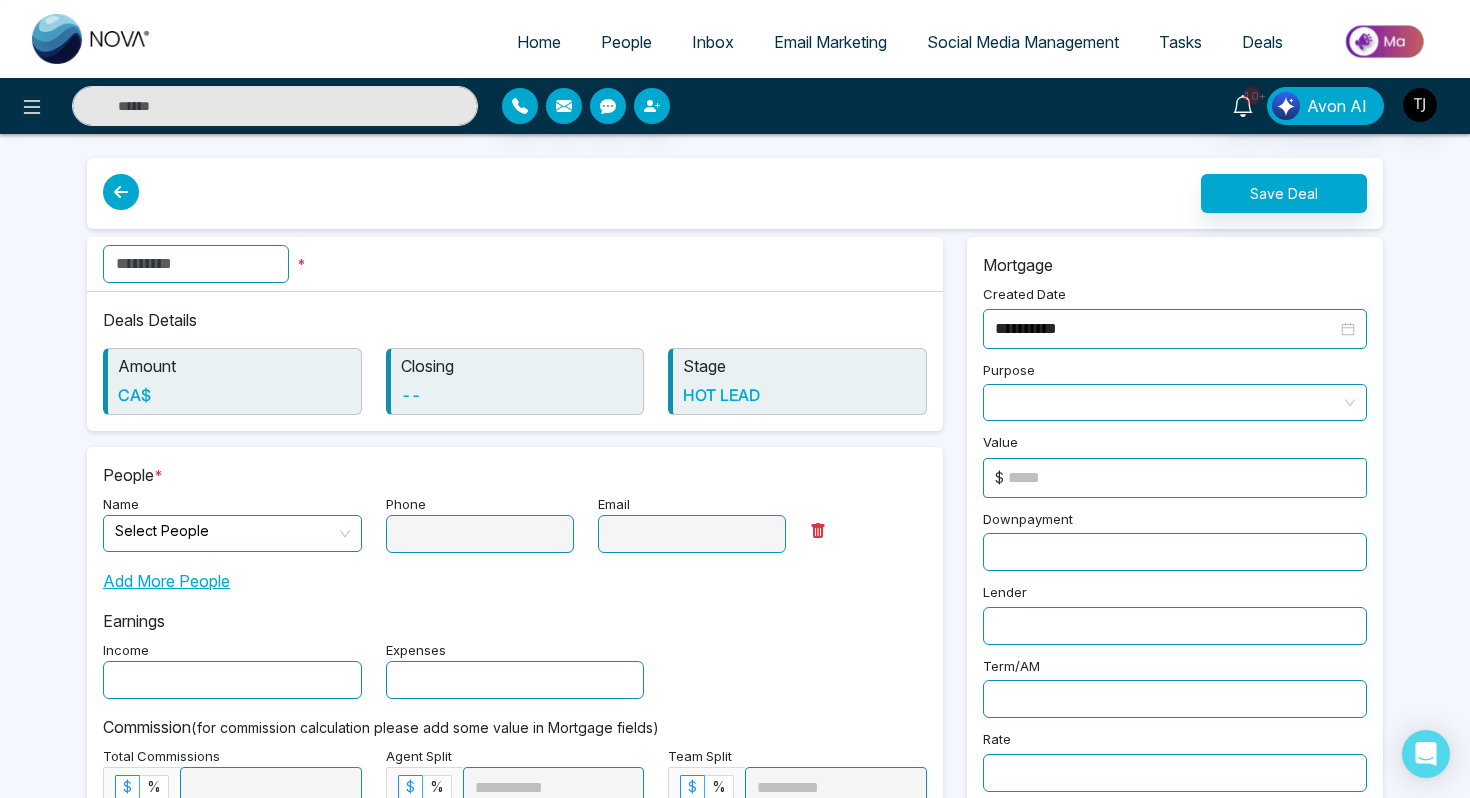 click at bounding box center [196, 264] 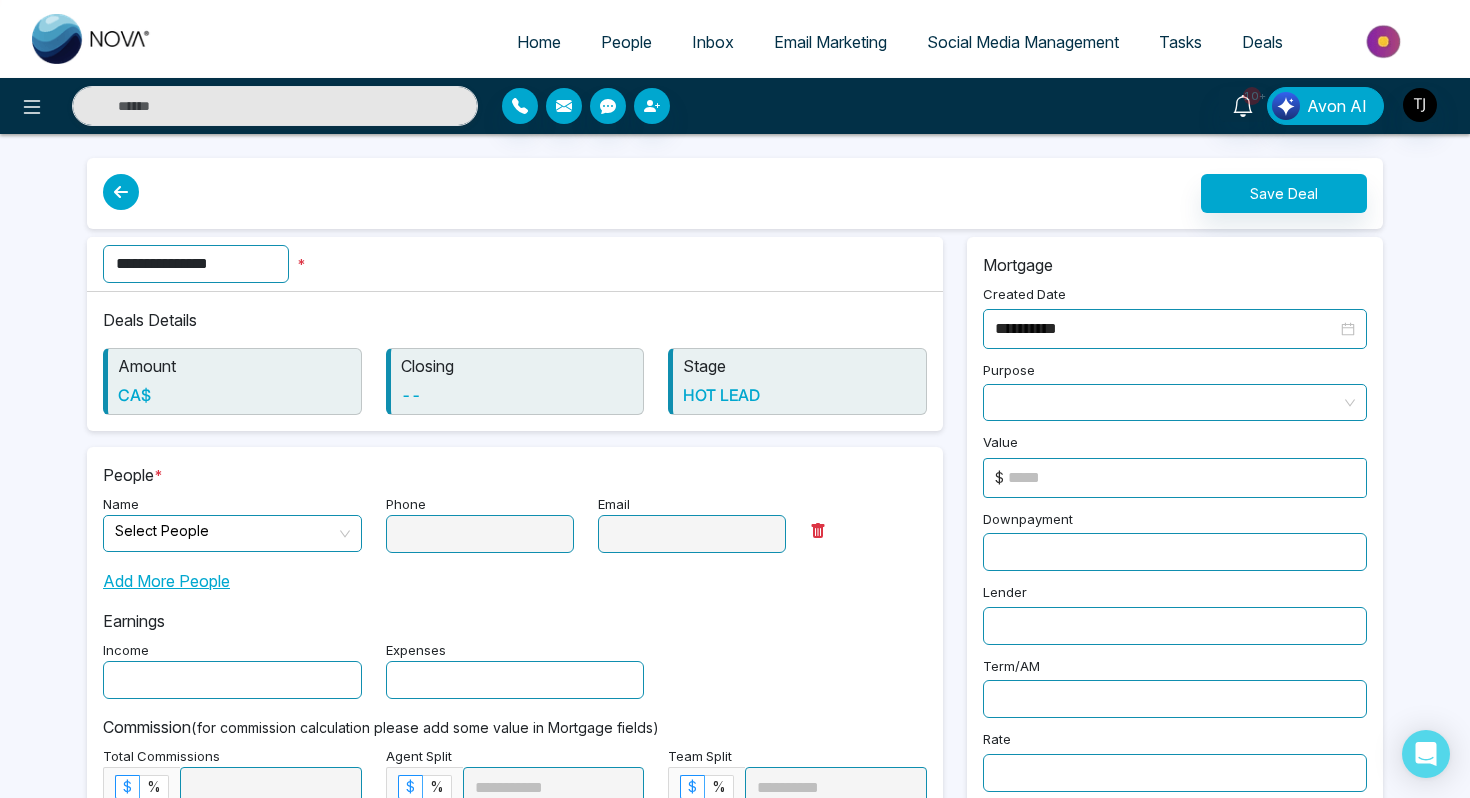 click at bounding box center (225, 533) 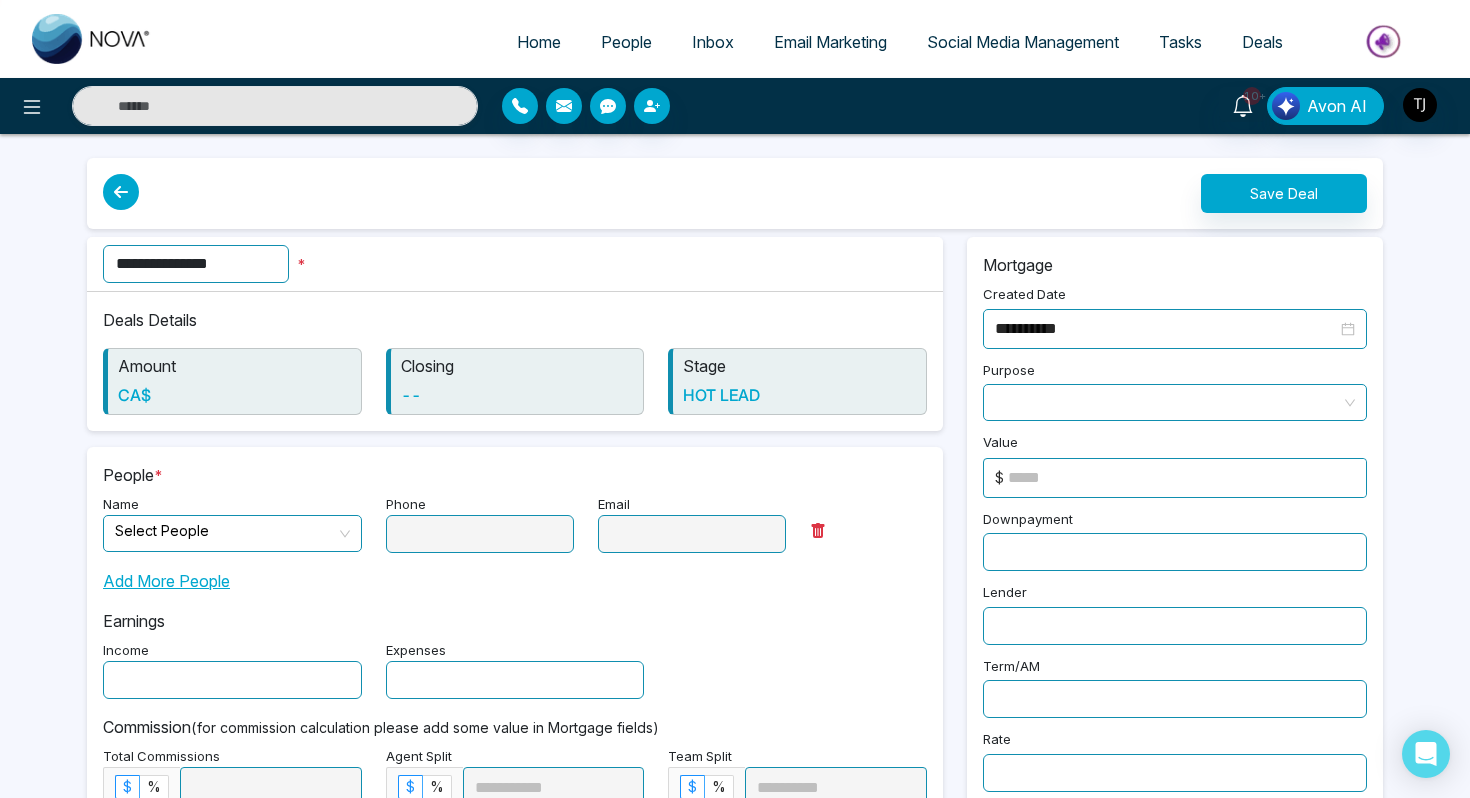 type on "**********" 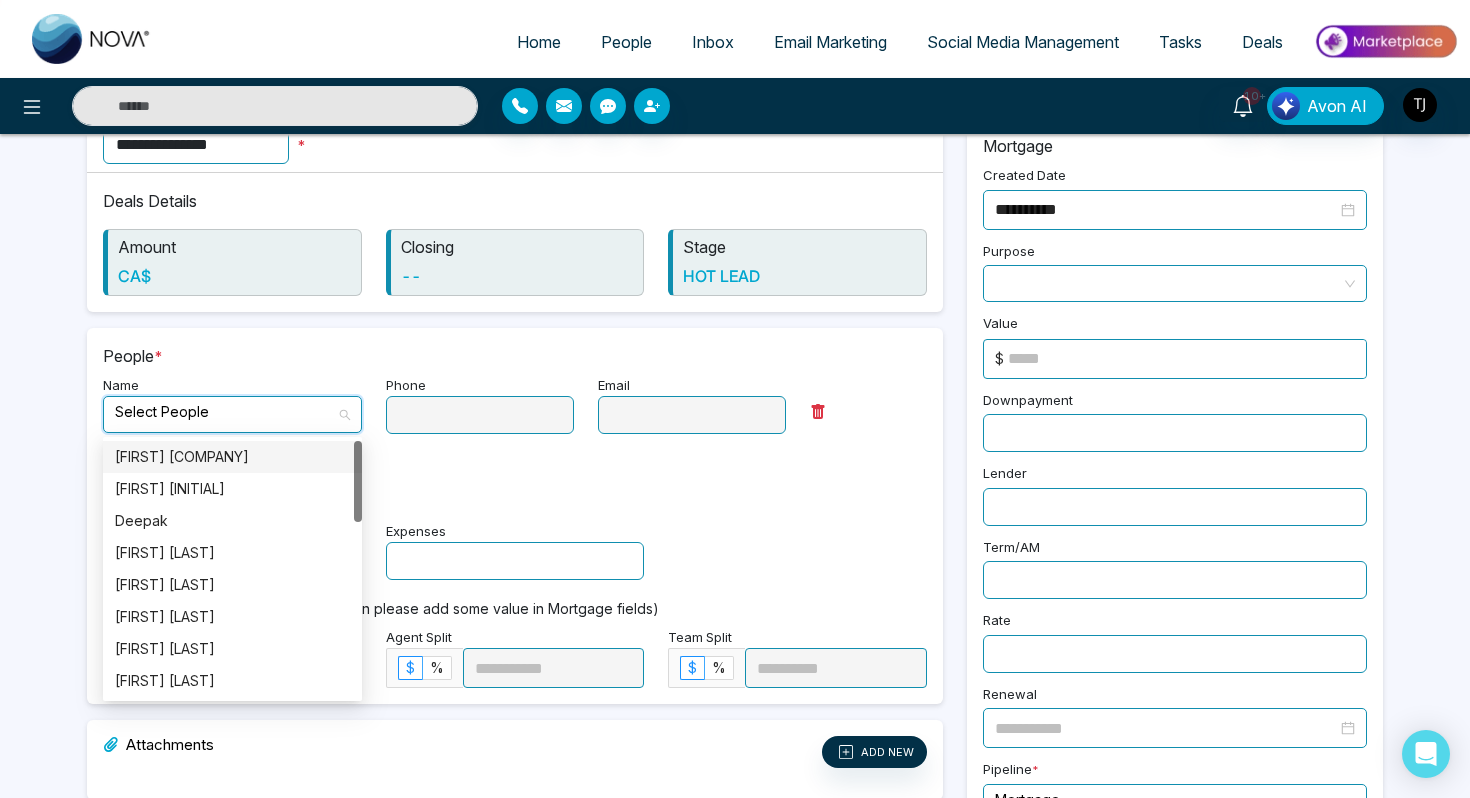 scroll, scrollTop: 150, scrollLeft: 0, axis: vertical 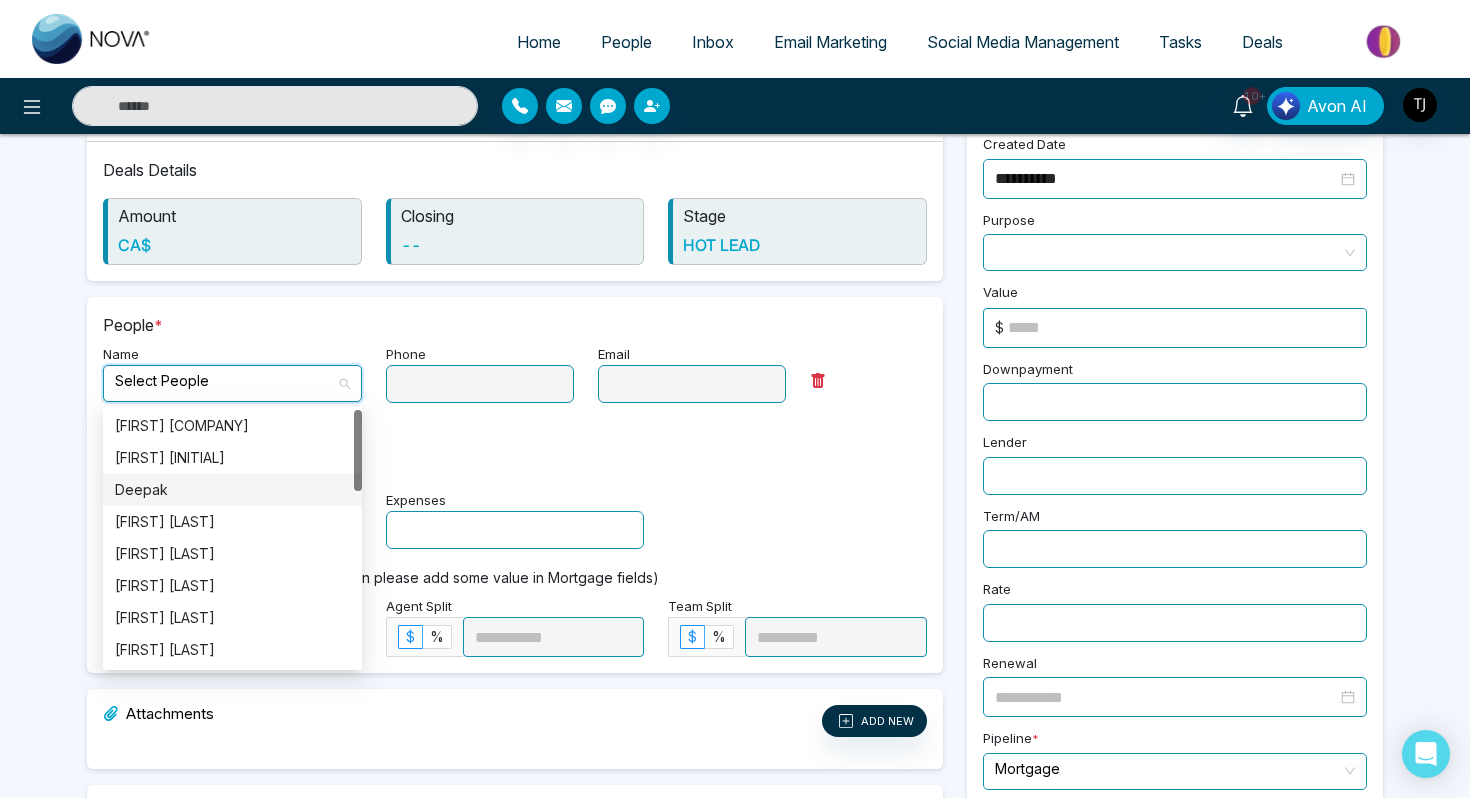 click on "Deepak" at bounding box center [232, 490] 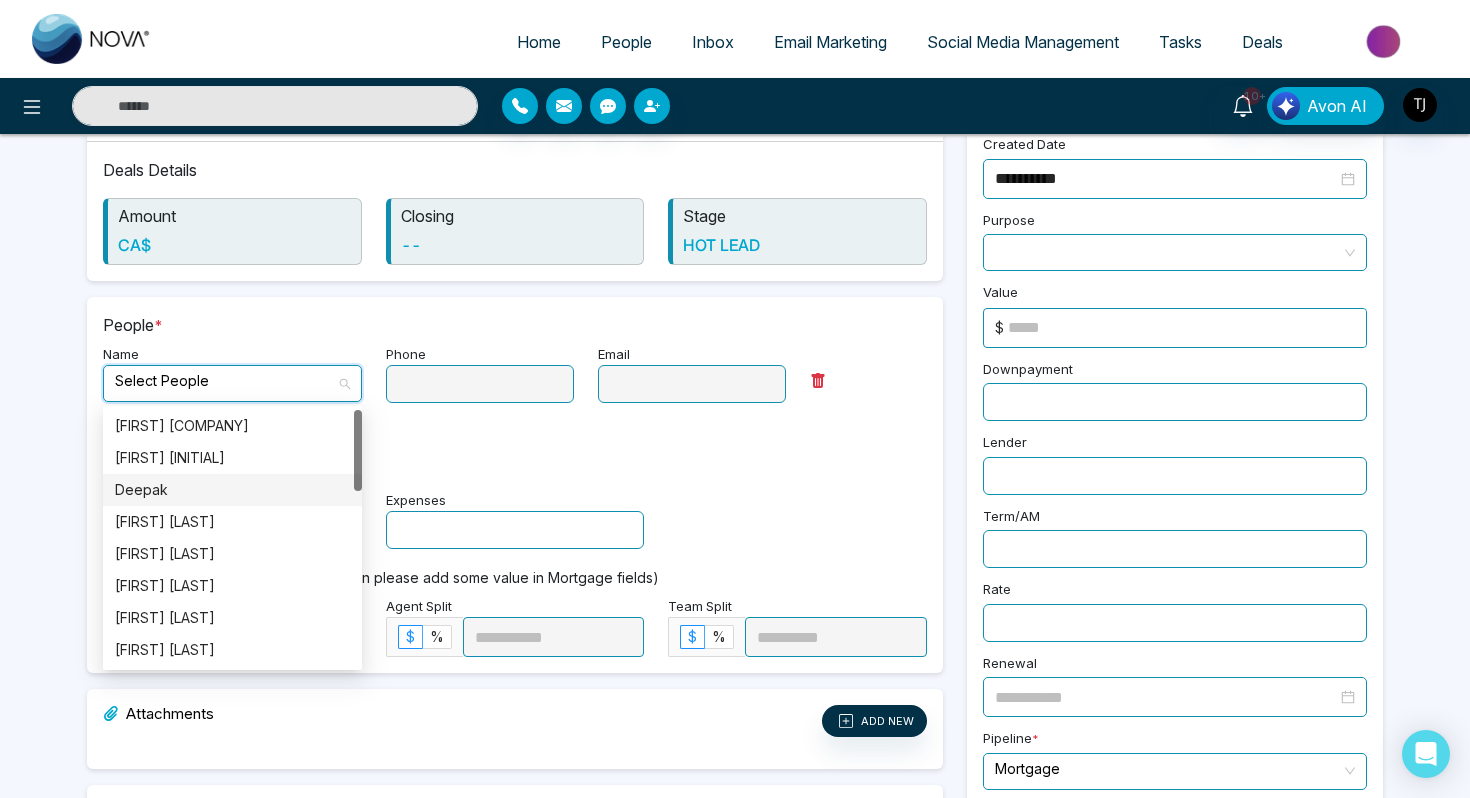type on "**********" 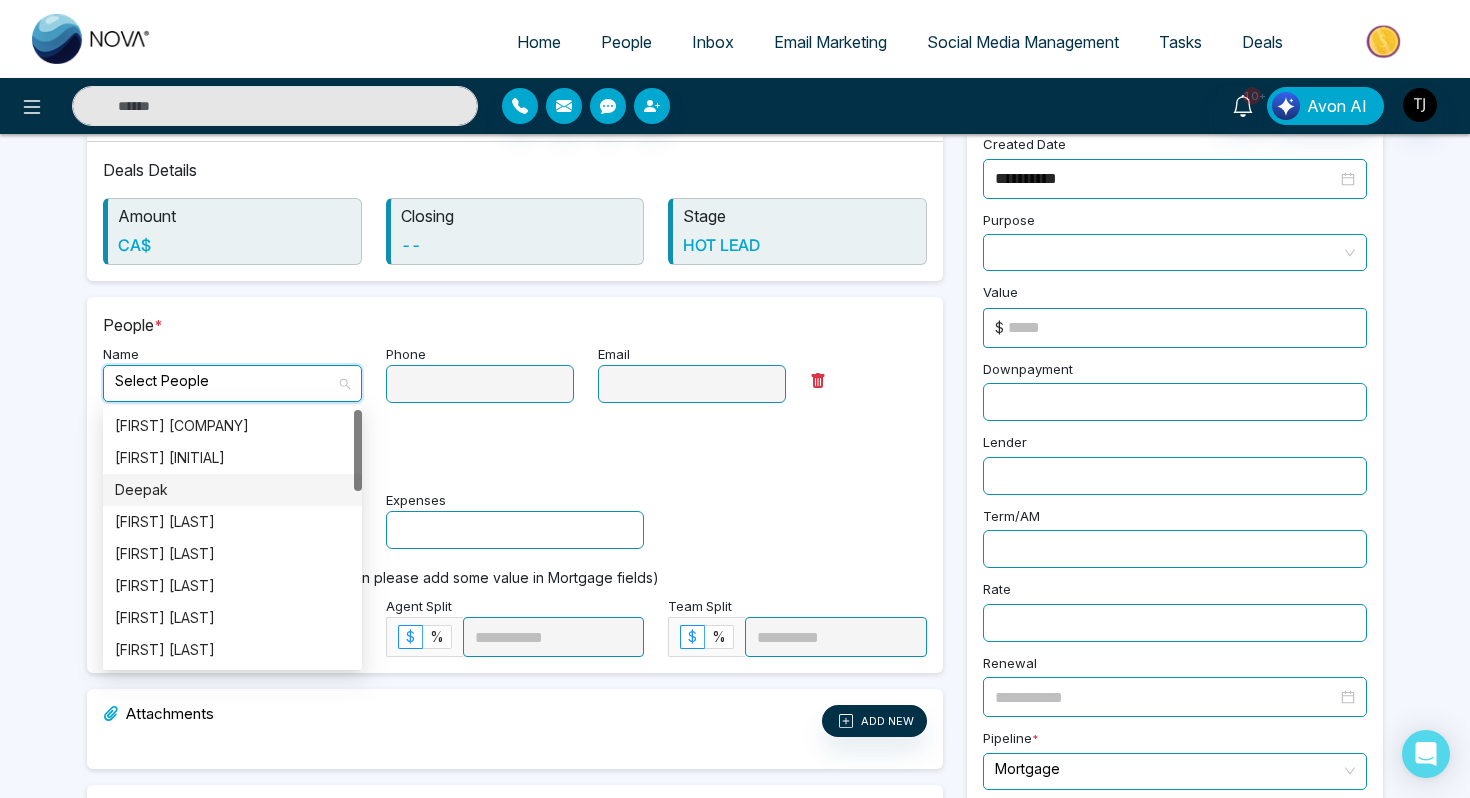 type on "**********" 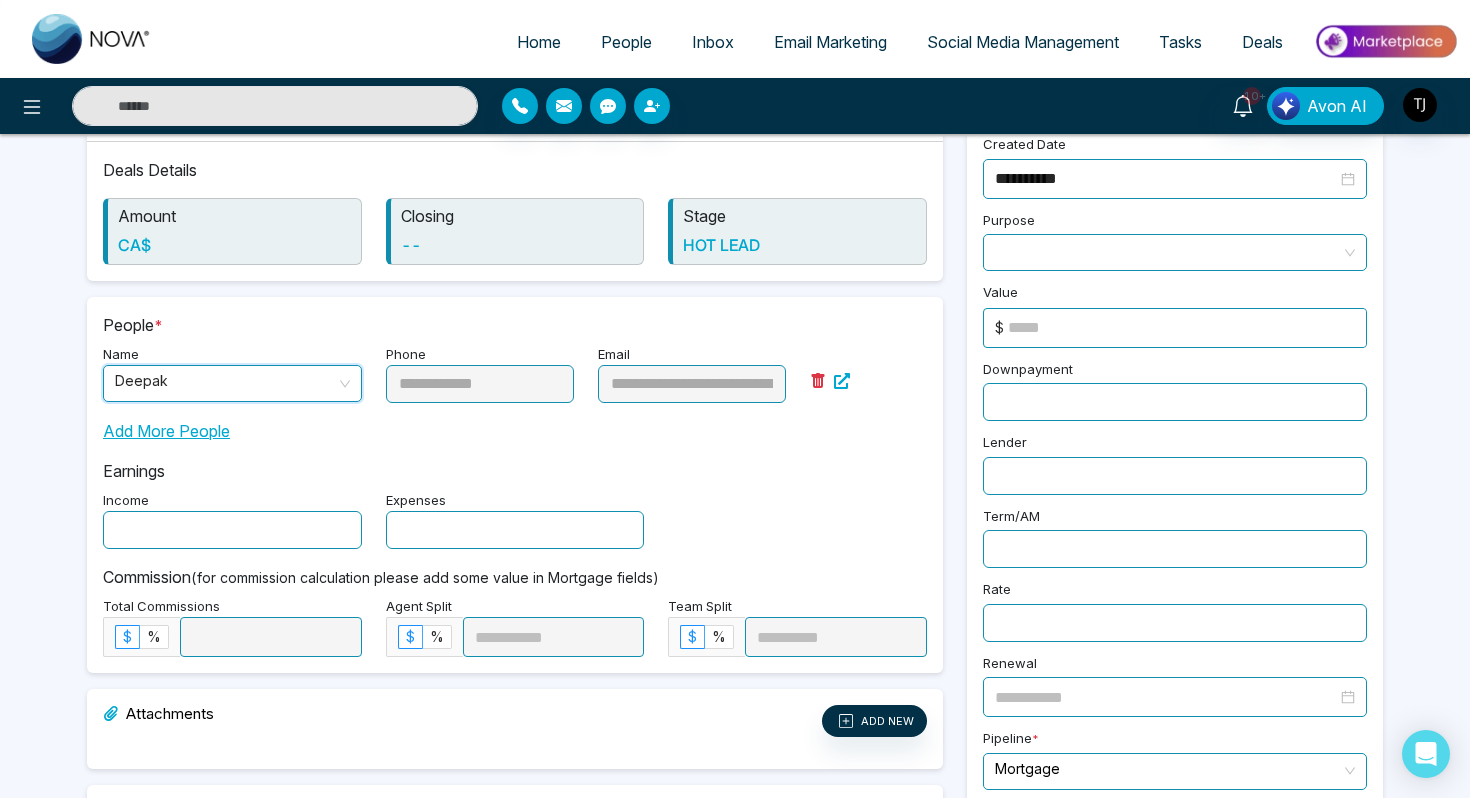click on "Total Commissions [PRICE] [PERCENTAGE] Agent Split [PRICE] [PERCENTAGE] Team Split [PRICE] [PERCENTAGE]" at bounding box center [515, 603] 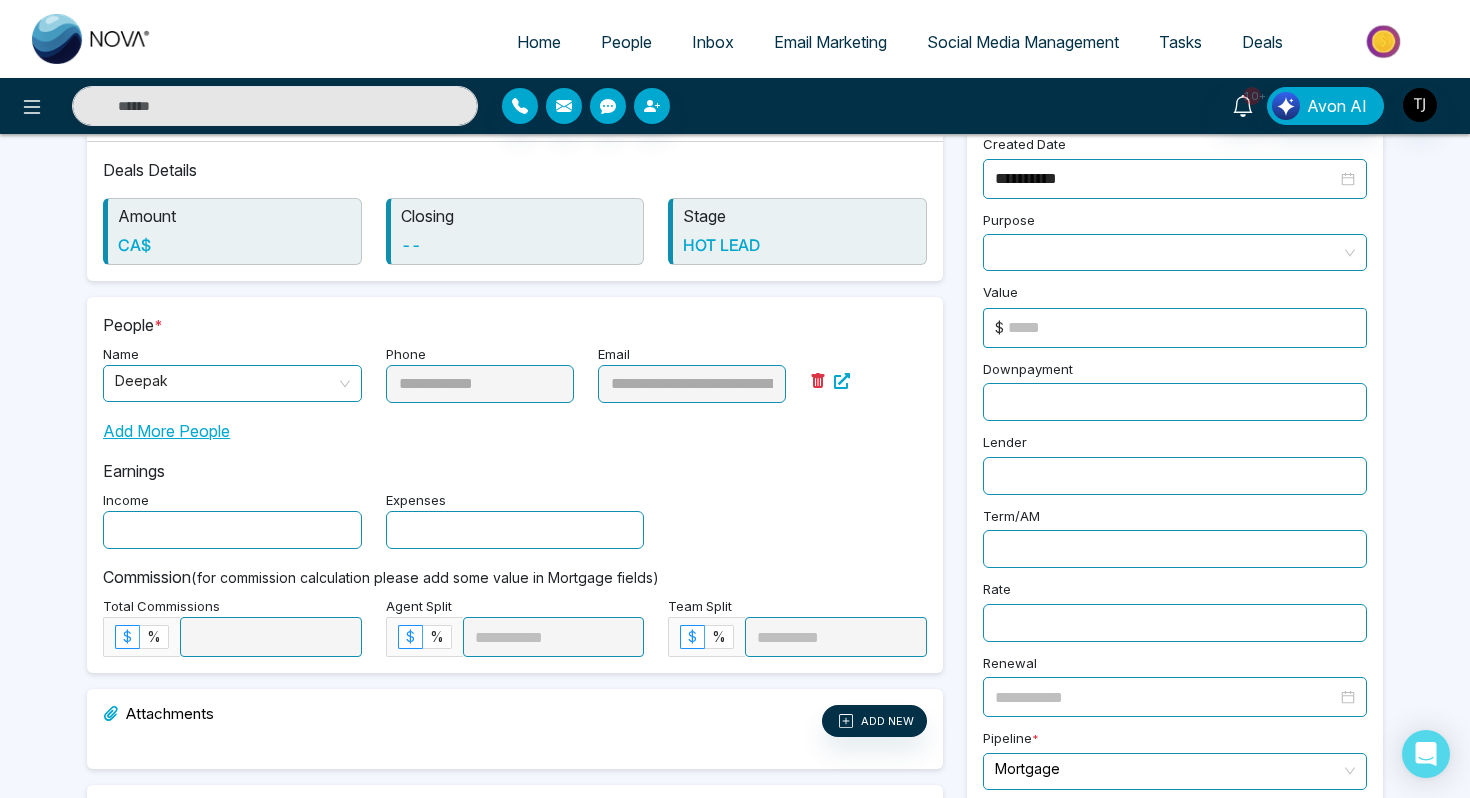 click at bounding box center (232, 530) 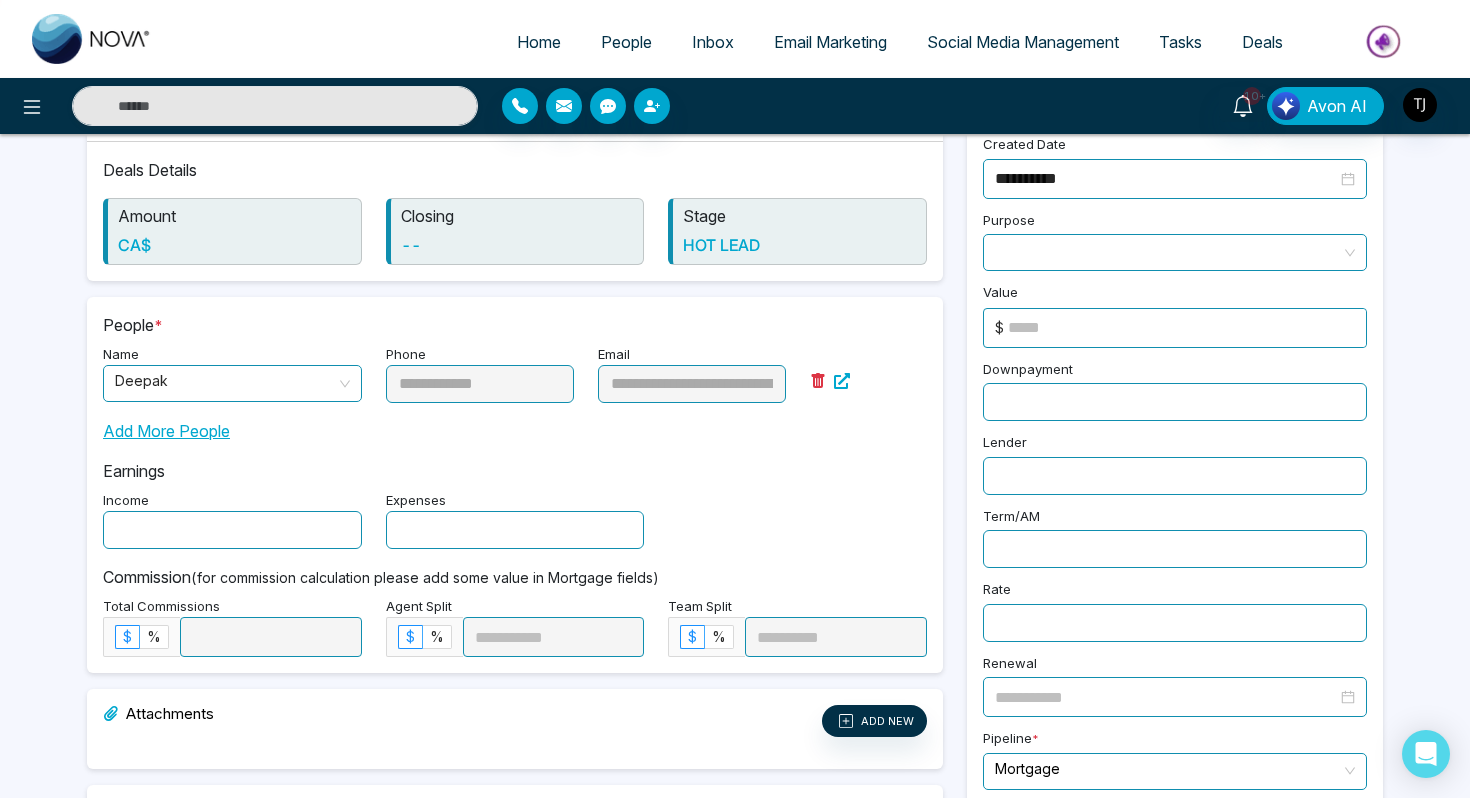 click at bounding box center [1175, 252] 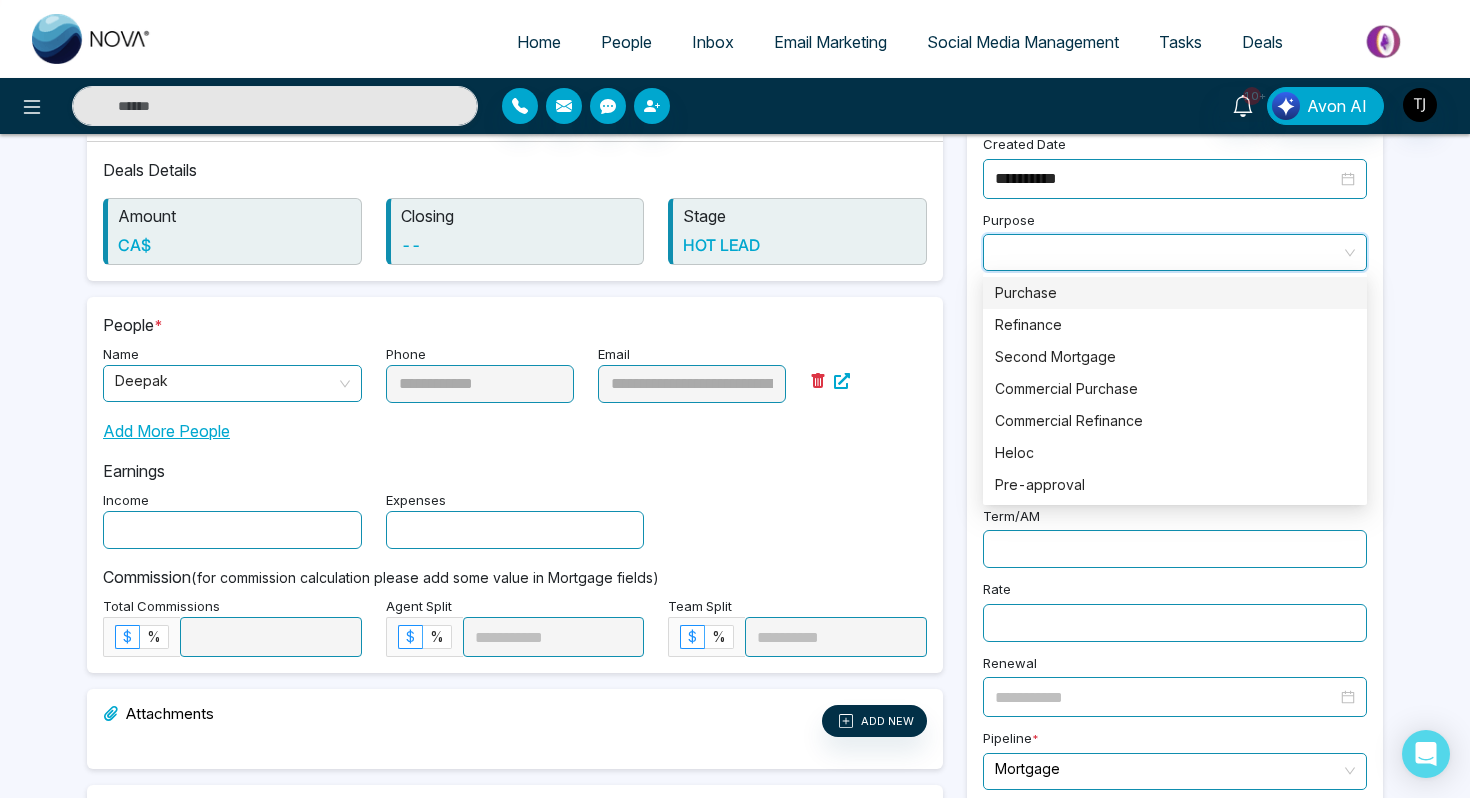 click on "Purchase" at bounding box center [1175, 293] 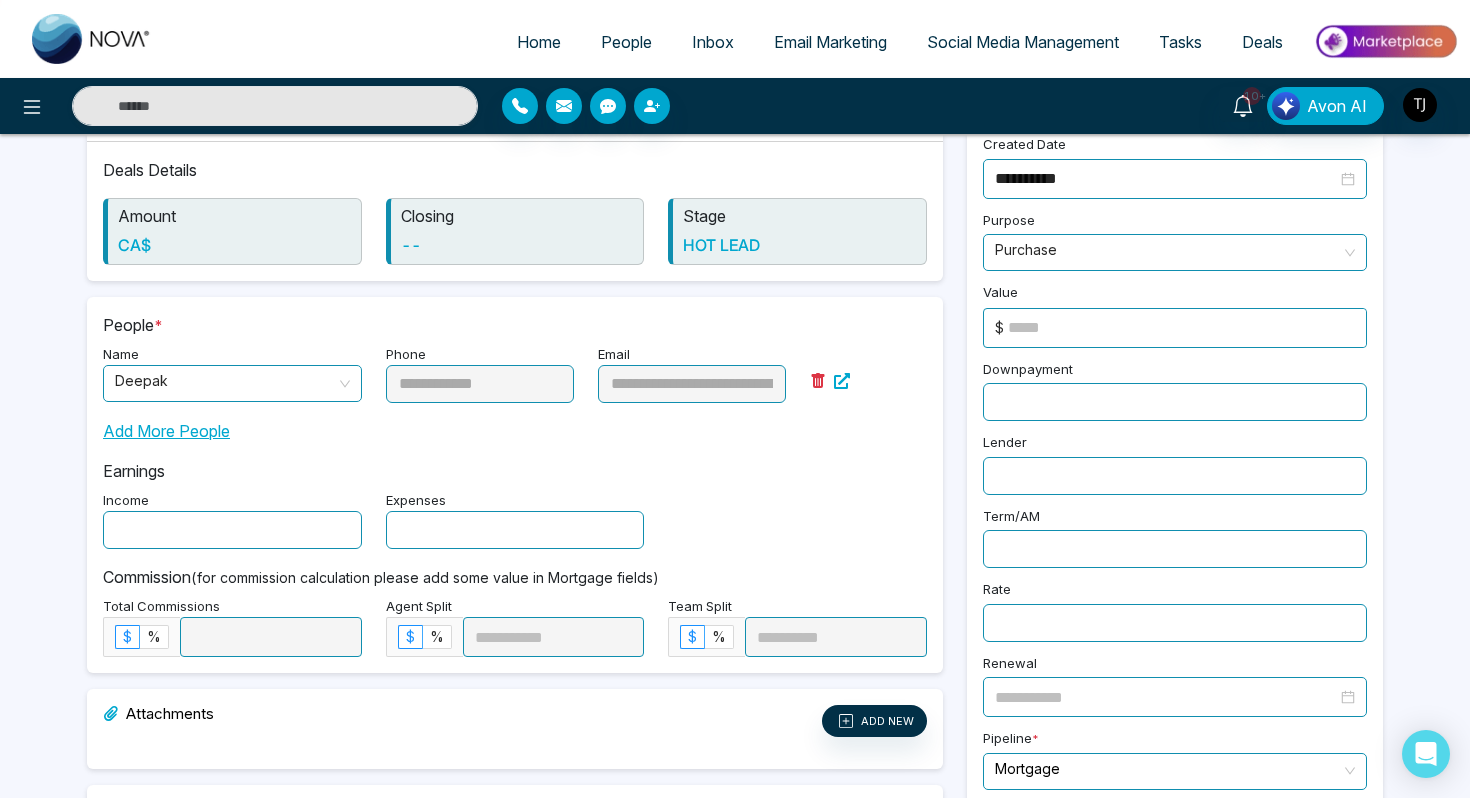 click on "$" at bounding box center [1175, 328] 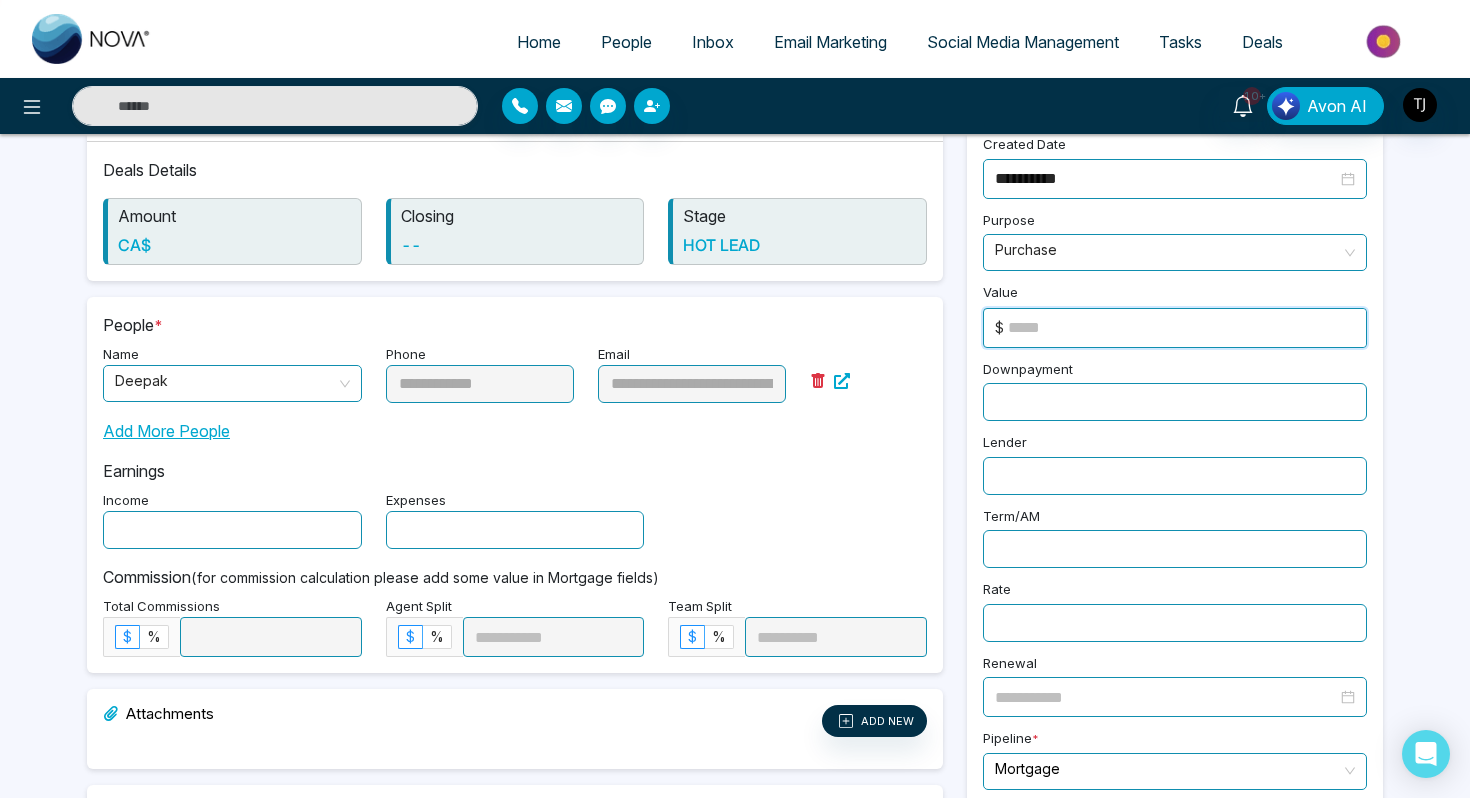 click on "Downpayment" at bounding box center (1028, 372) 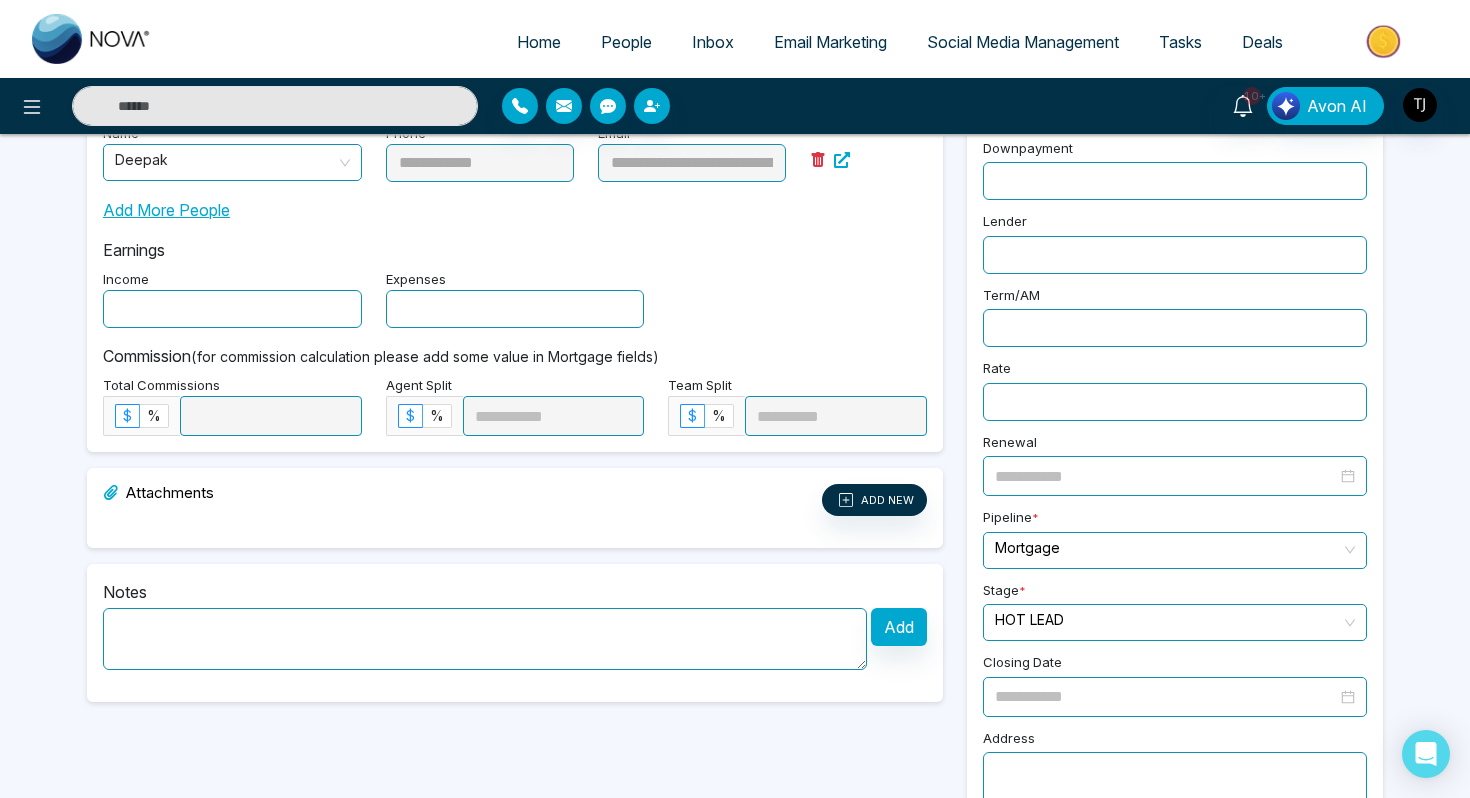 scroll, scrollTop: 415, scrollLeft: 0, axis: vertical 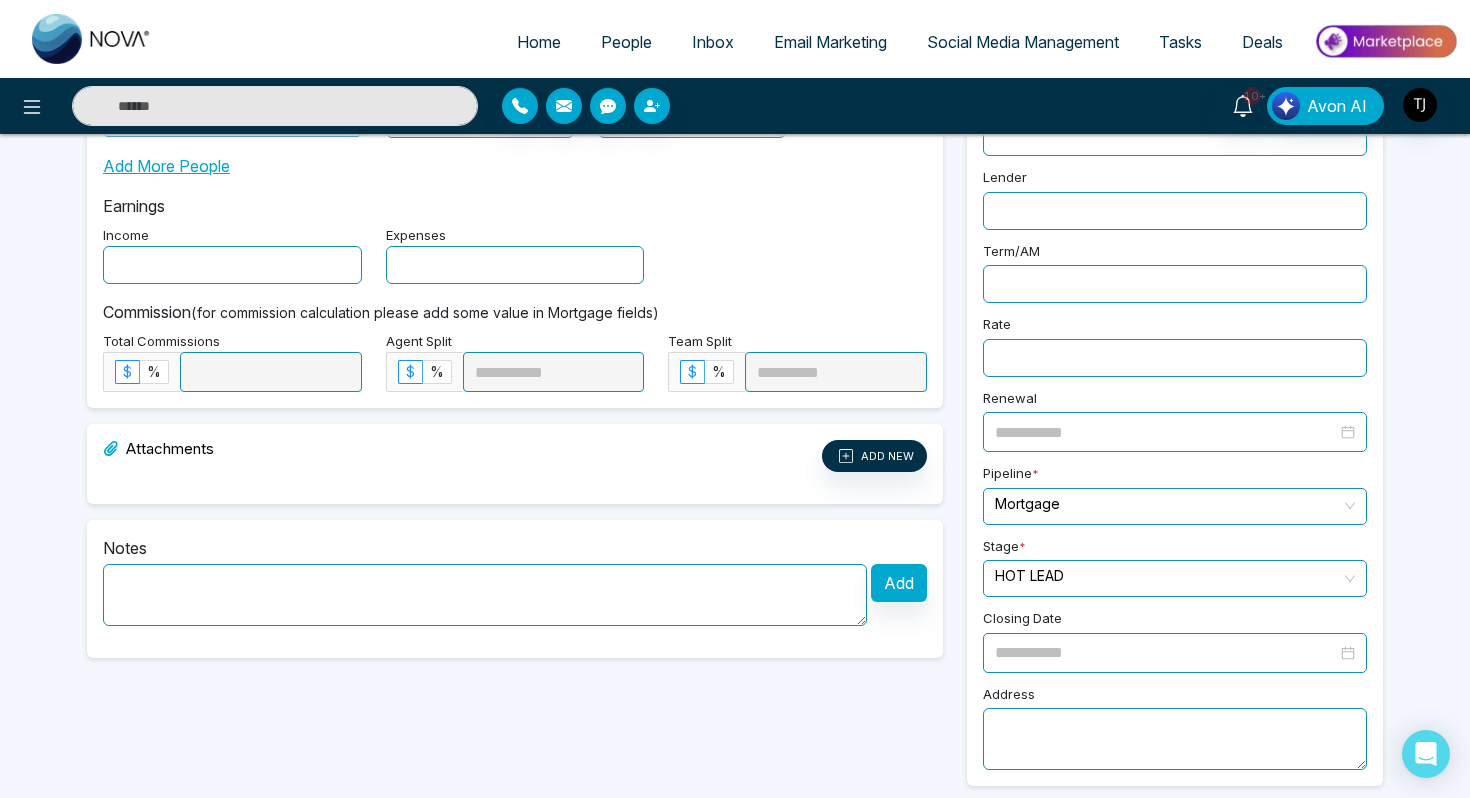 click at bounding box center (232, 265) 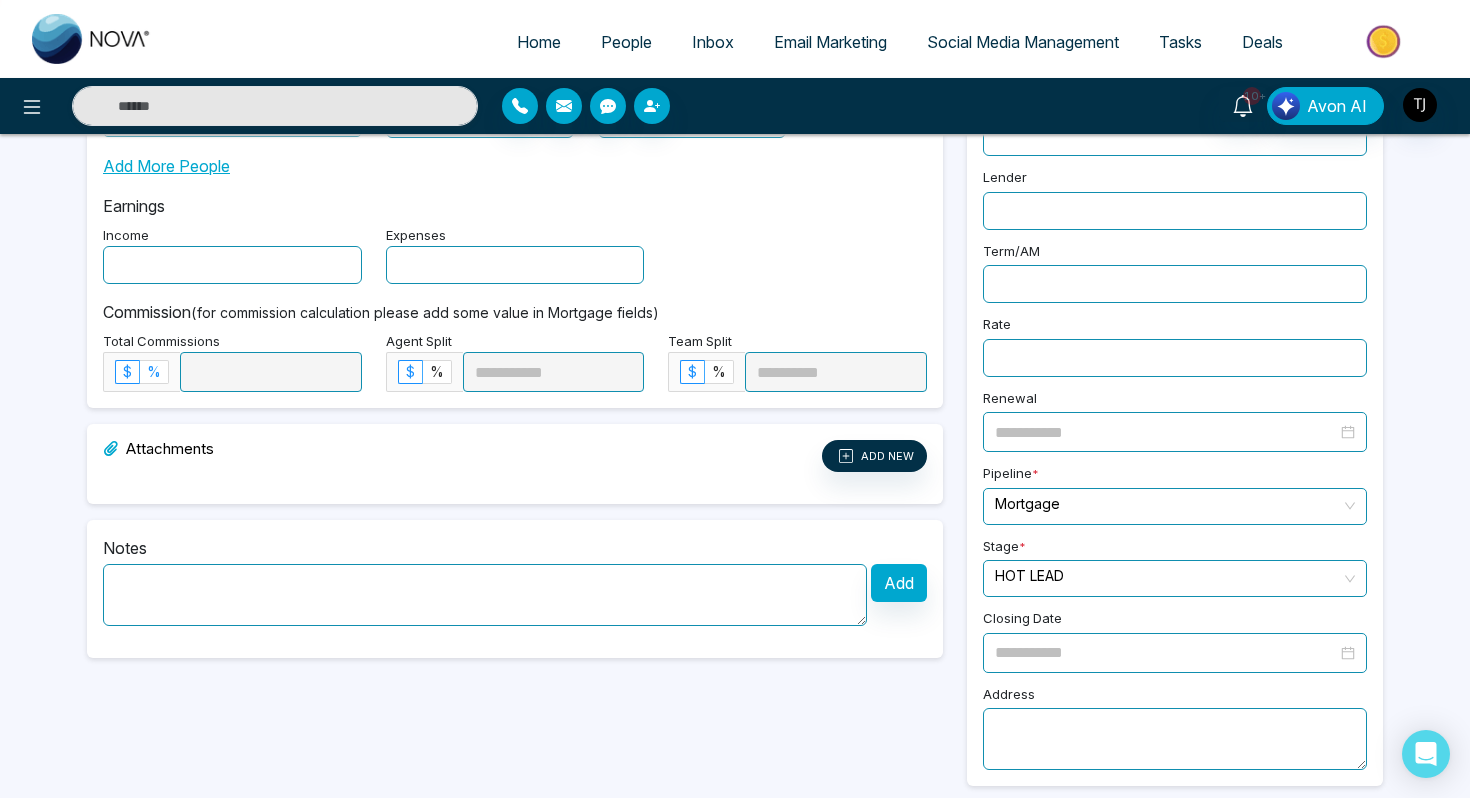 click on "%" at bounding box center (154, 372) 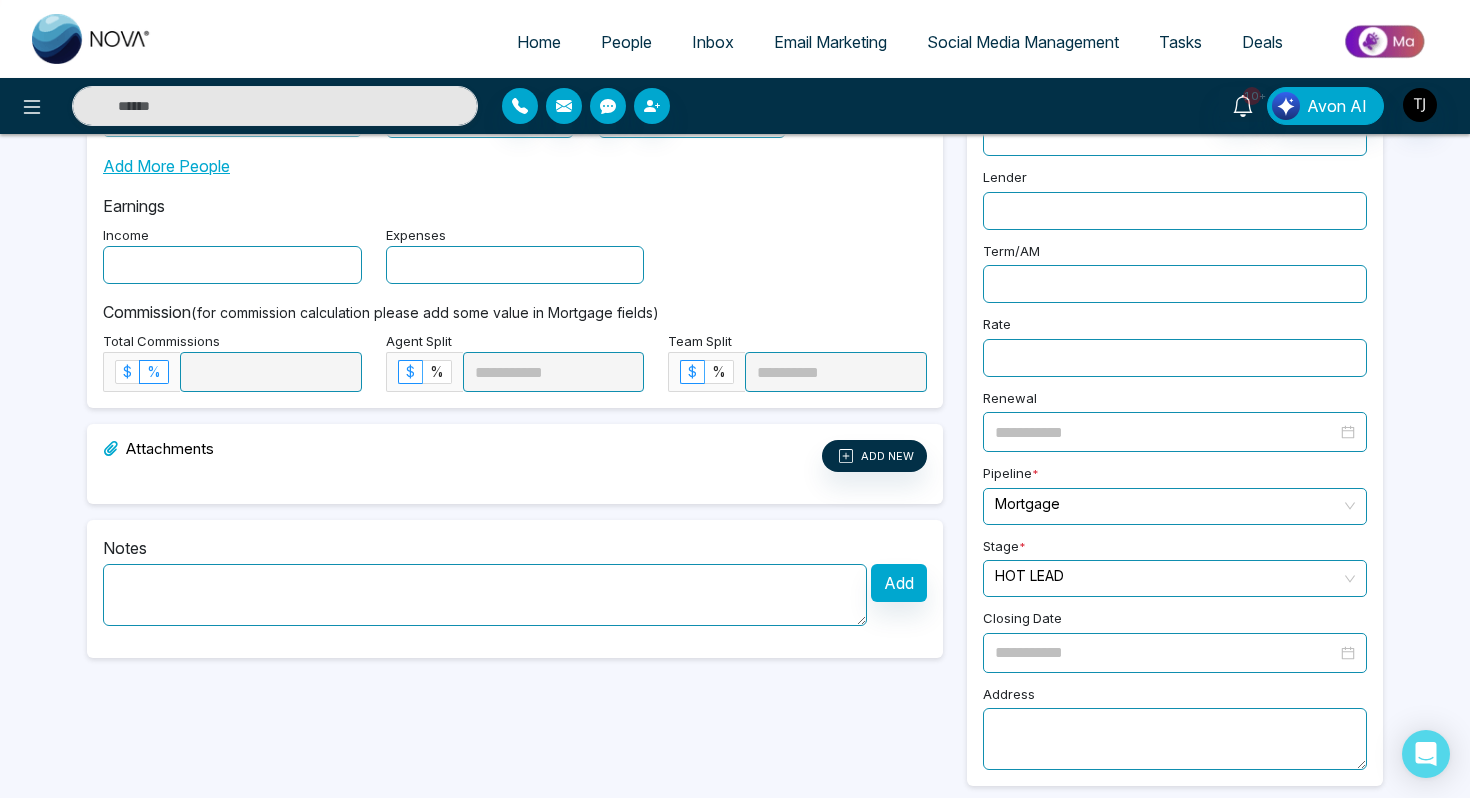click on "$" at bounding box center (127, 372) 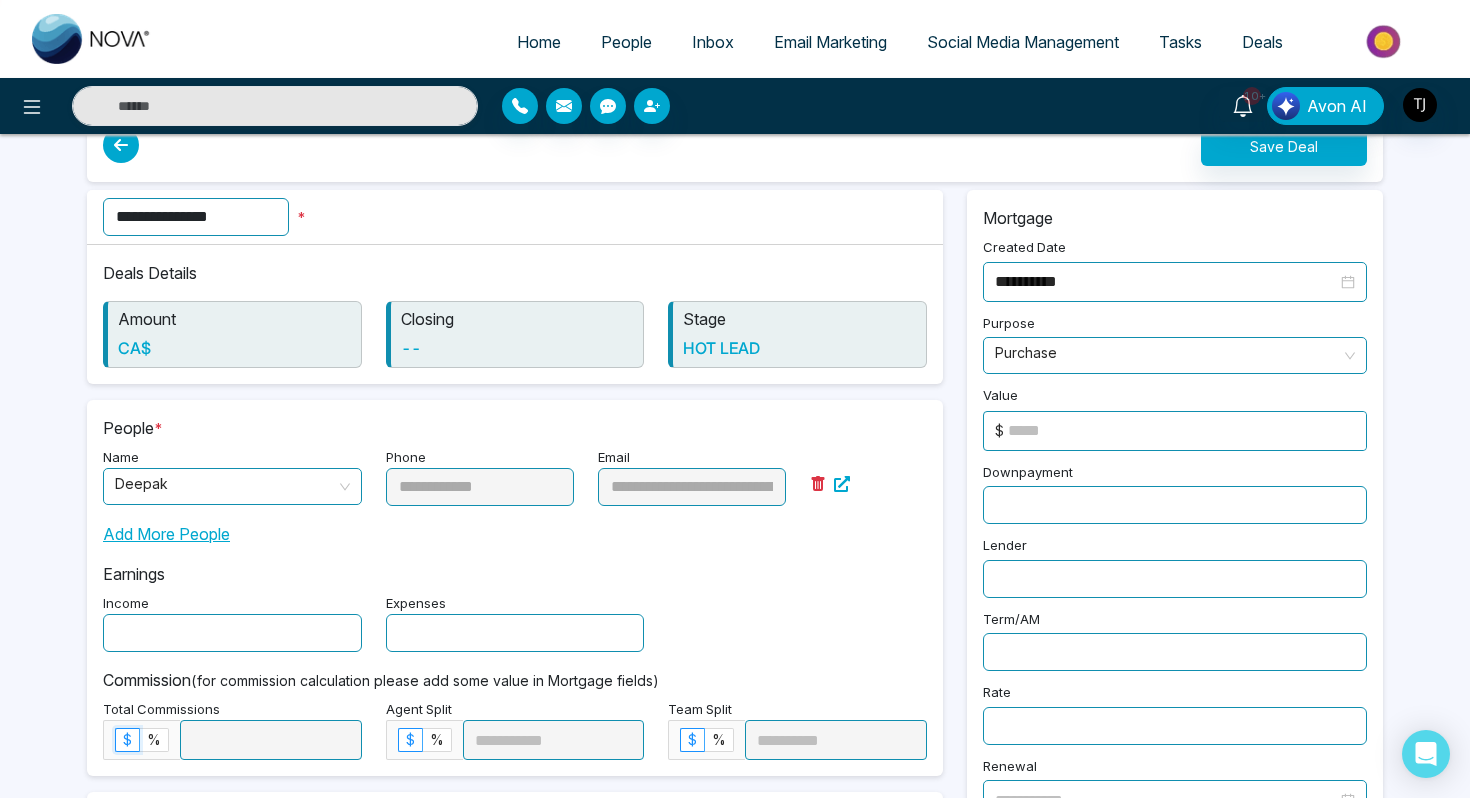 scroll, scrollTop: 0, scrollLeft: 0, axis: both 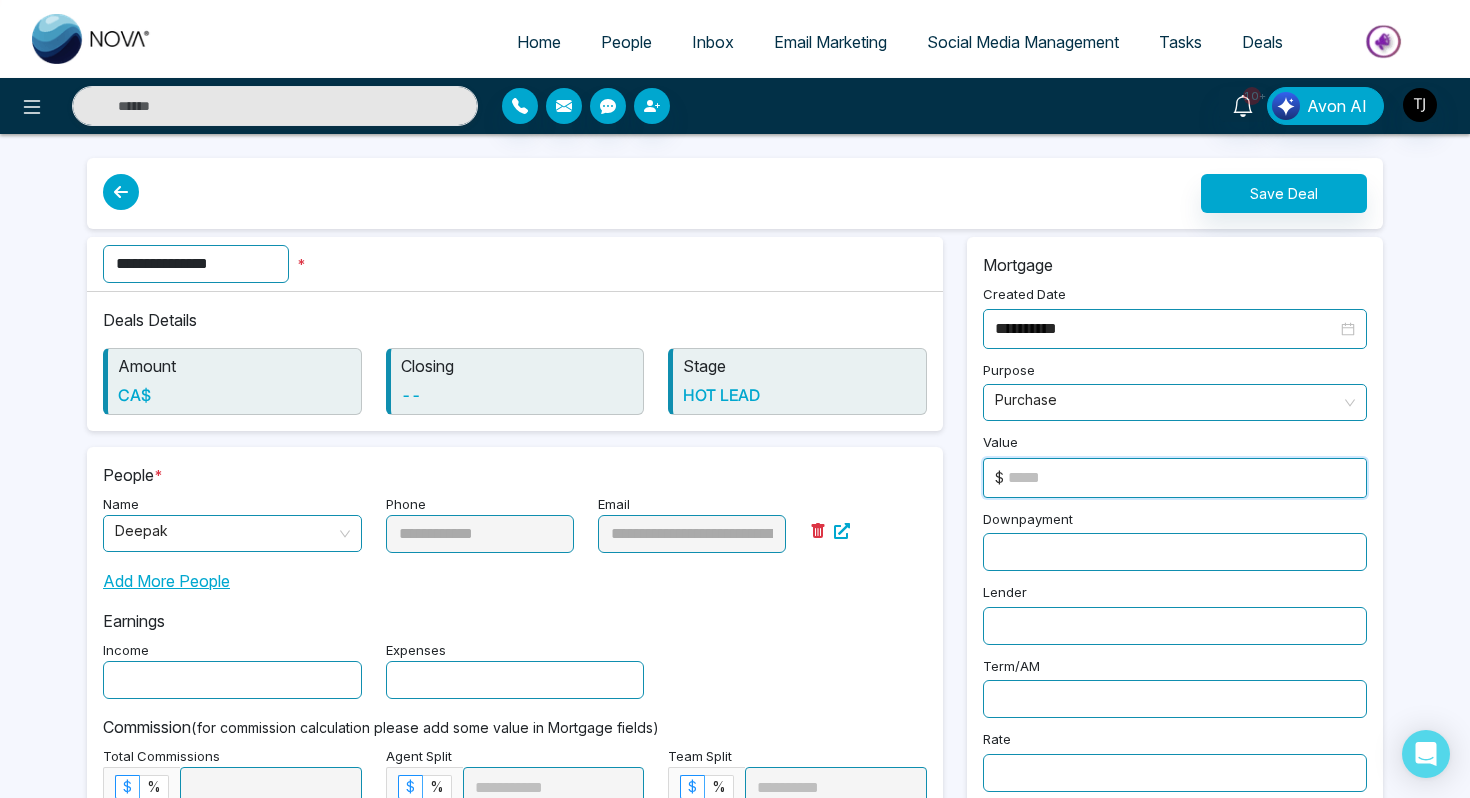 click at bounding box center [1187, 478] 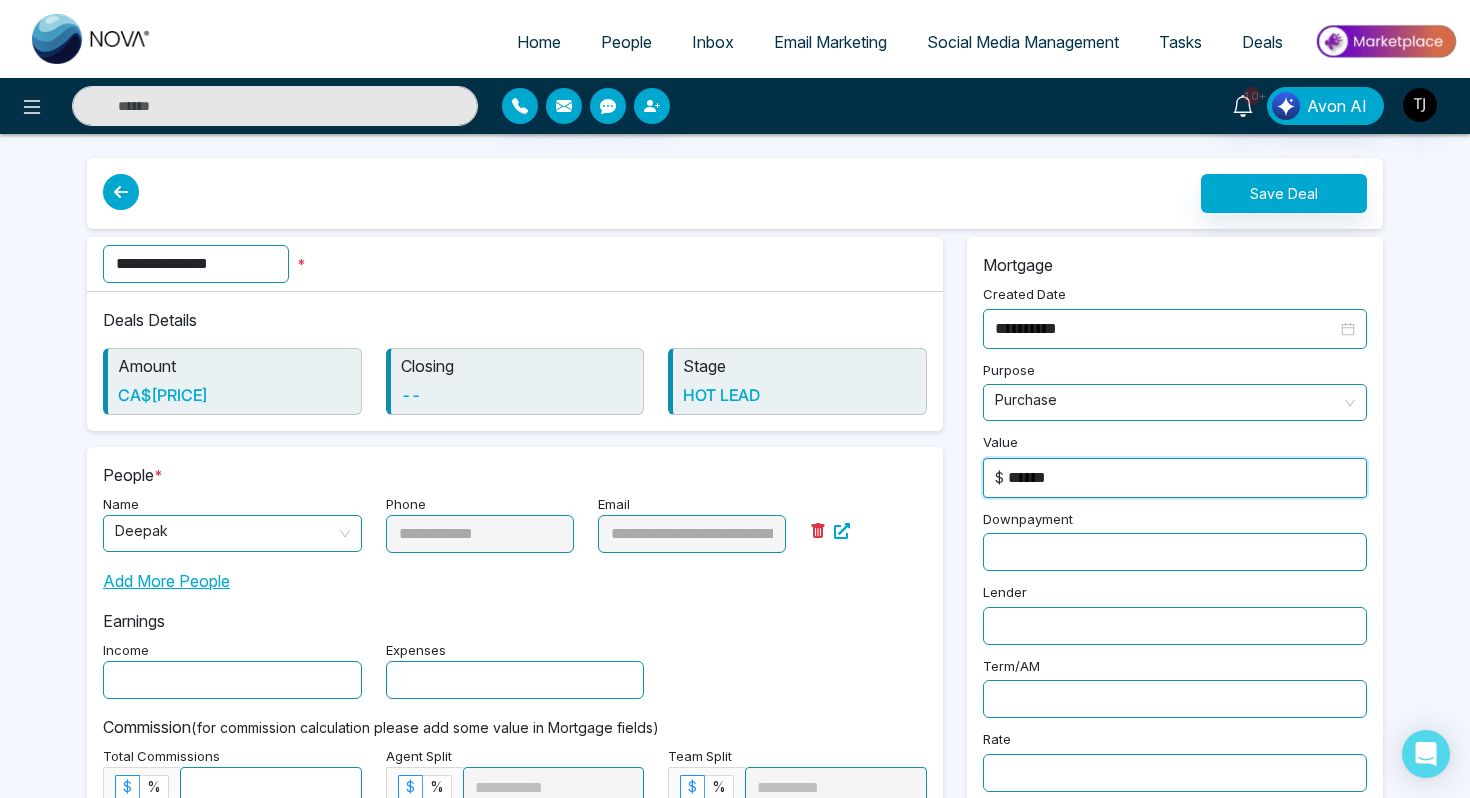 type on "******" 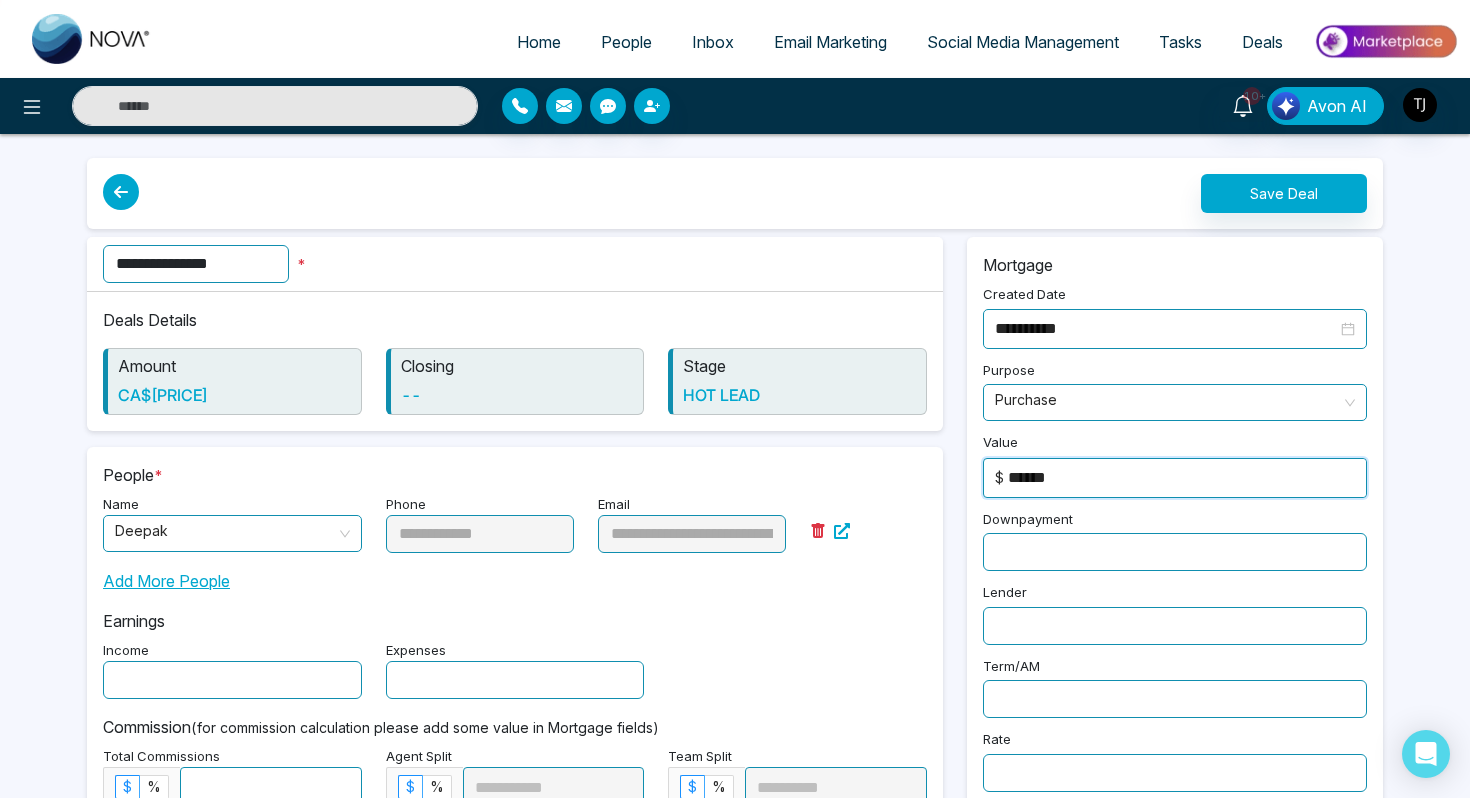 click at bounding box center (1175, 552) 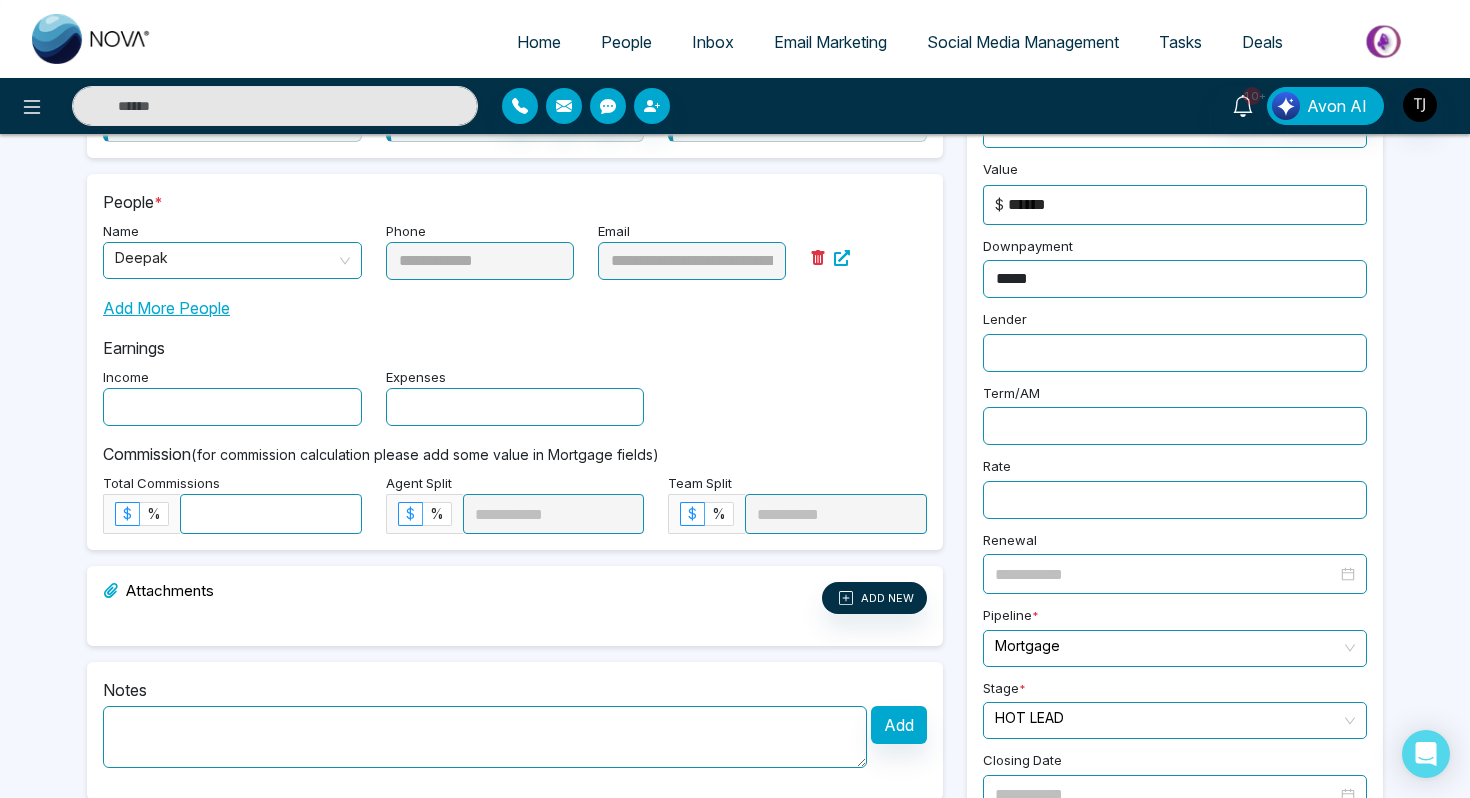 scroll, scrollTop: 357, scrollLeft: 0, axis: vertical 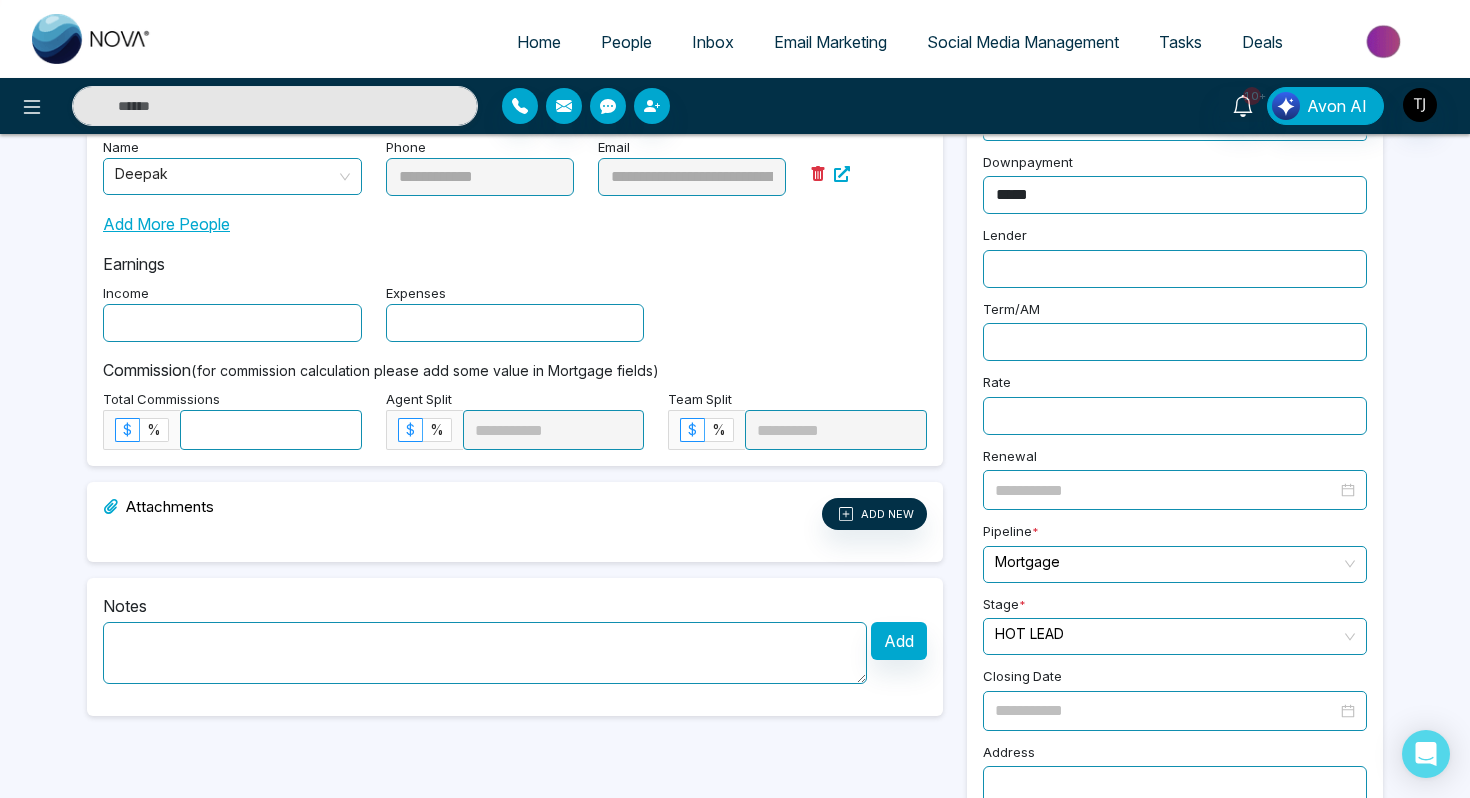 type on "*****" 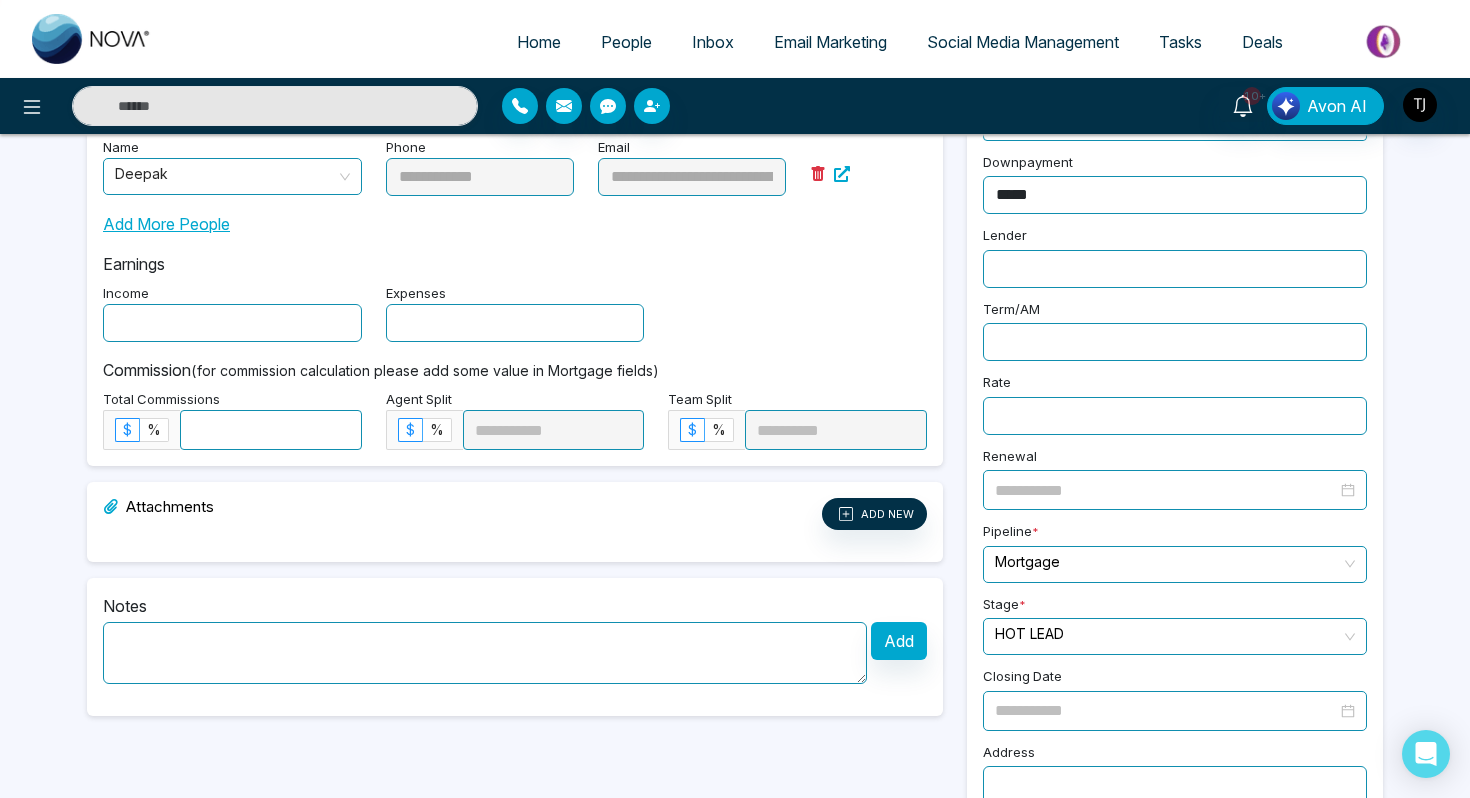 click at bounding box center [271, 430] 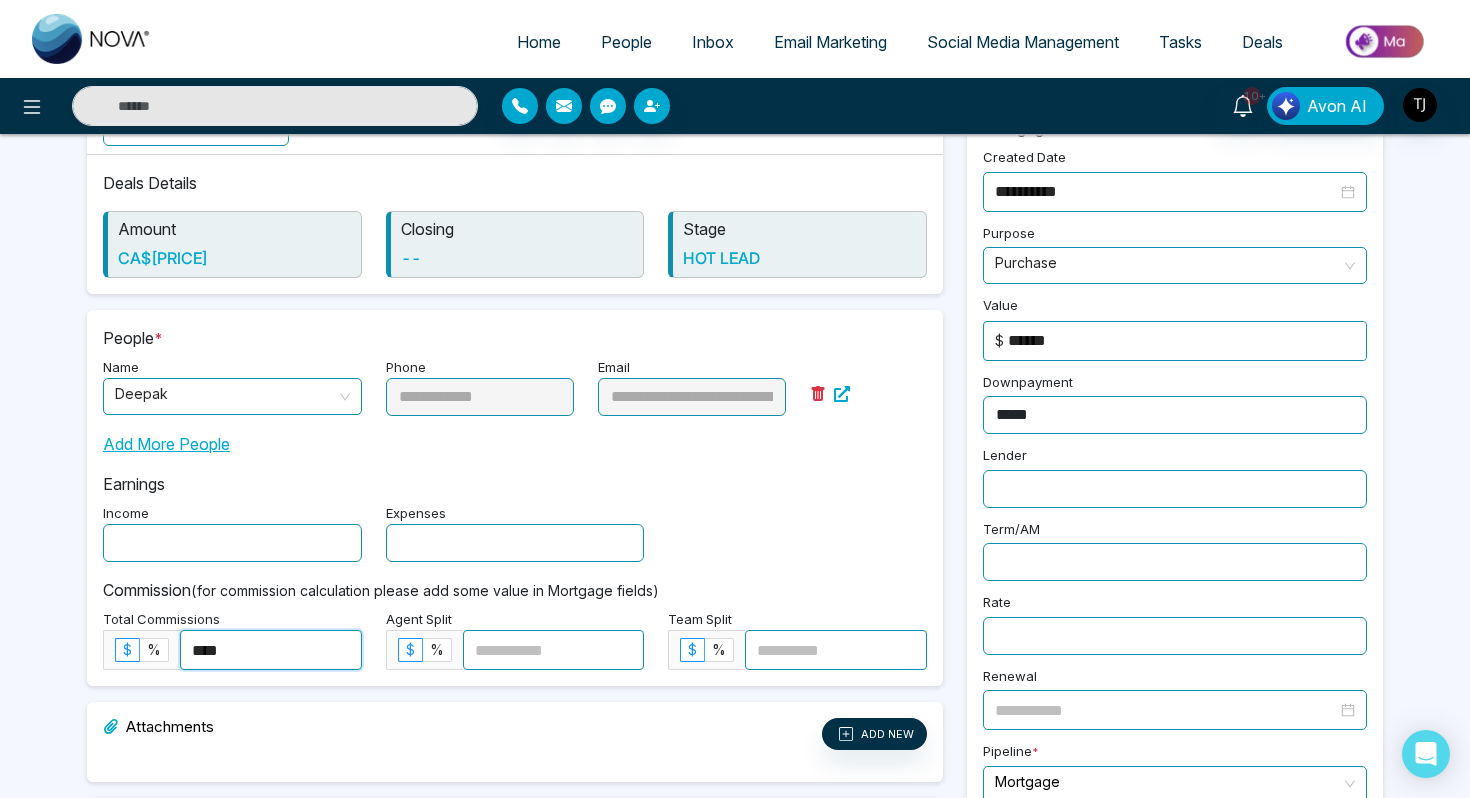 scroll, scrollTop: 0, scrollLeft: 0, axis: both 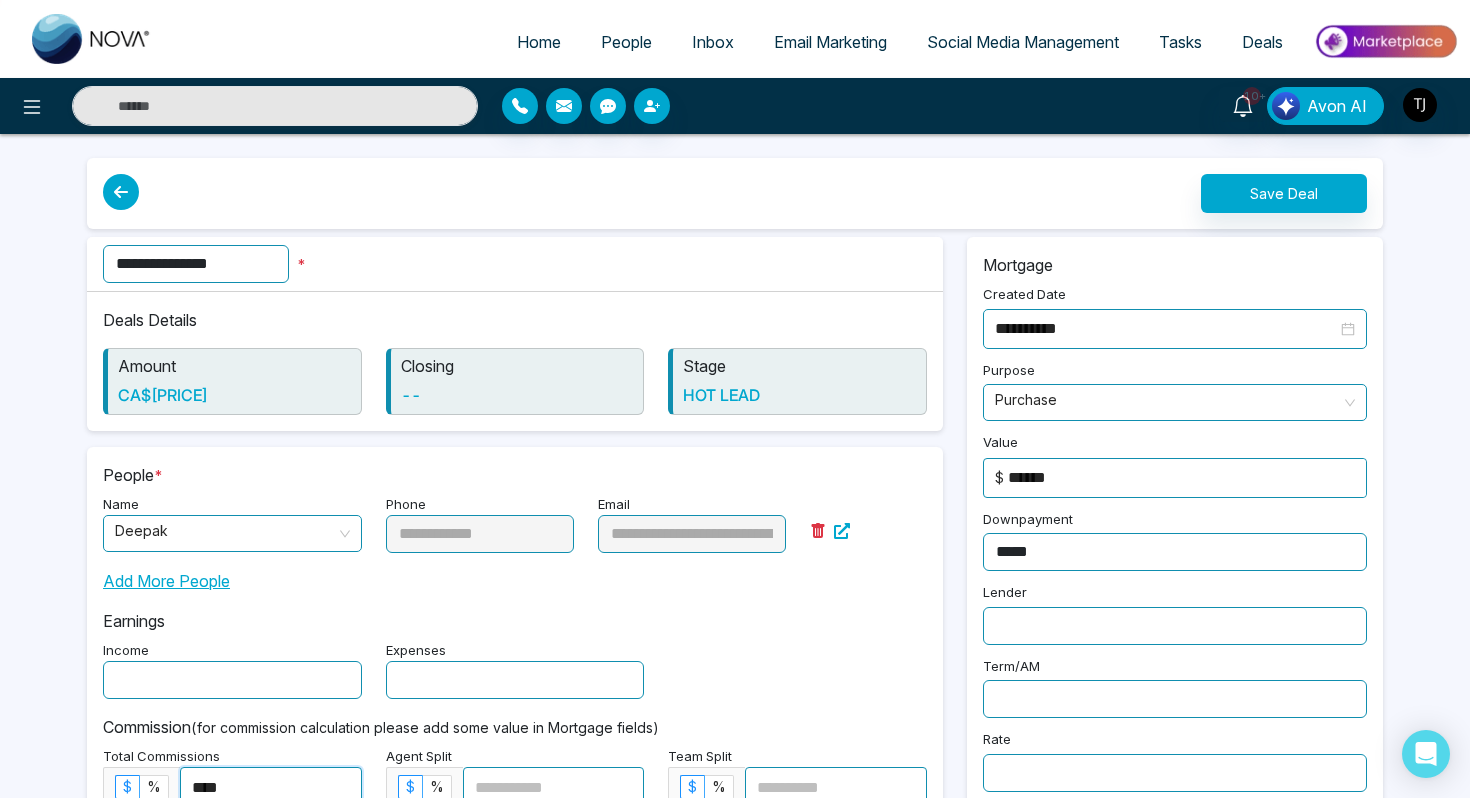 type on "****" 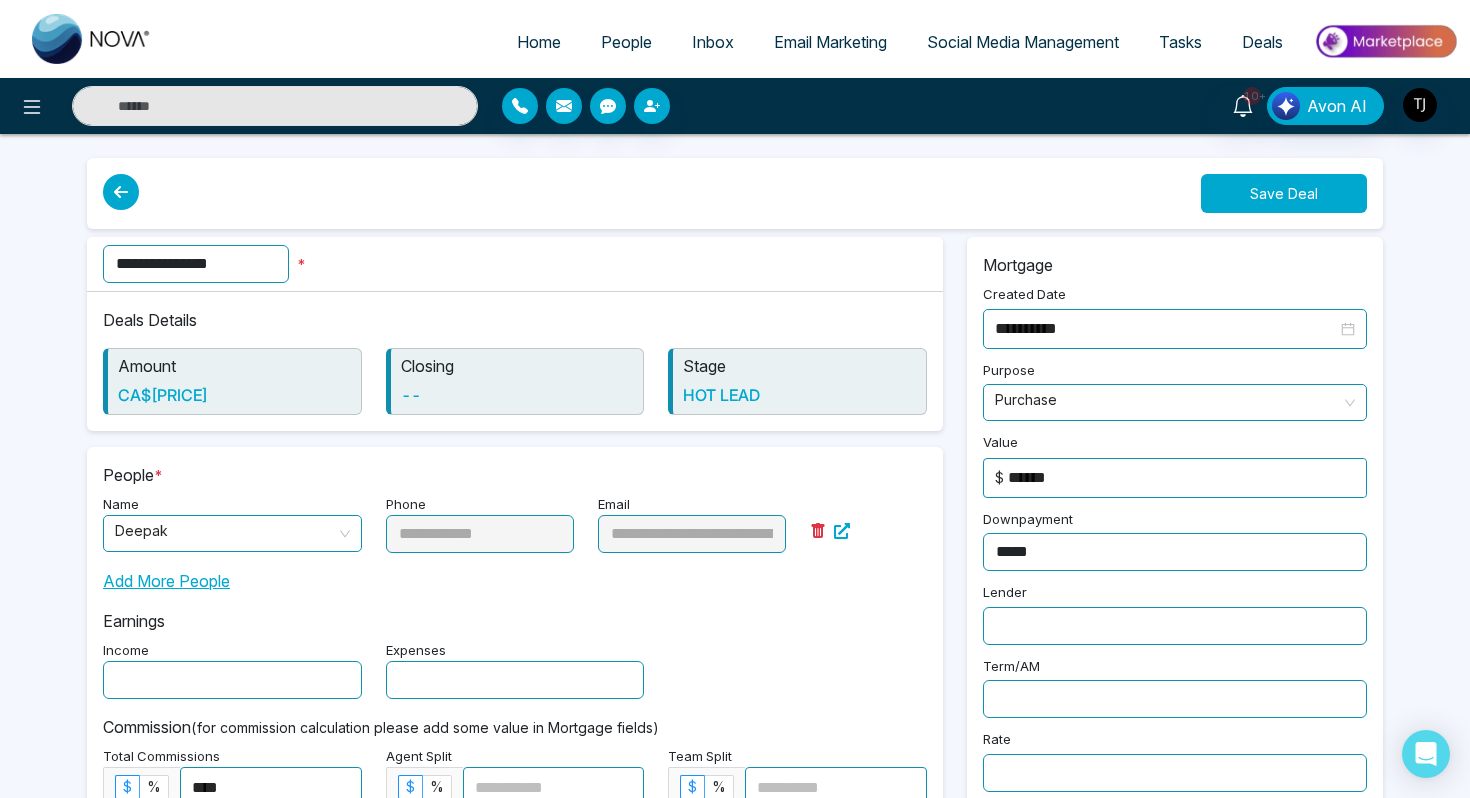 click on "Save Deal" at bounding box center (1284, 193) 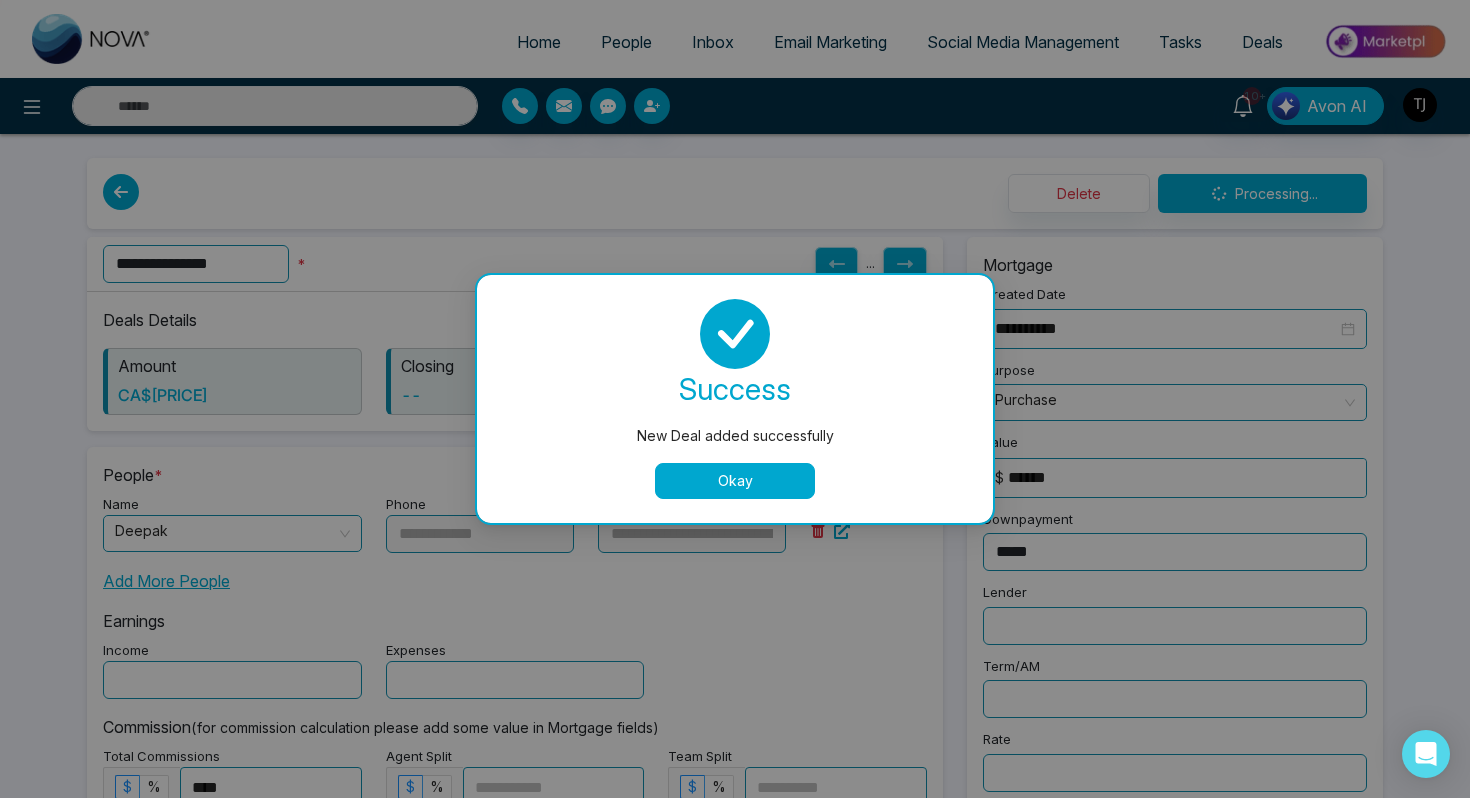 click on "Okay" at bounding box center (735, 481) 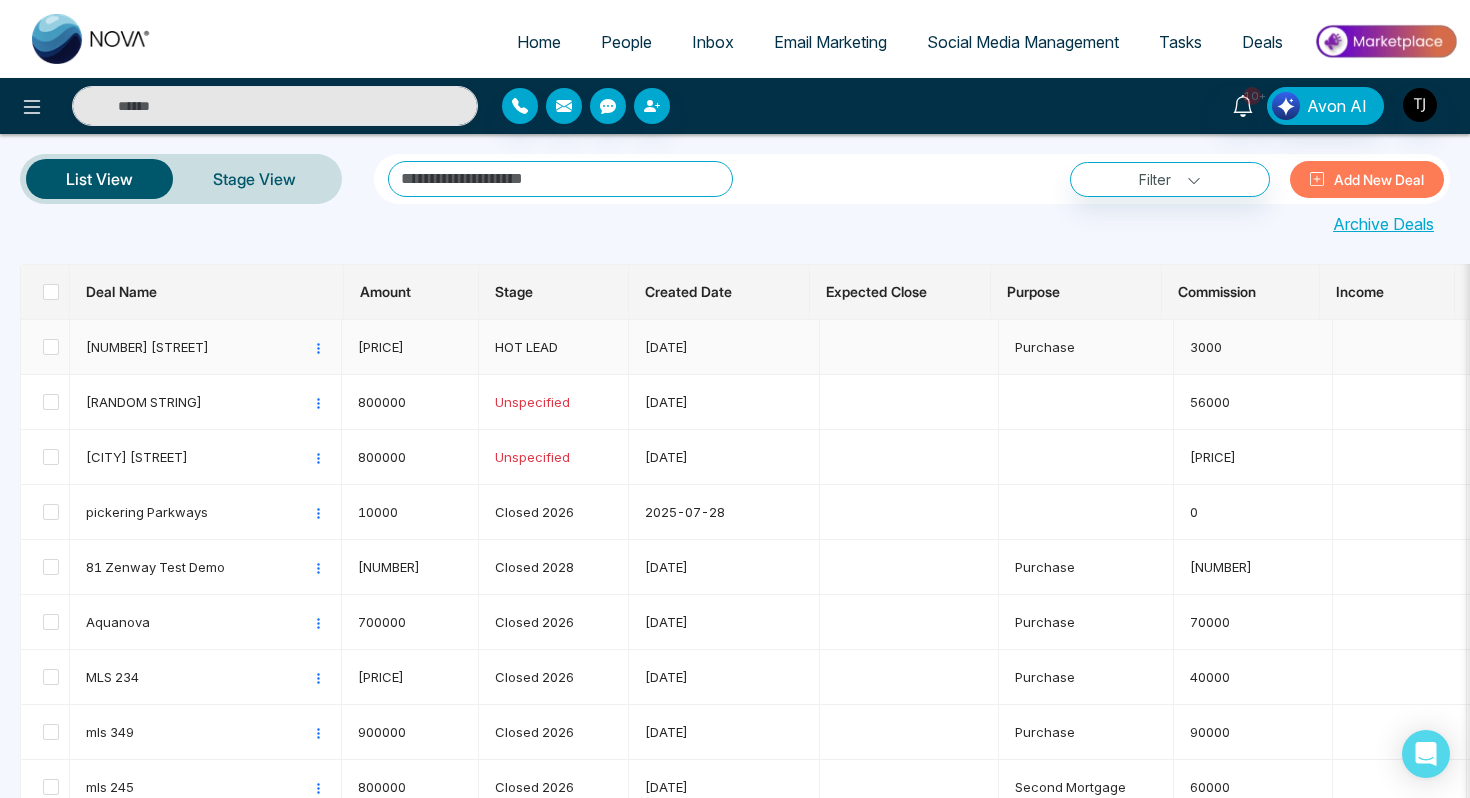 scroll, scrollTop: 0, scrollLeft: 76, axis: horizontal 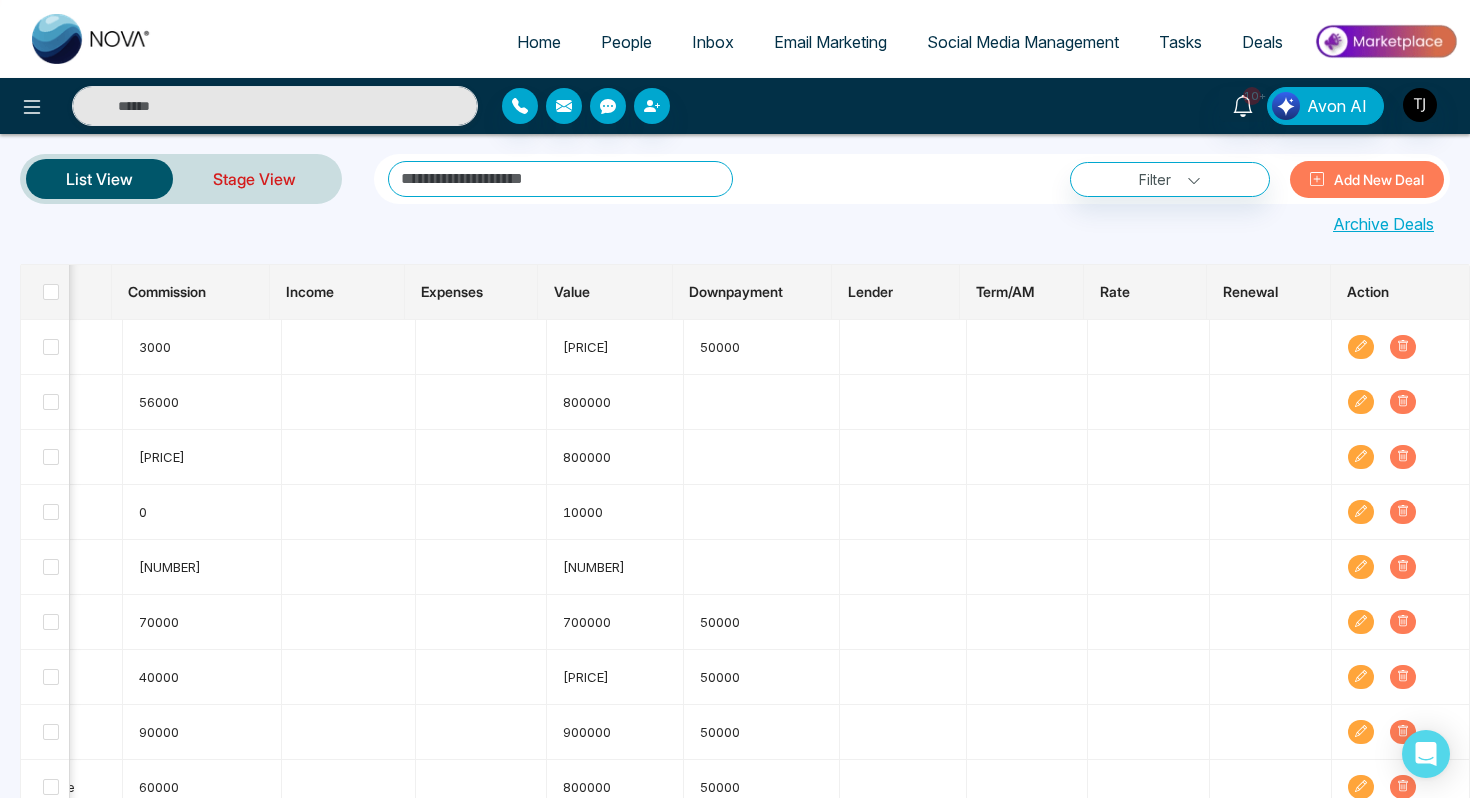 click on "Stage View" at bounding box center (254, 179) 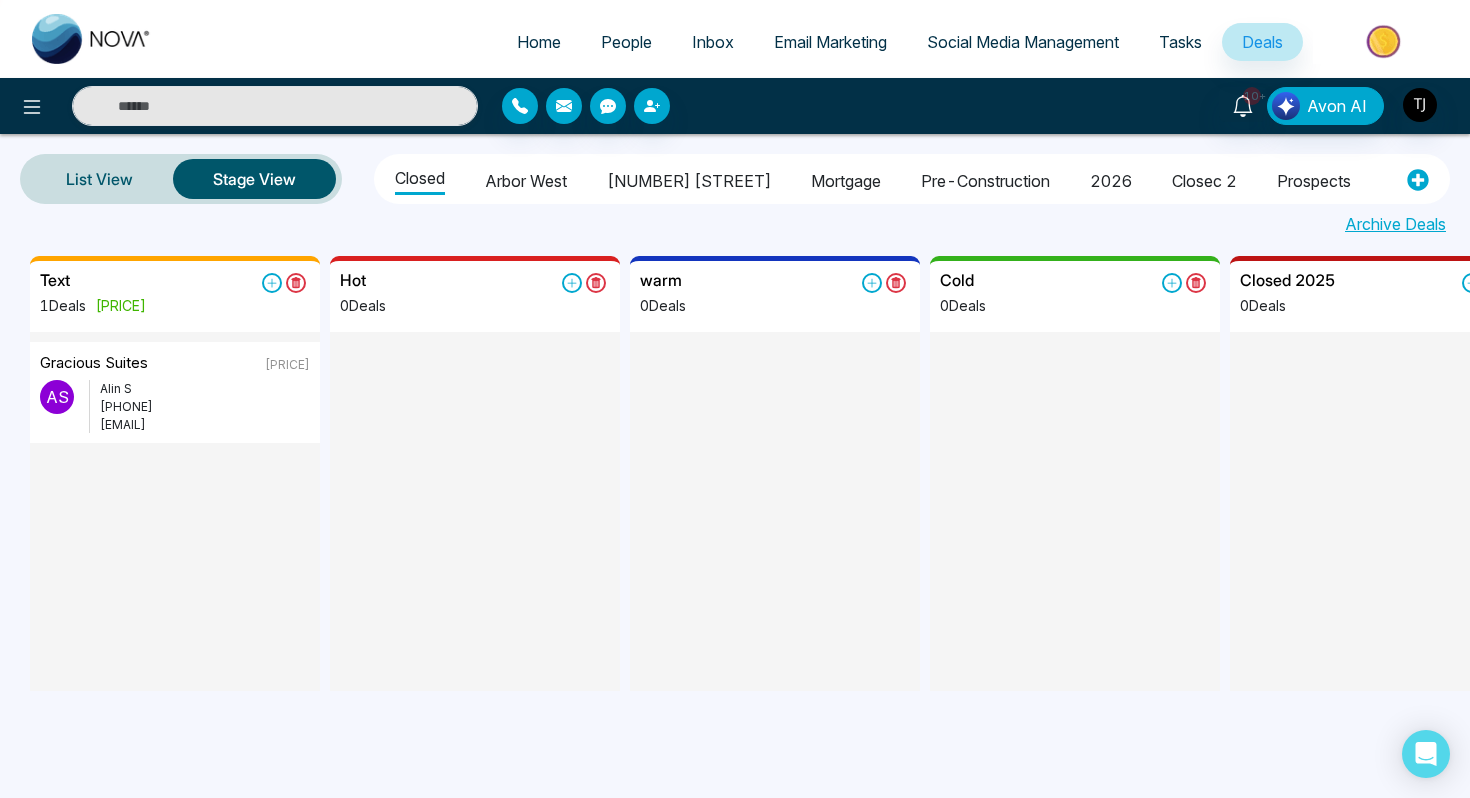 click on "Mortgage" at bounding box center [846, 178] 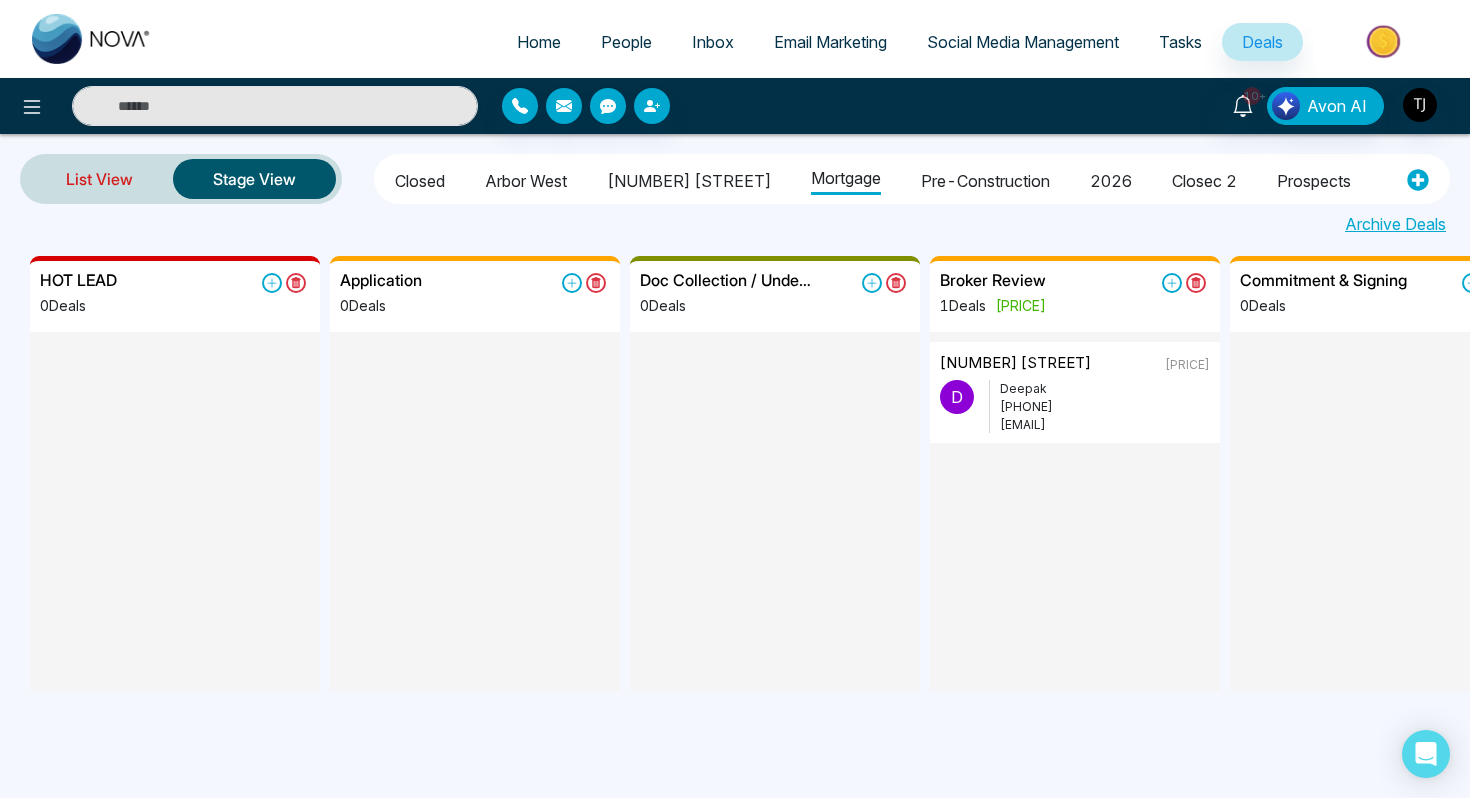 click on "List View" at bounding box center (99, 179) 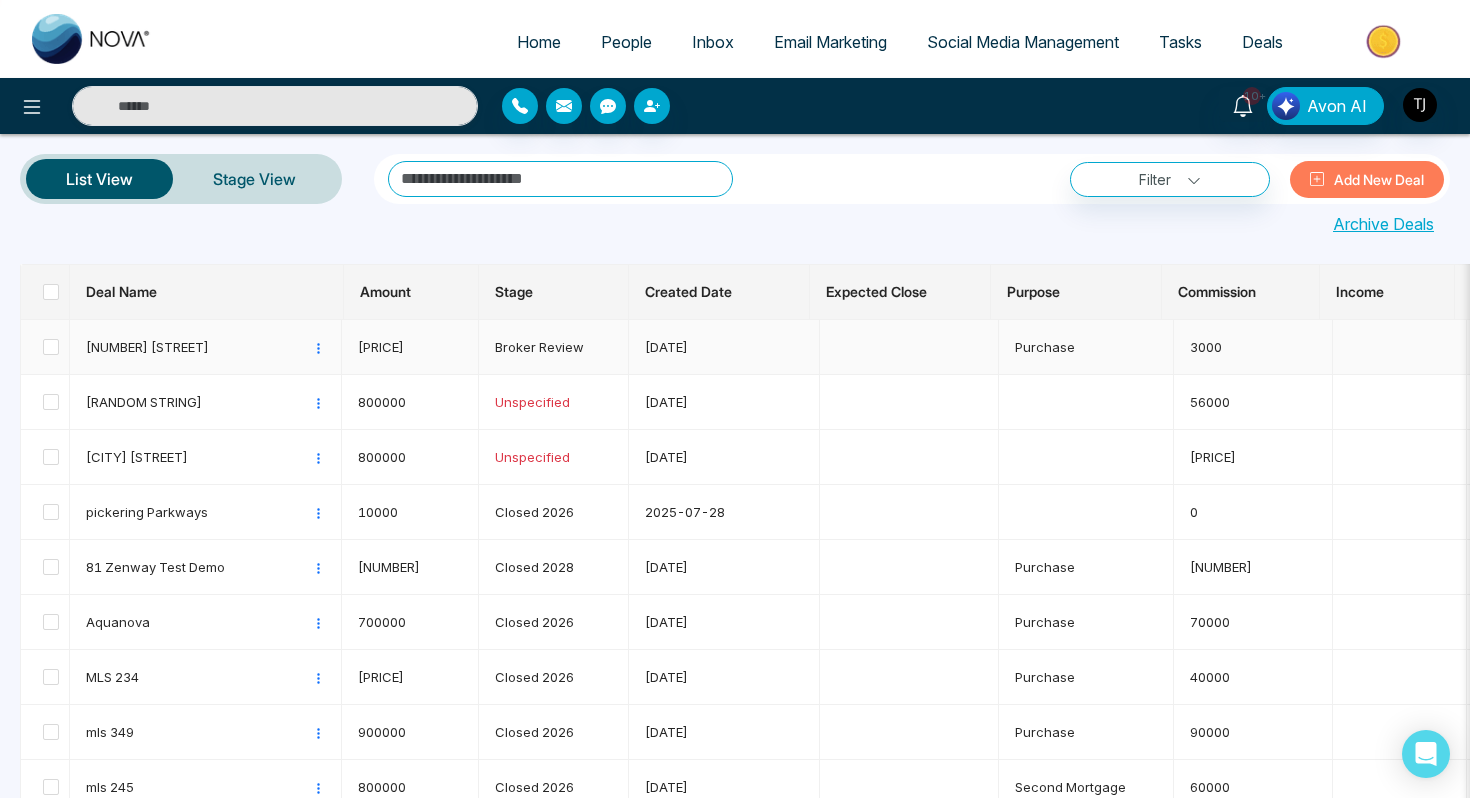 scroll, scrollTop: 0, scrollLeft: 28, axis: horizontal 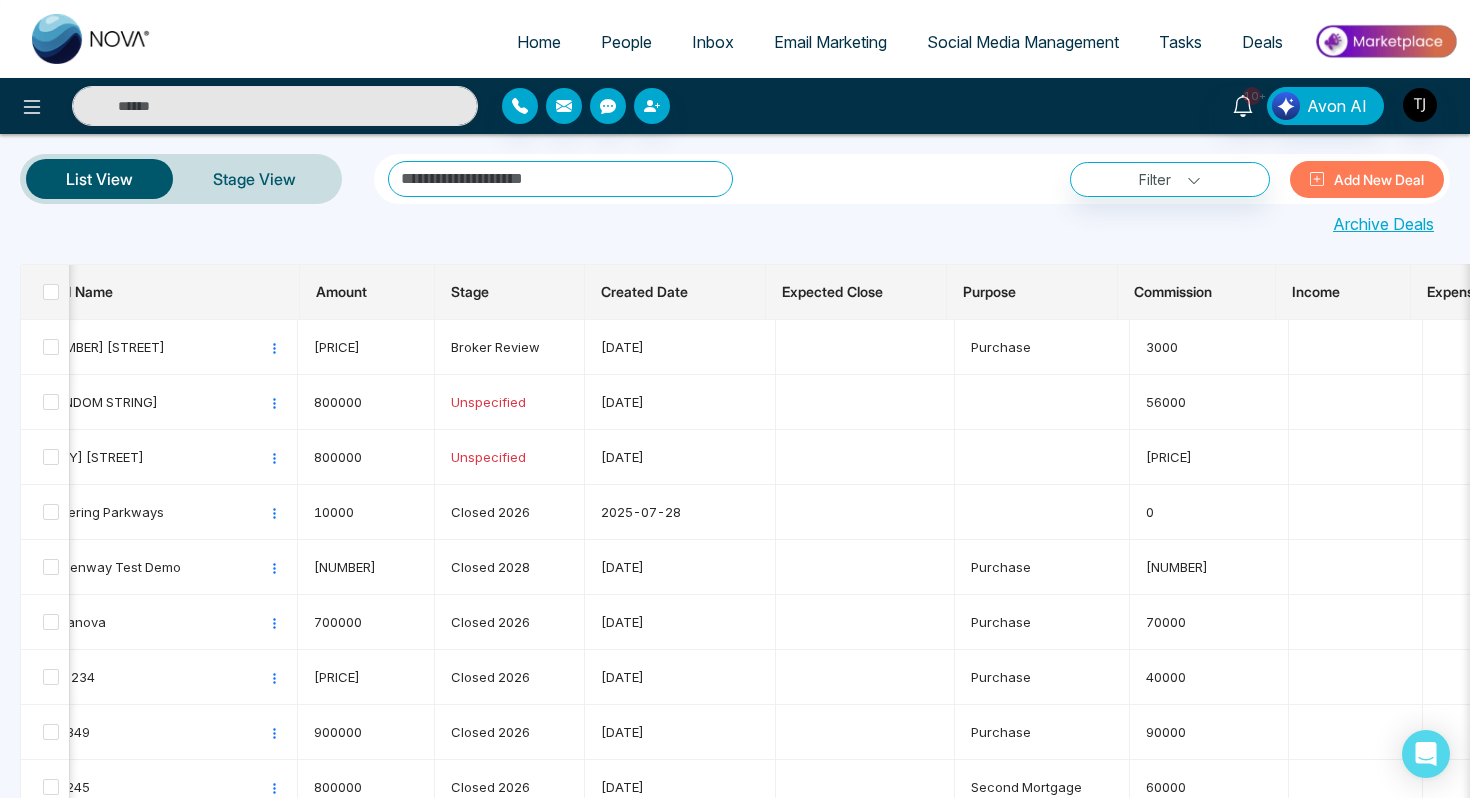 click on "People" at bounding box center [626, 42] 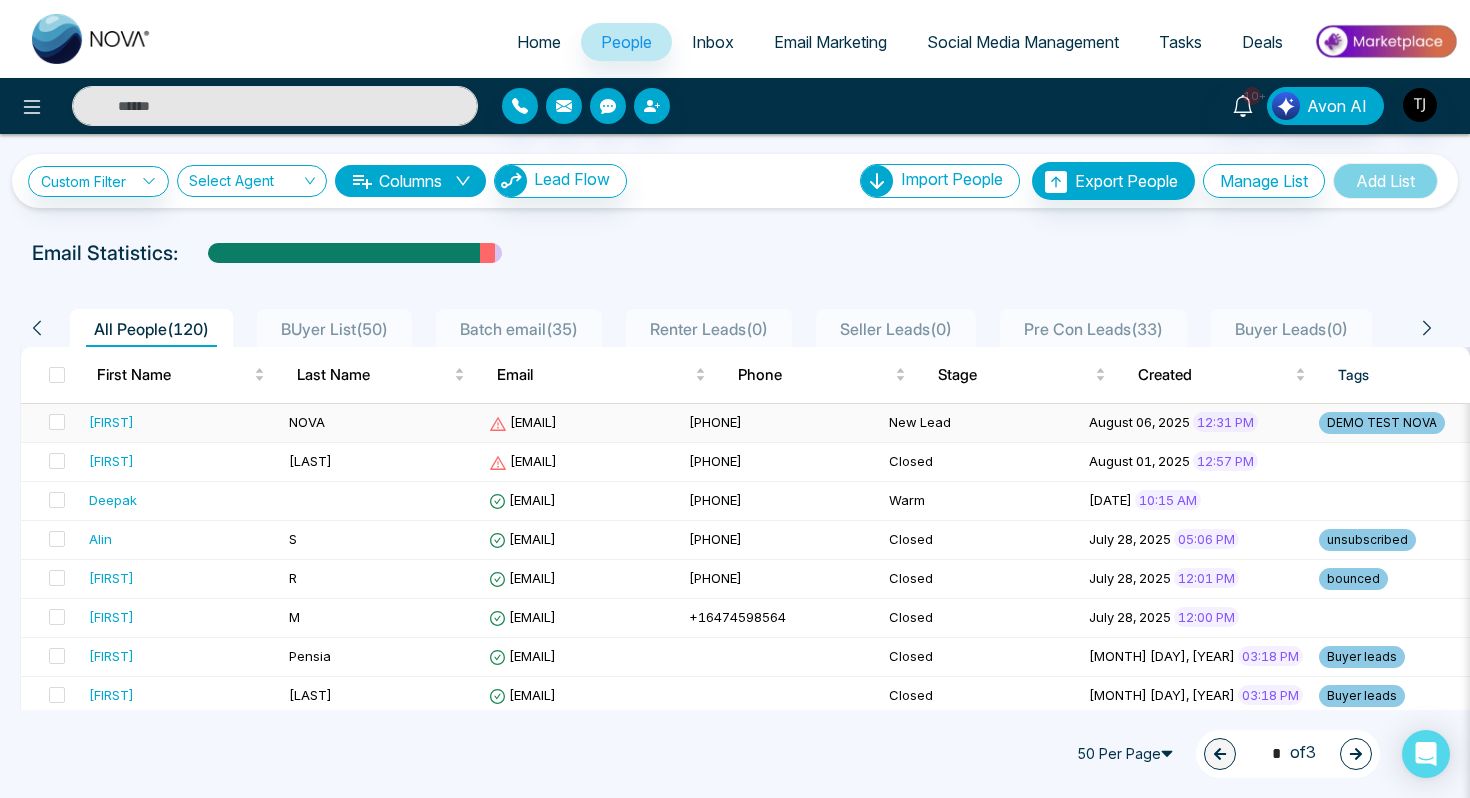 click on "[FIRST]" at bounding box center (181, 422) 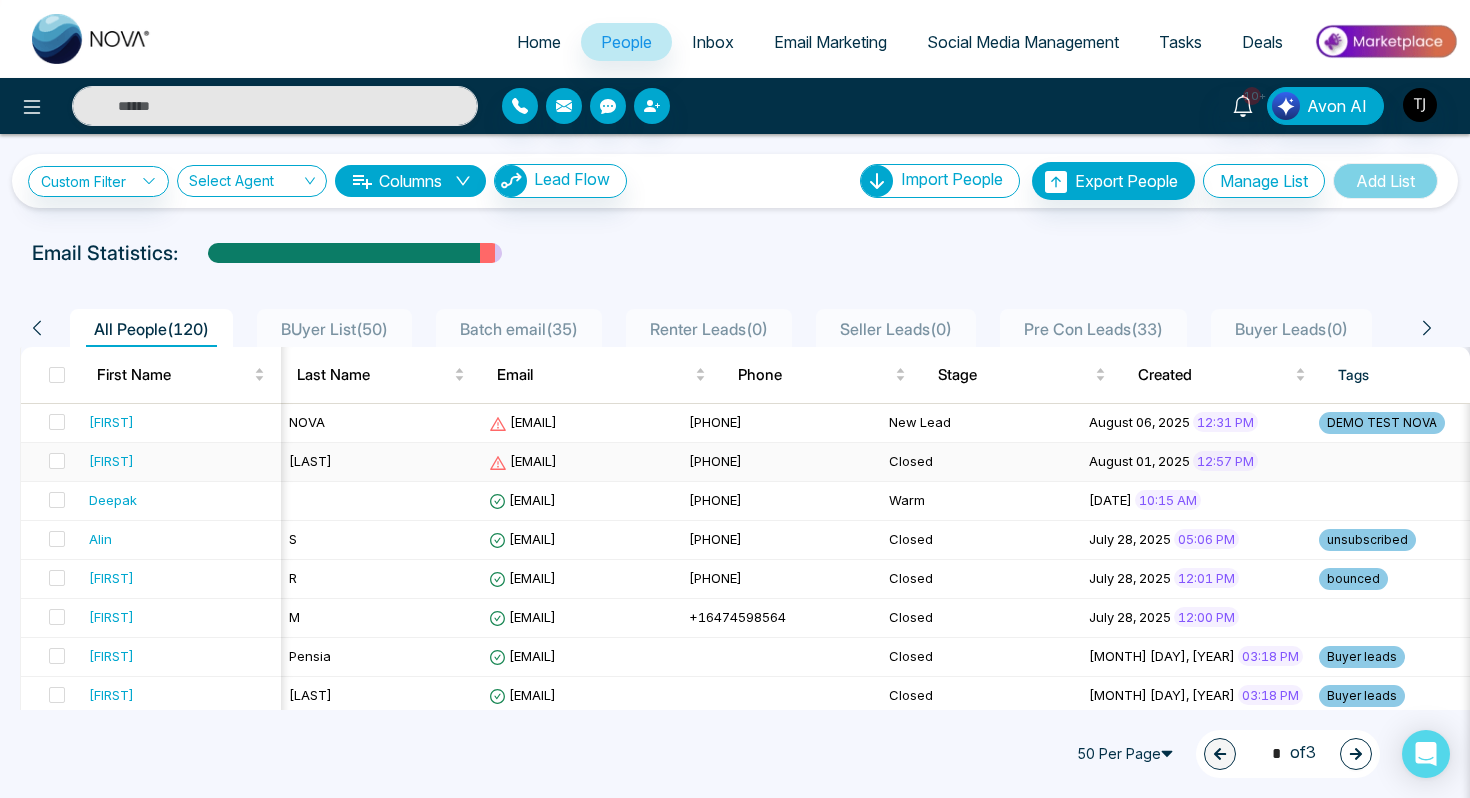 scroll, scrollTop: 0, scrollLeft: 558, axis: horizontal 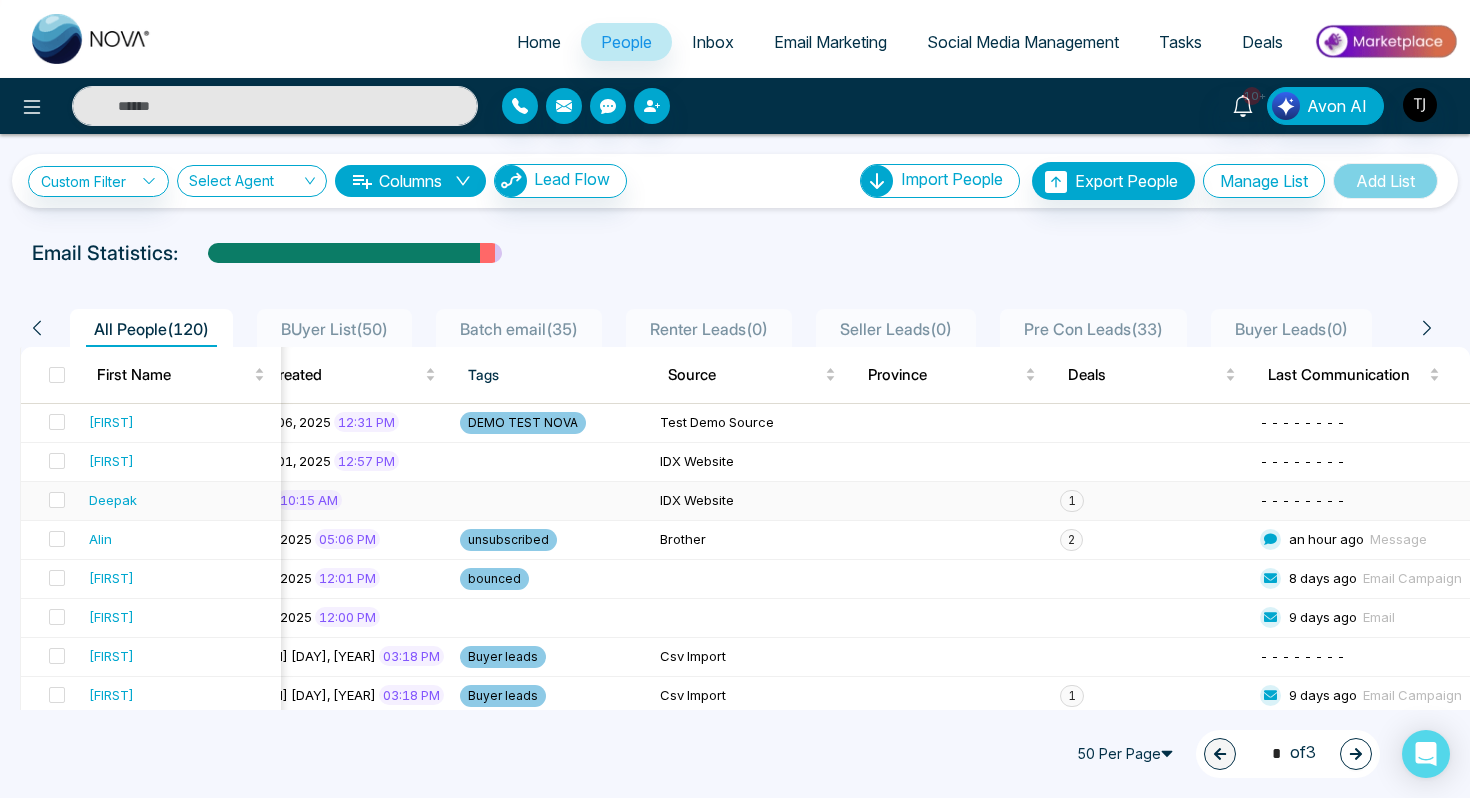 click on "1" at bounding box center (1072, 501) 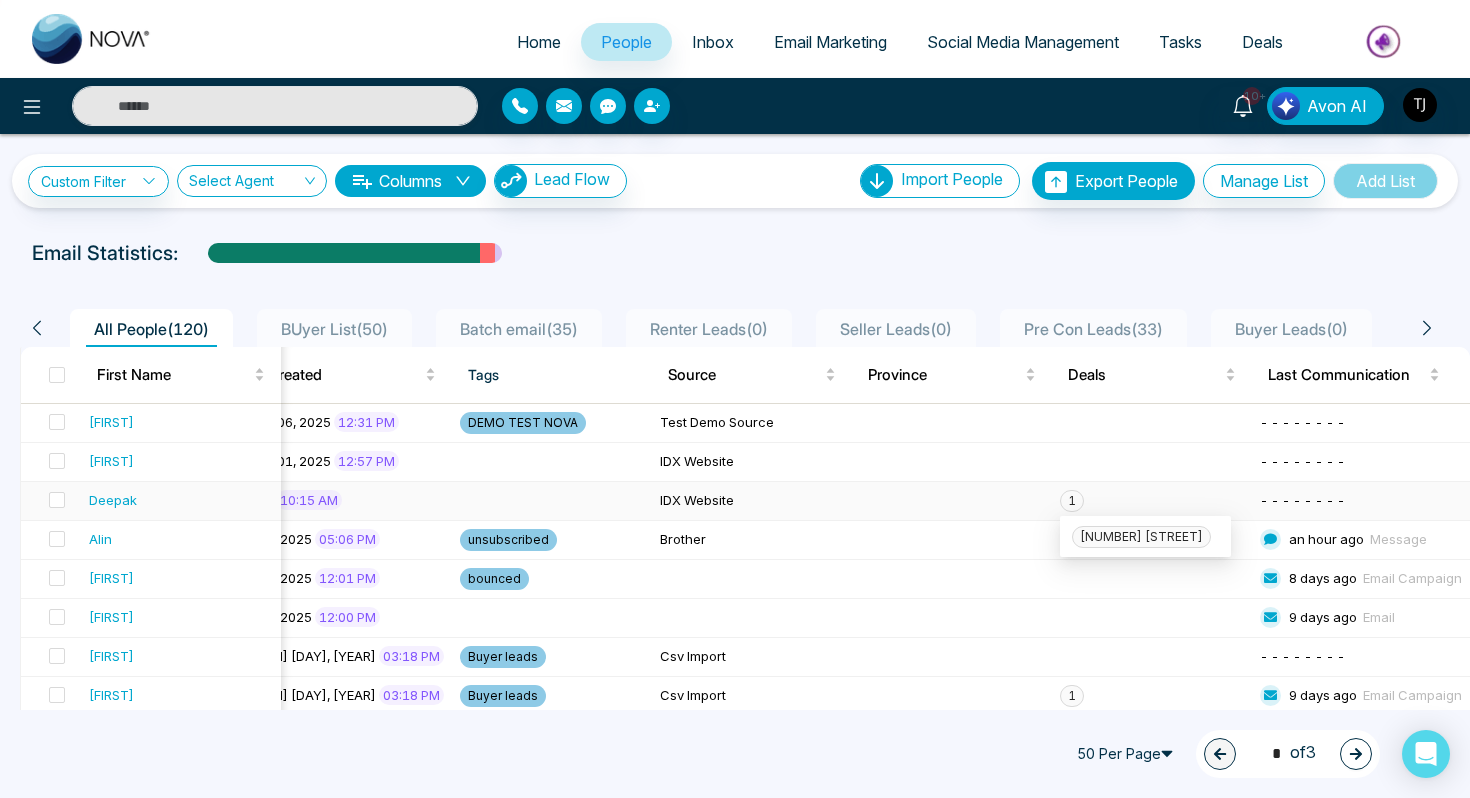 click on "Deepak" at bounding box center (113, 500) 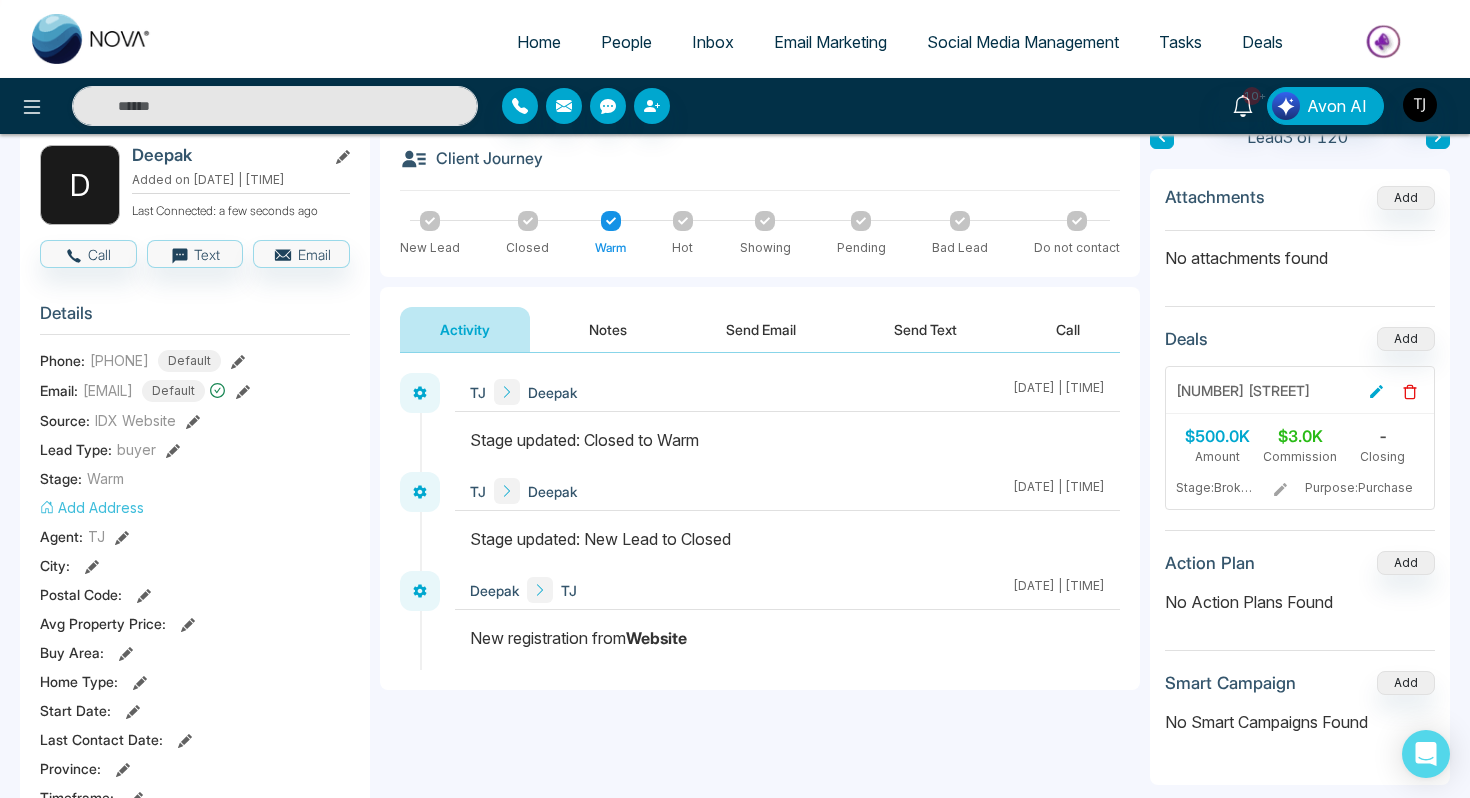 scroll, scrollTop: 106, scrollLeft: 0, axis: vertical 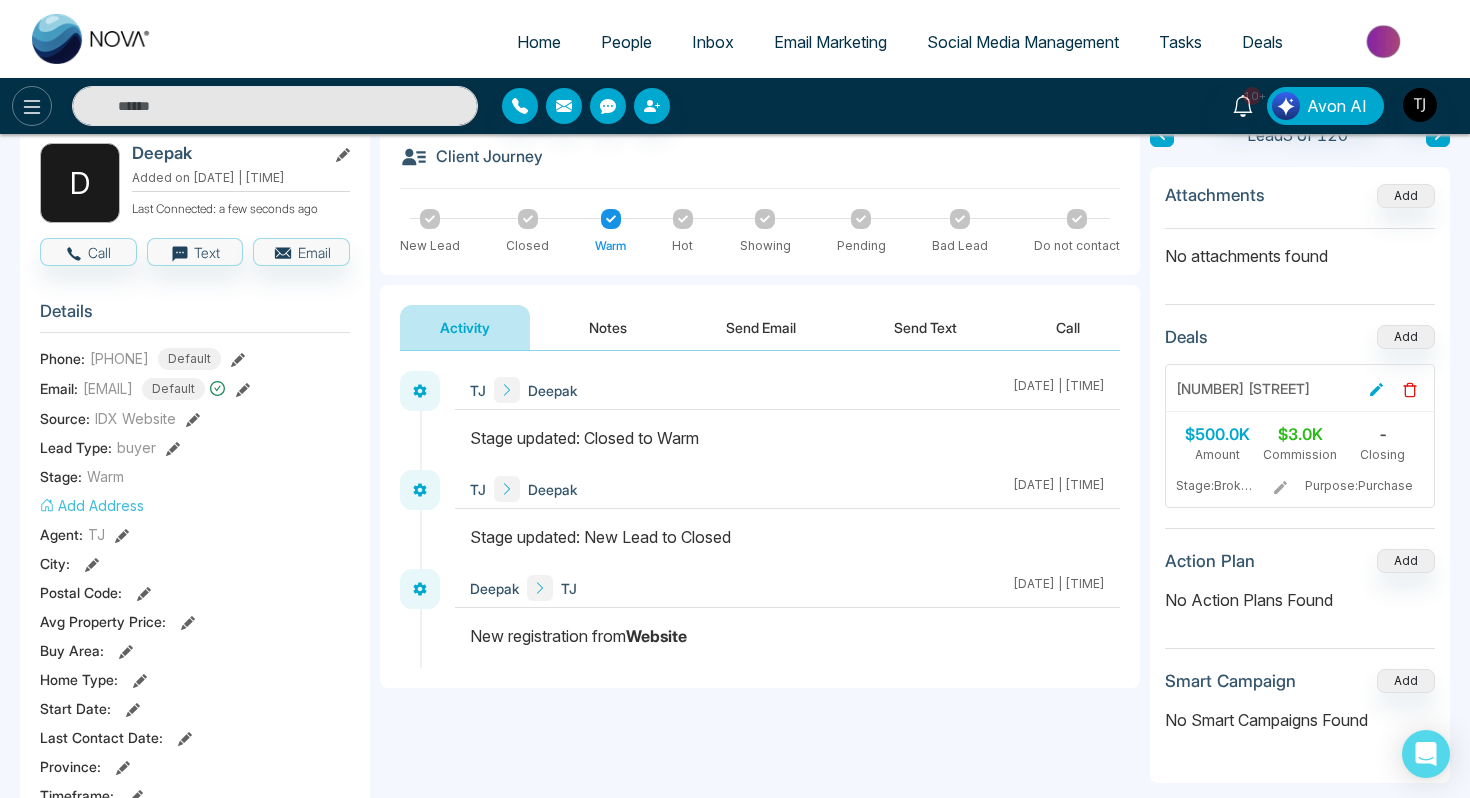 click 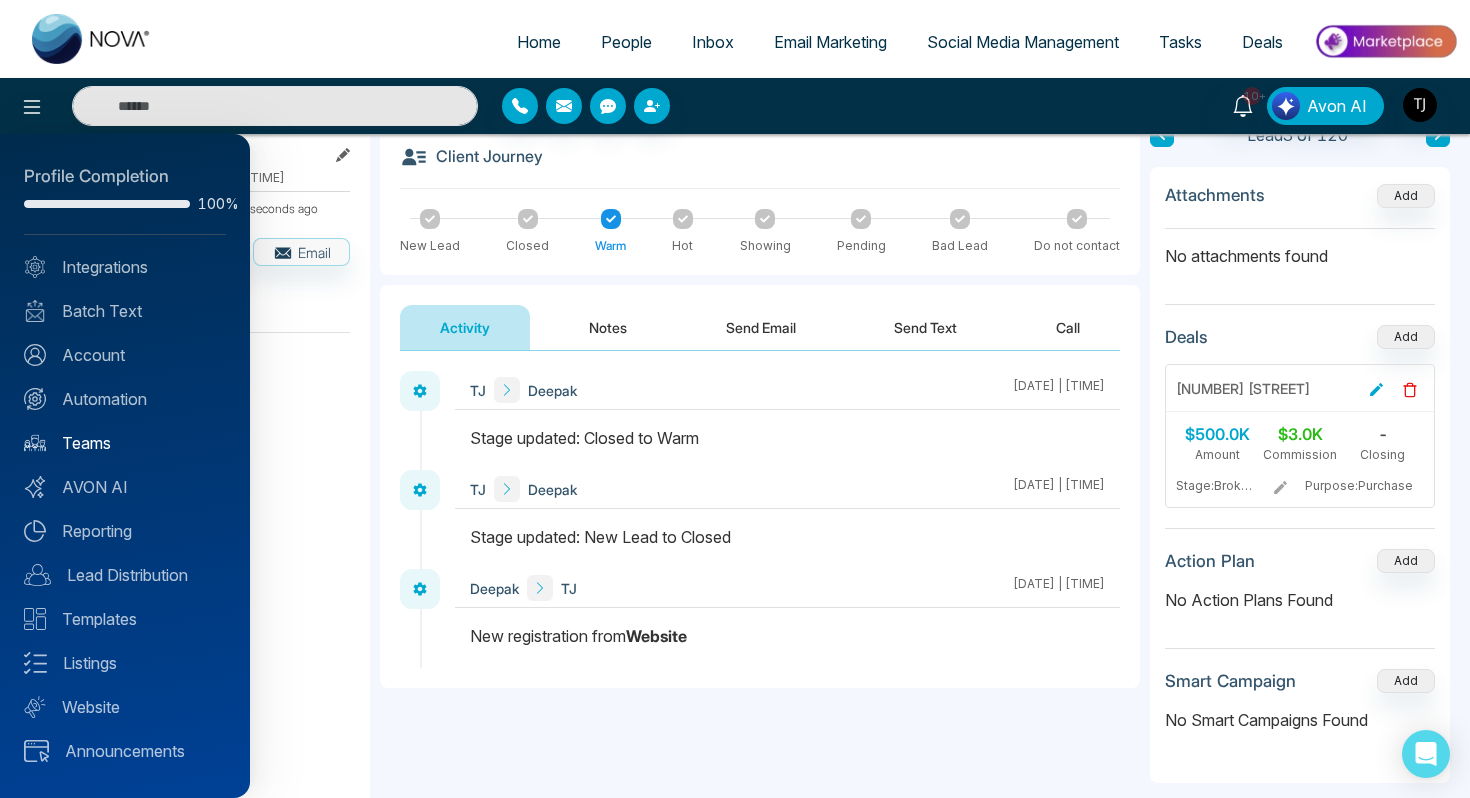 click on "Teams" at bounding box center (125, 443) 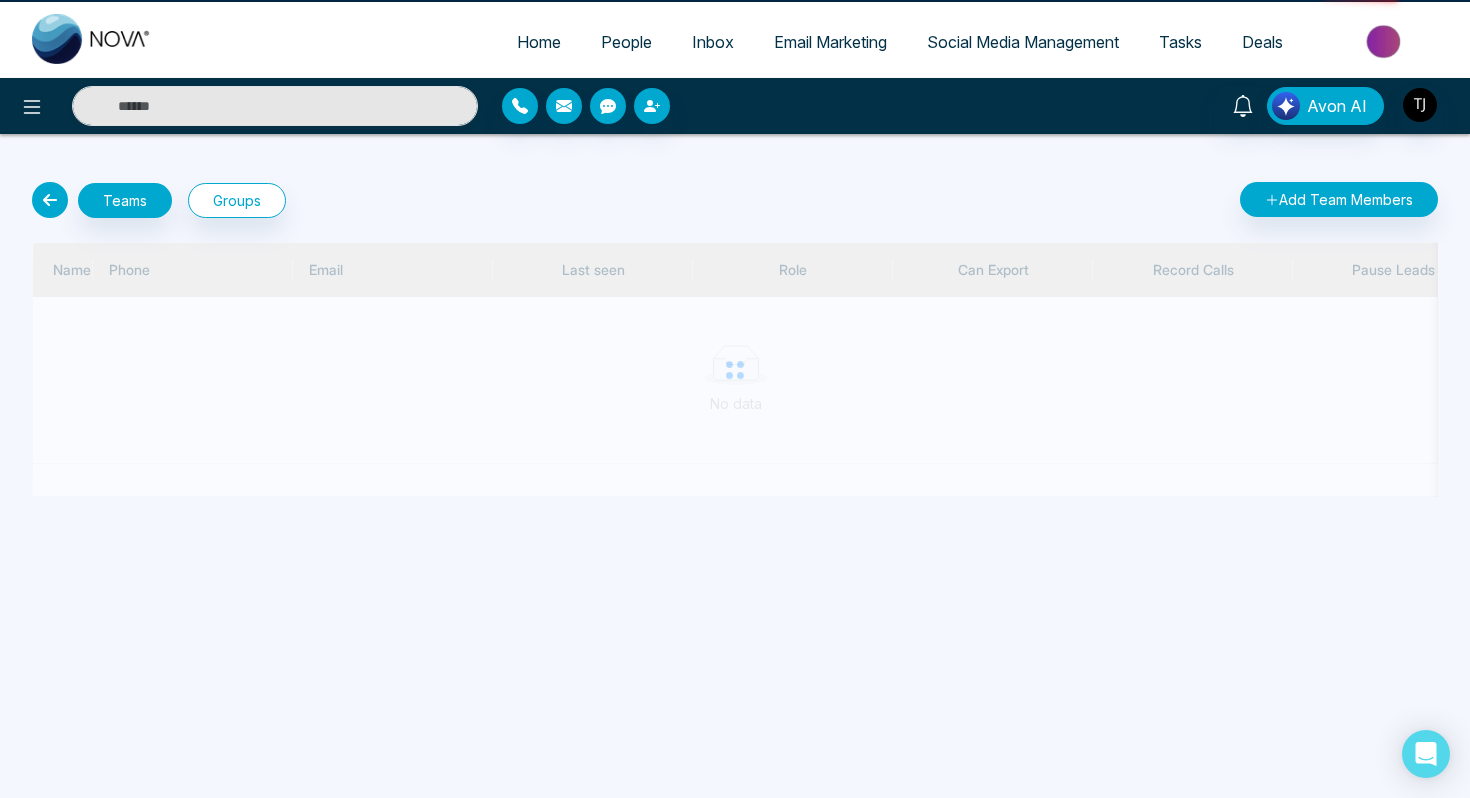 scroll, scrollTop: 0, scrollLeft: 0, axis: both 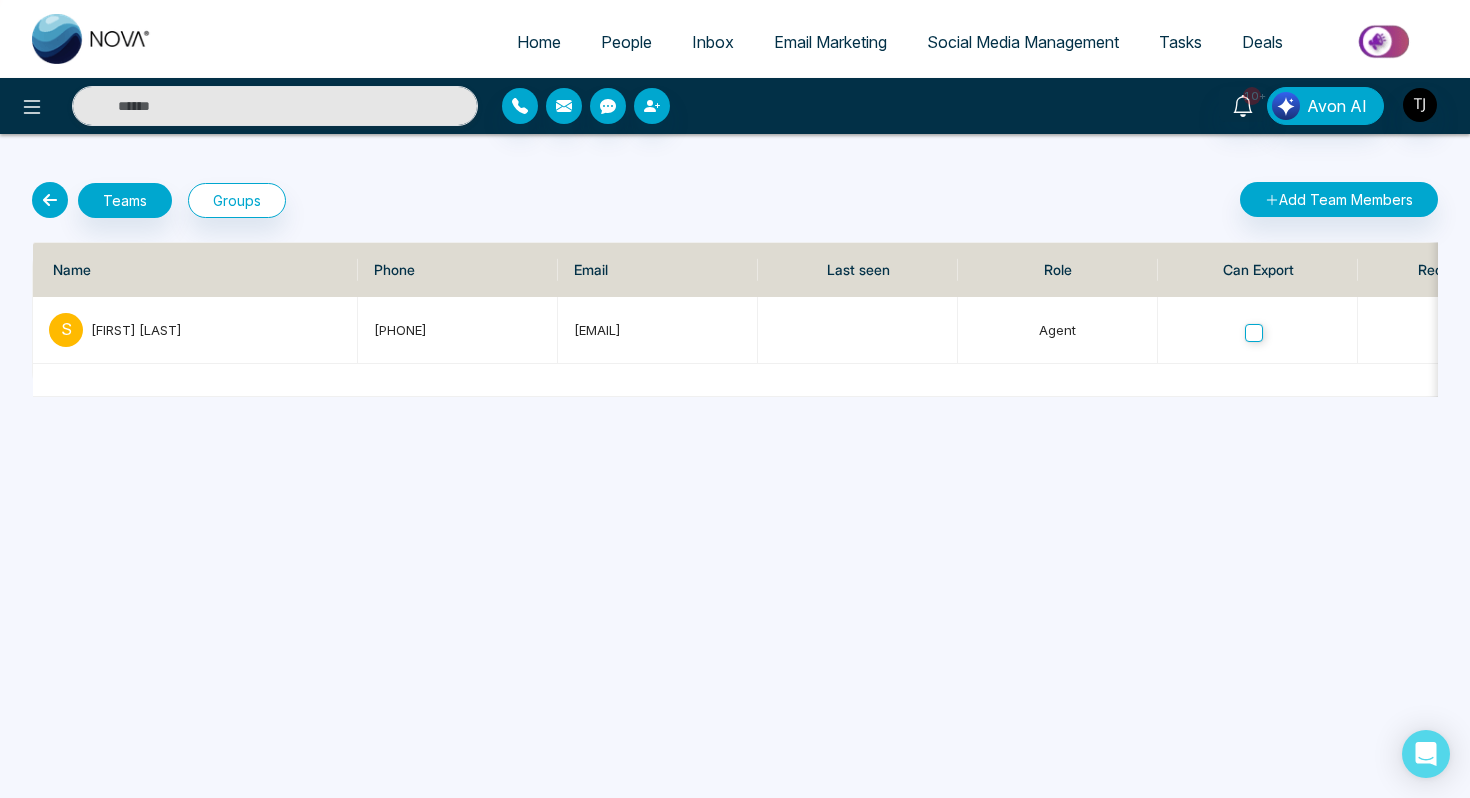 click at bounding box center [50, 200] 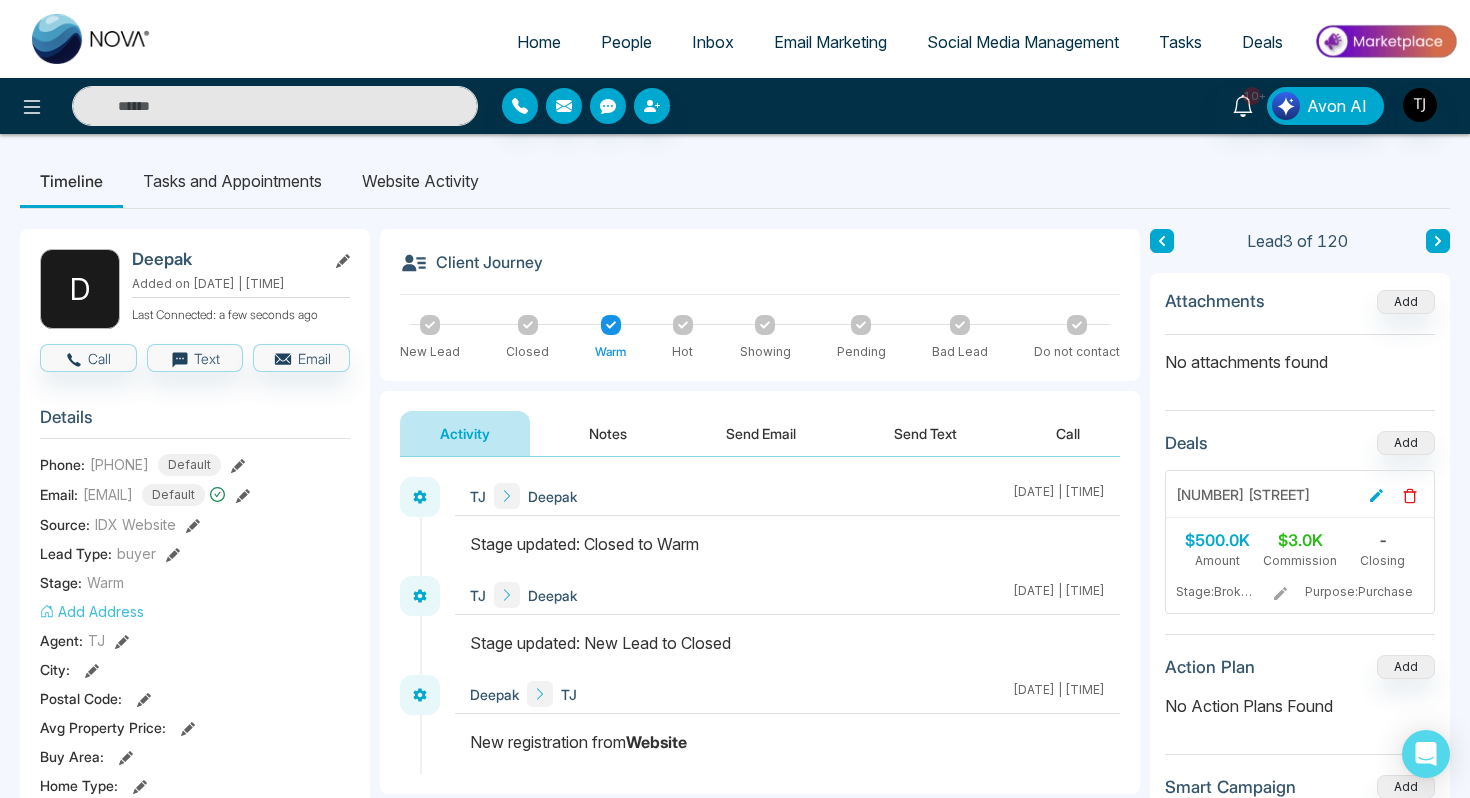 click at bounding box center [275, 106] 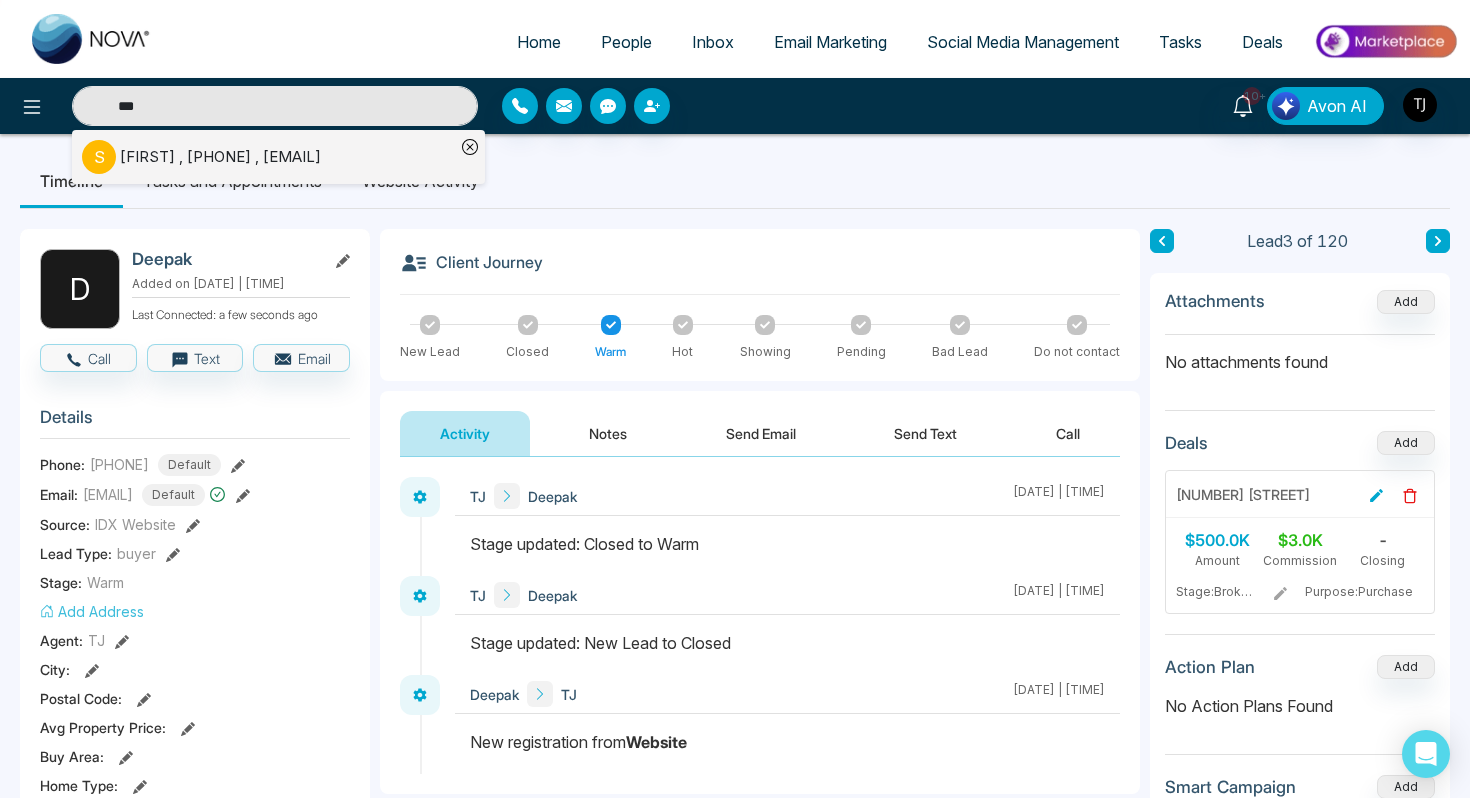 type on "***" 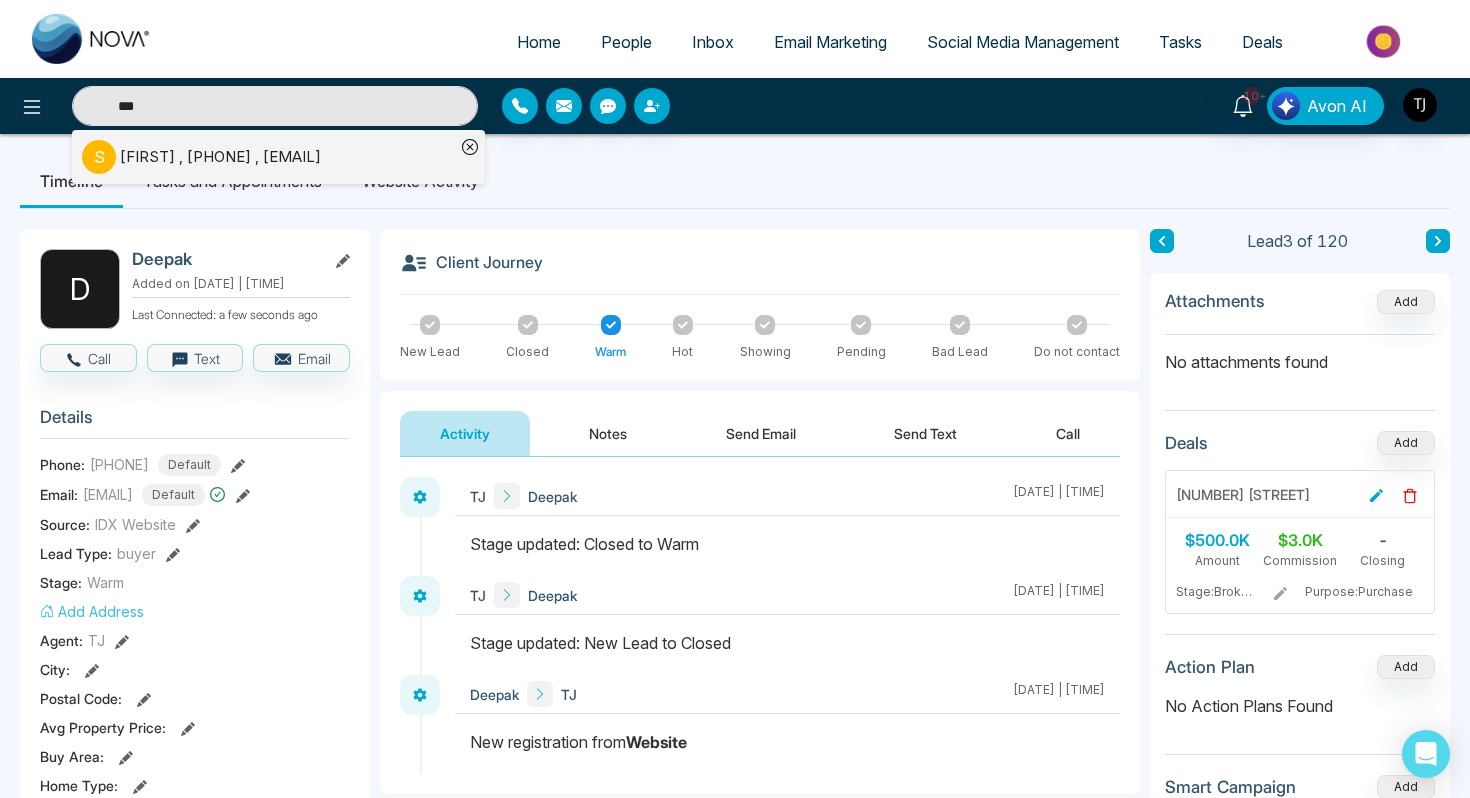 click on "[FIRST] [LAST] , [PHONE] , [EMAIL]" at bounding box center [268, 157] 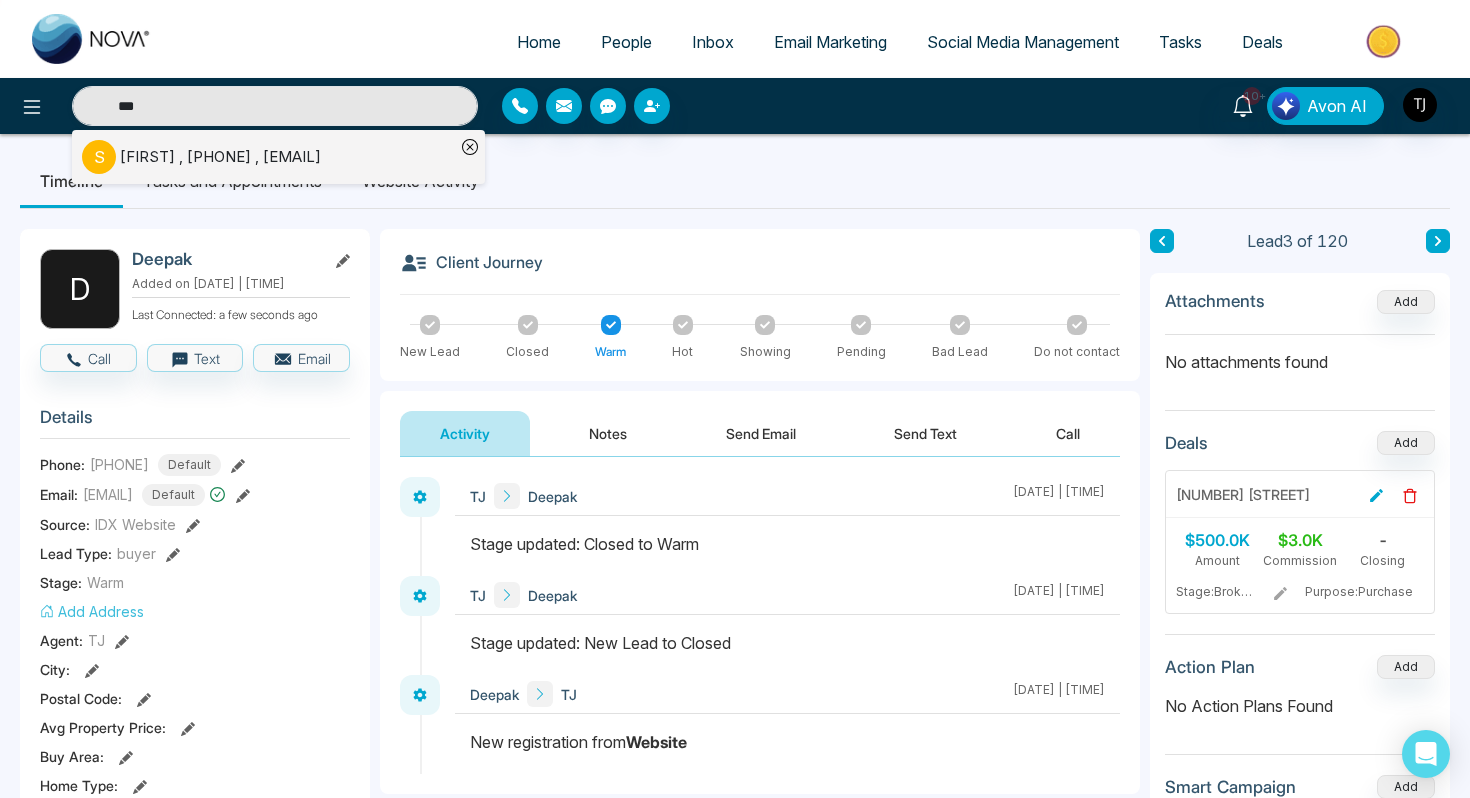 type 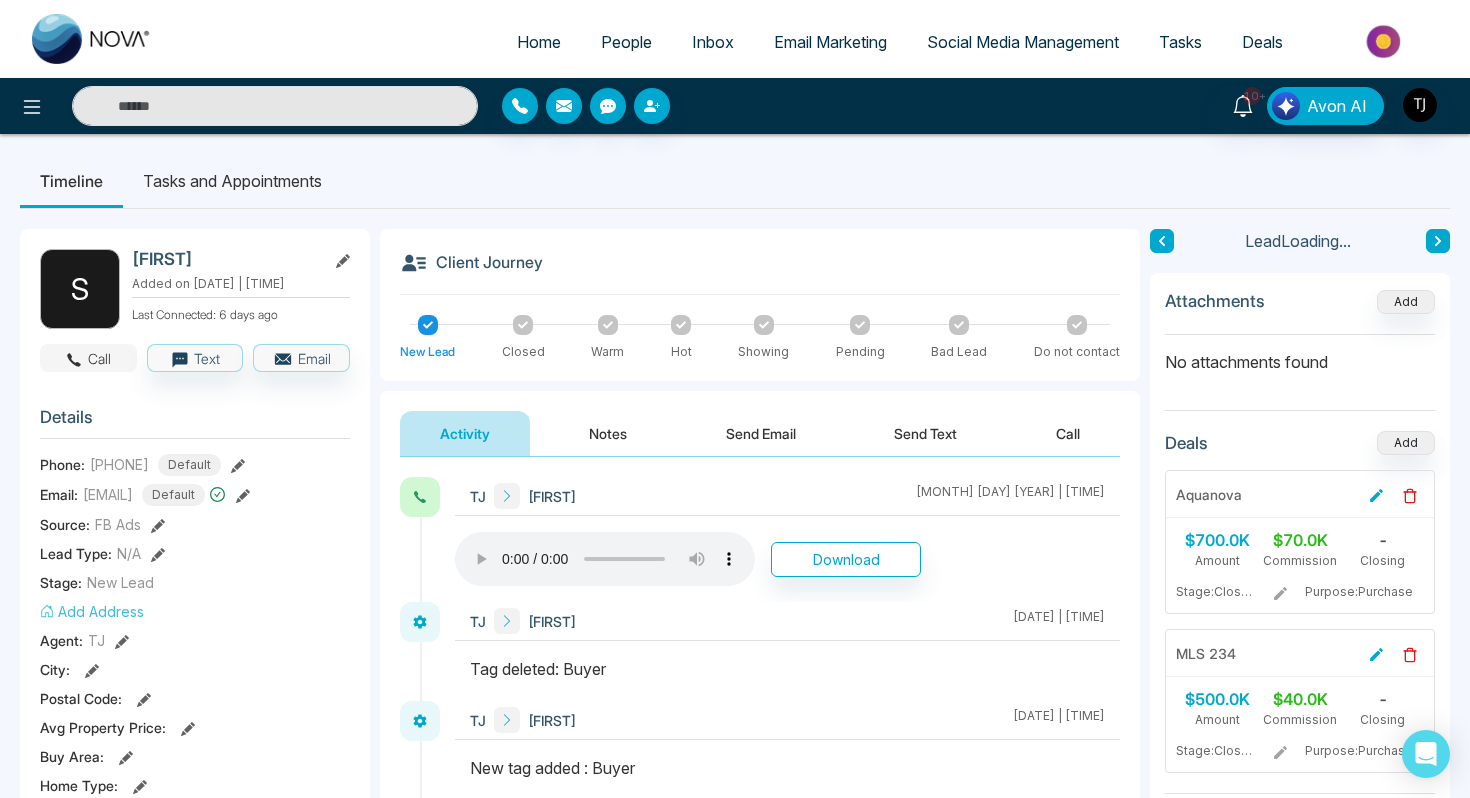click on "Call" at bounding box center (88, 358) 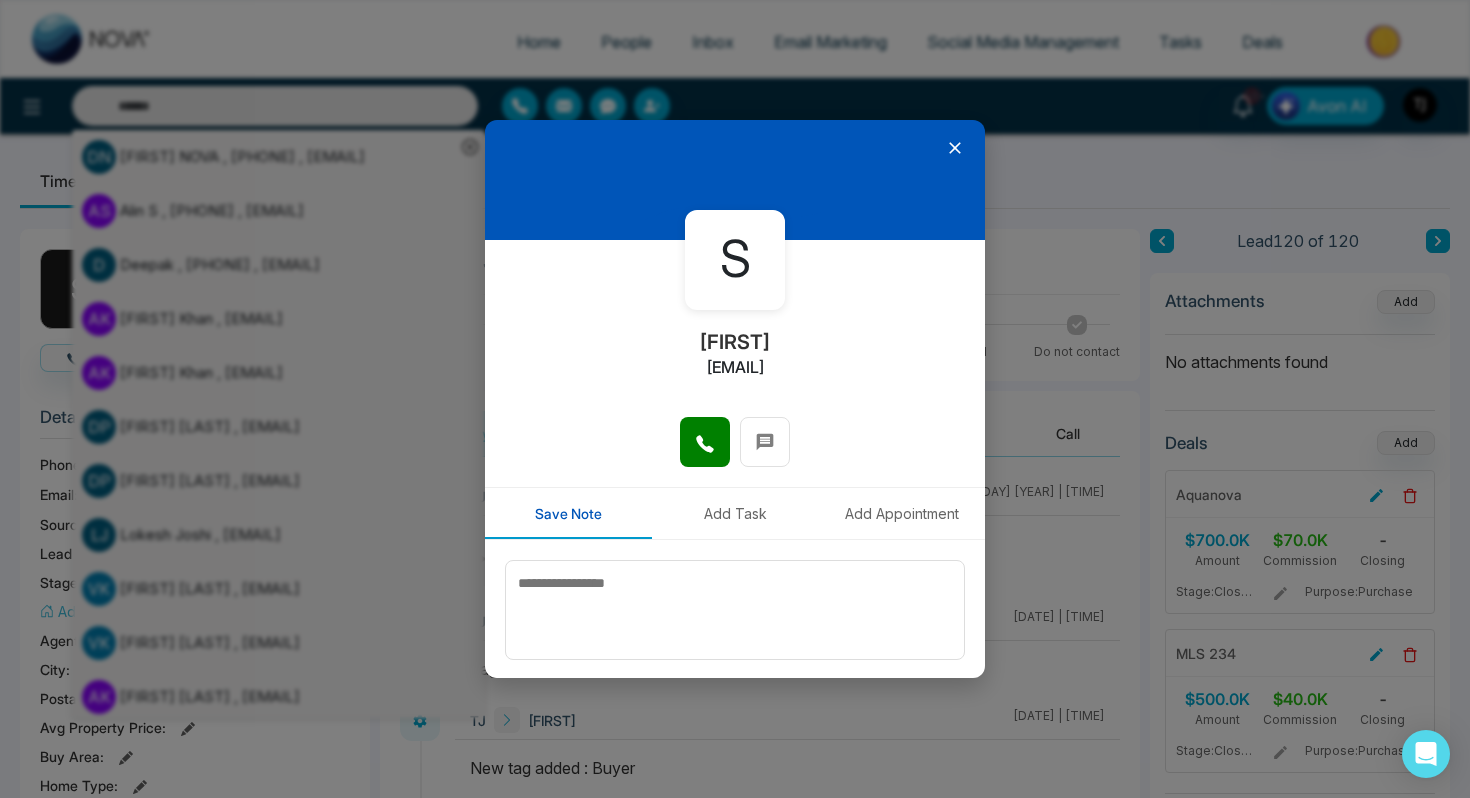 click 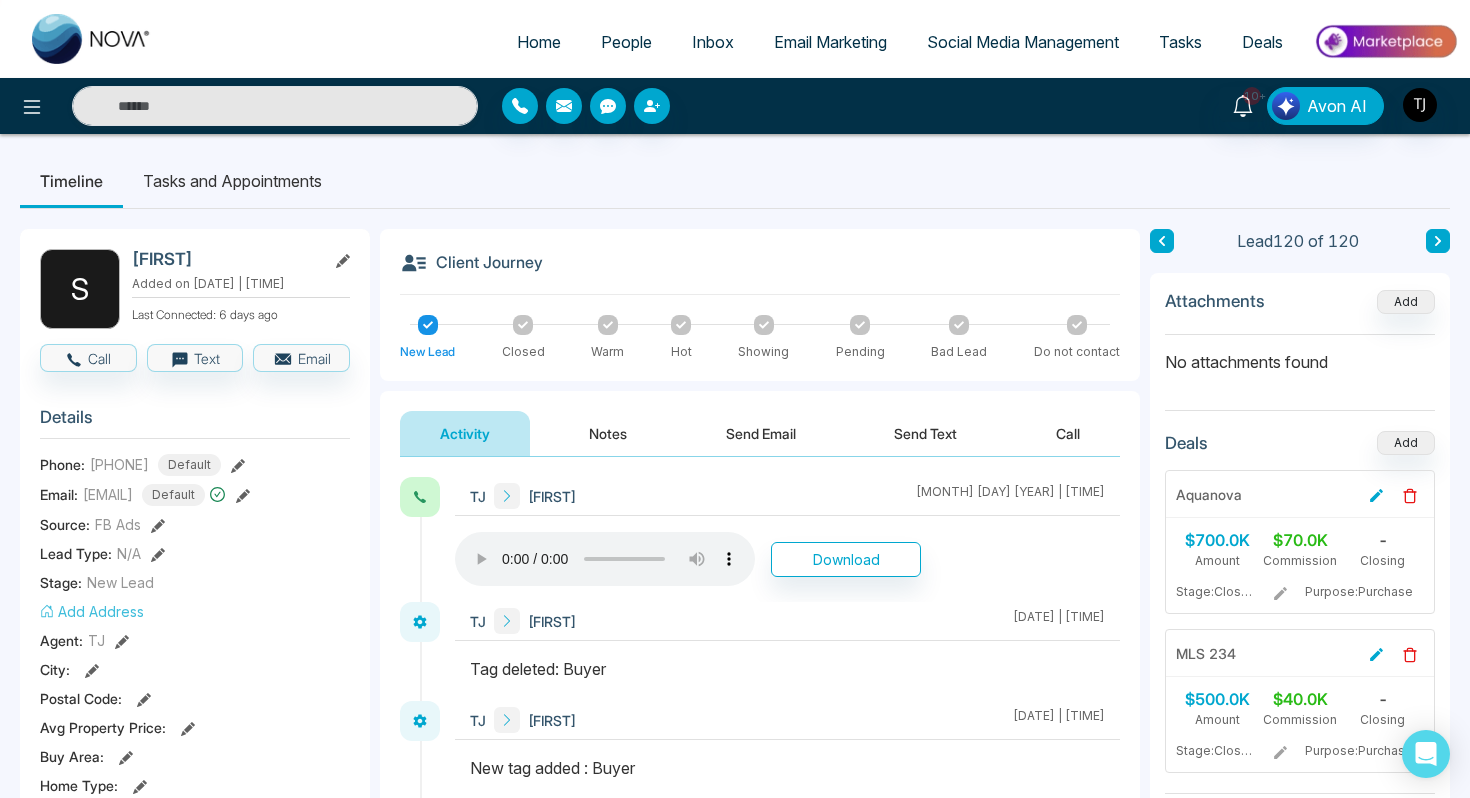click at bounding box center (245, 106) 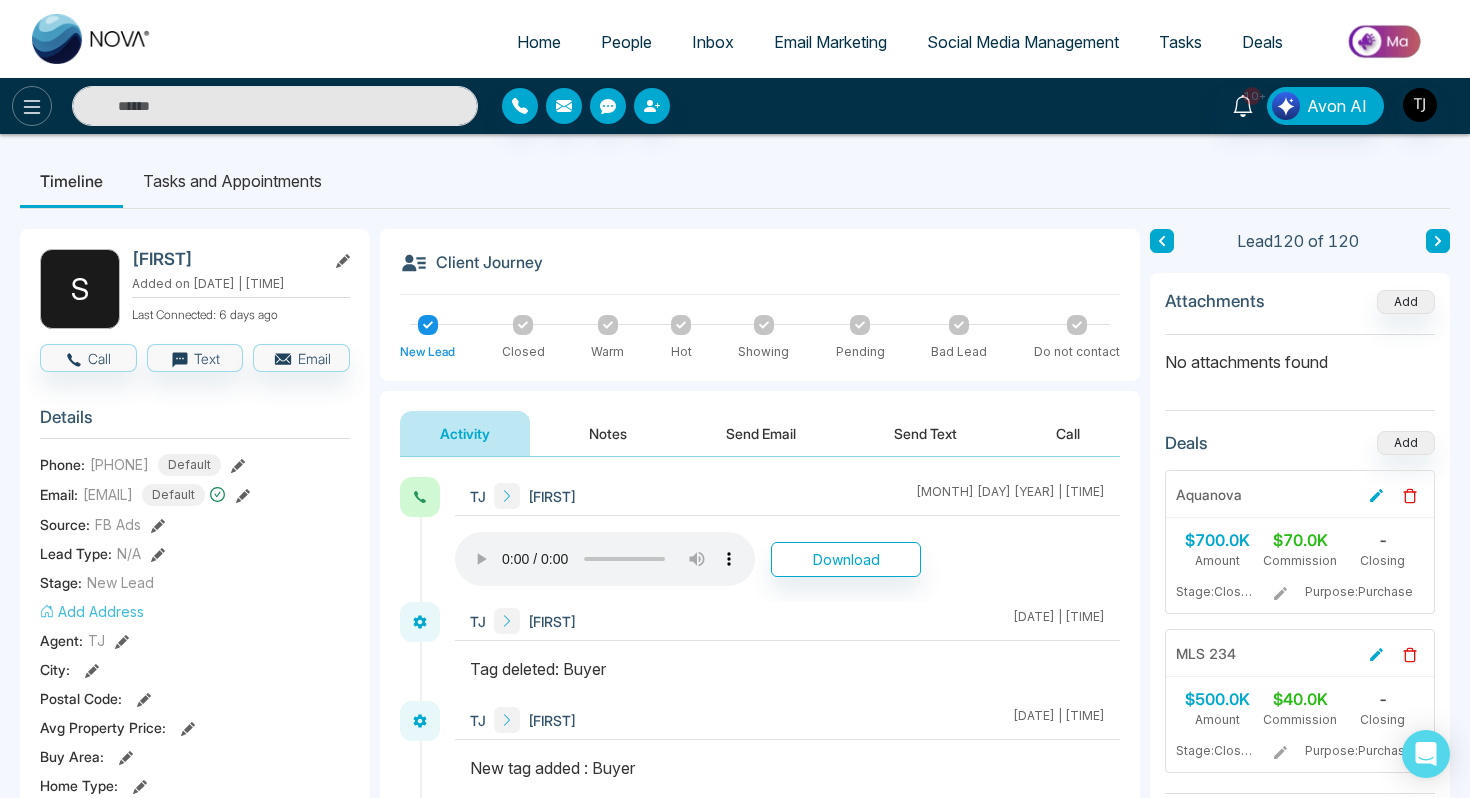 click 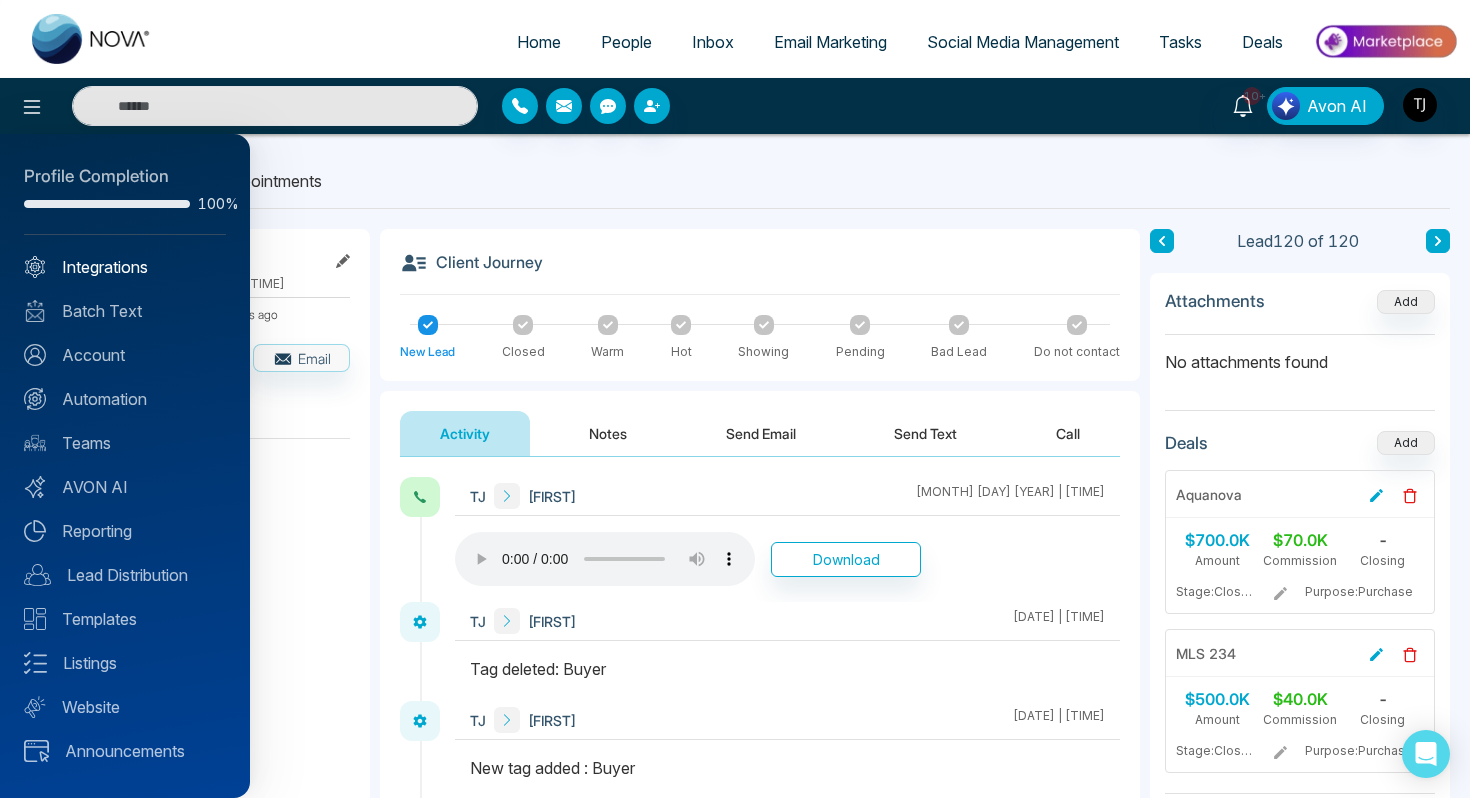 click on "Integrations" at bounding box center (125, 267) 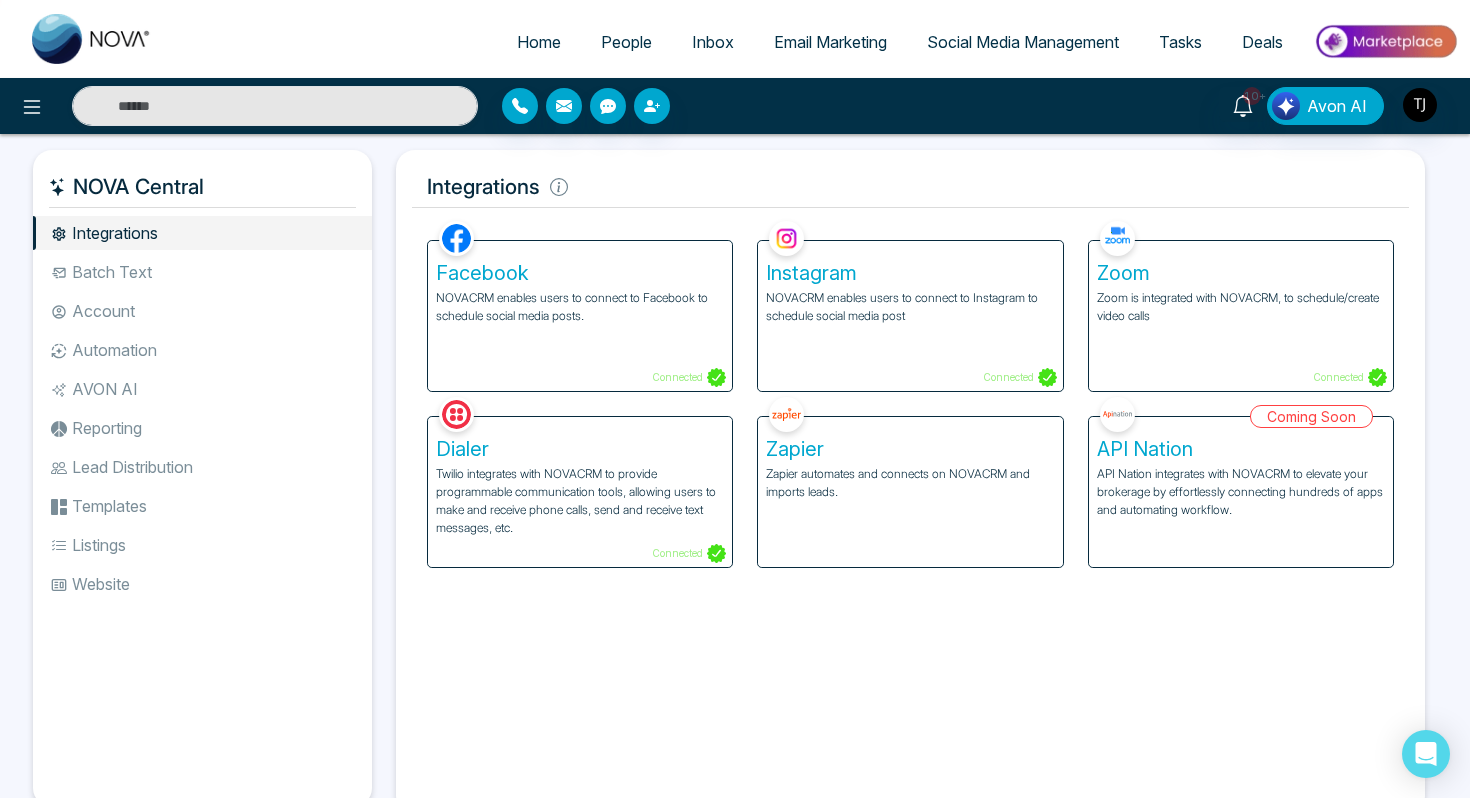 click on "Batch Text" at bounding box center [202, 272] 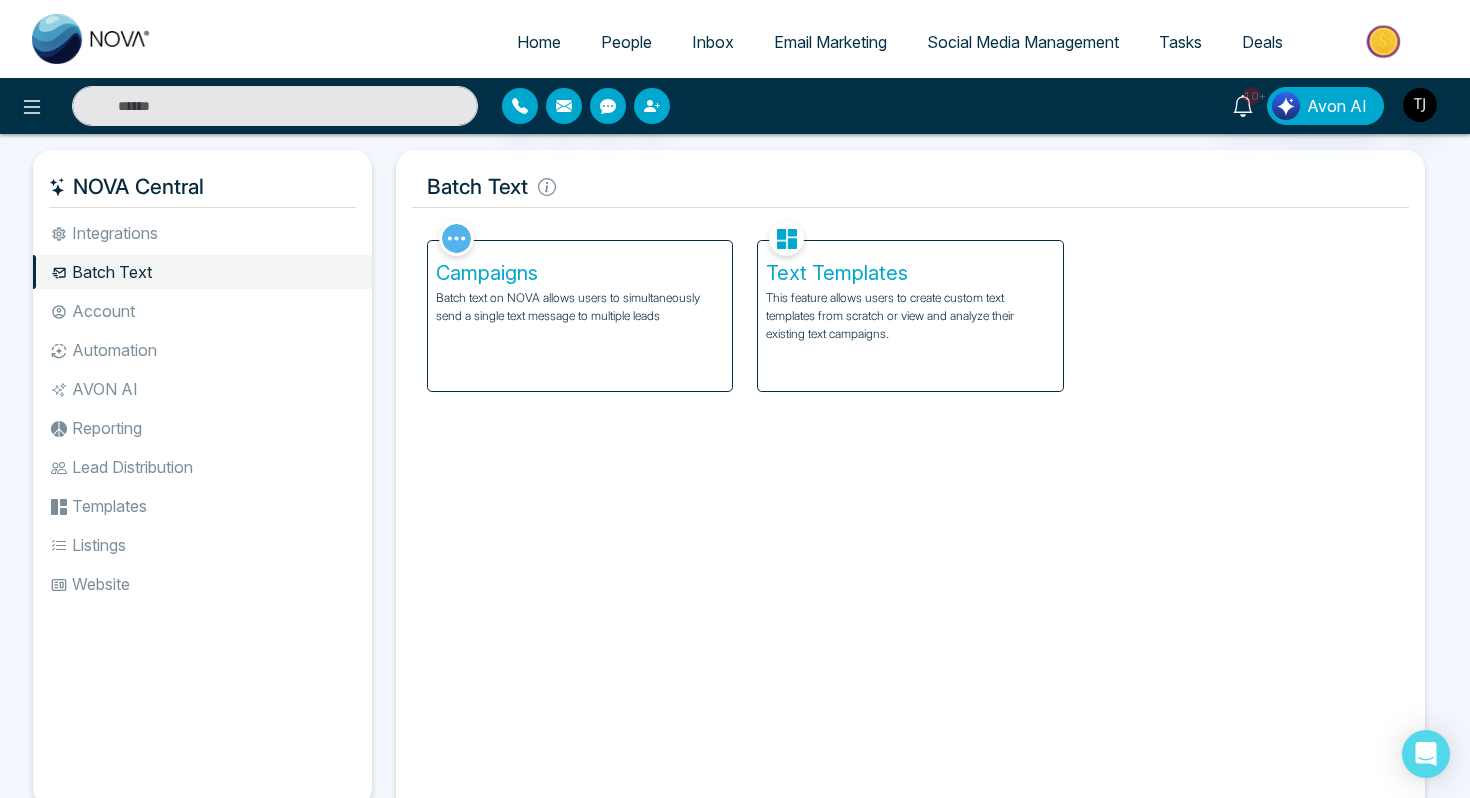 click on "Account" at bounding box center (202, 311) 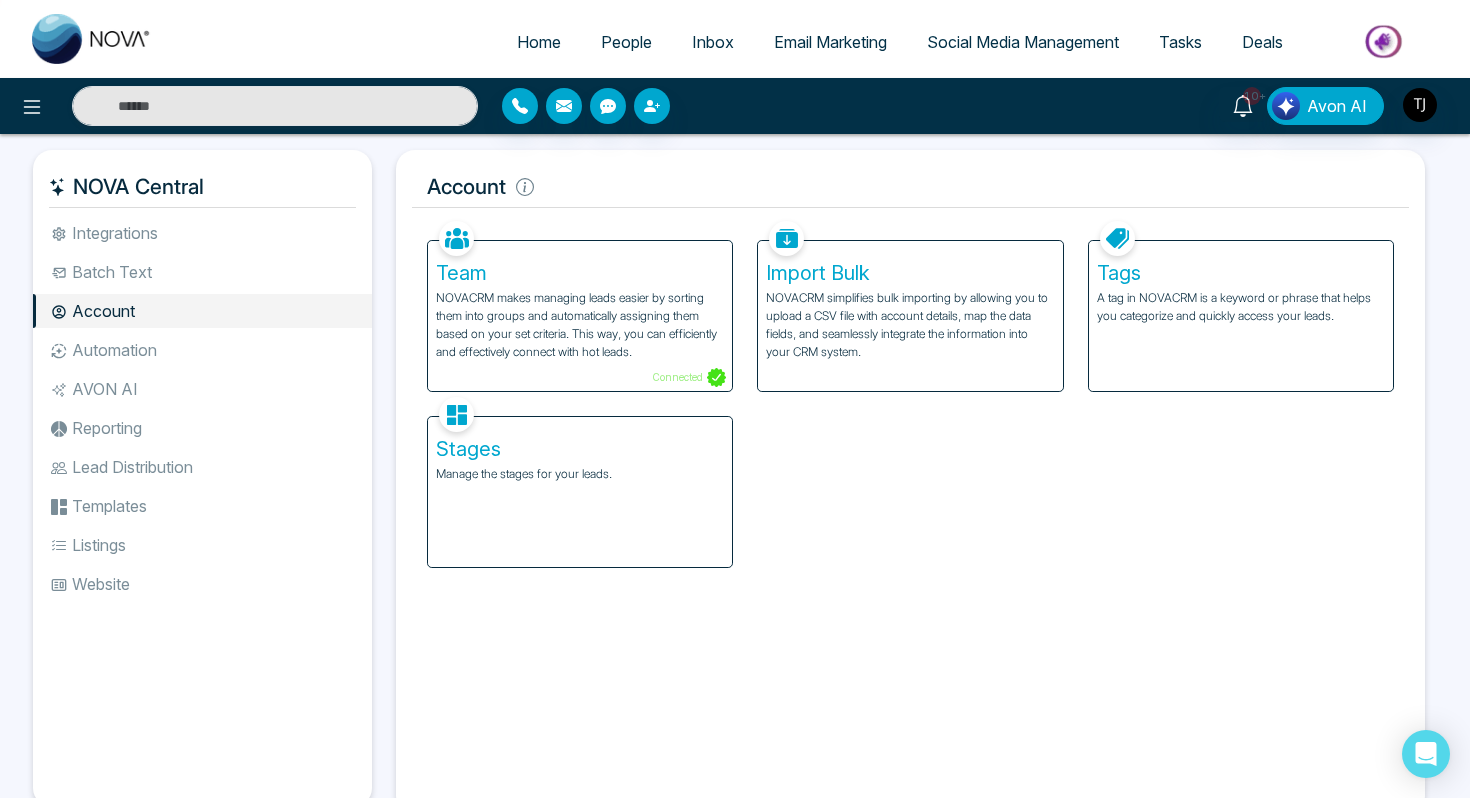 click on "NOVACRM makes managing leads easier by sorting them into groups and automatically assigning them based on your set criteria. This way, you can efficiently and effectively connect with hot leads." at bounding box center [580, 325] 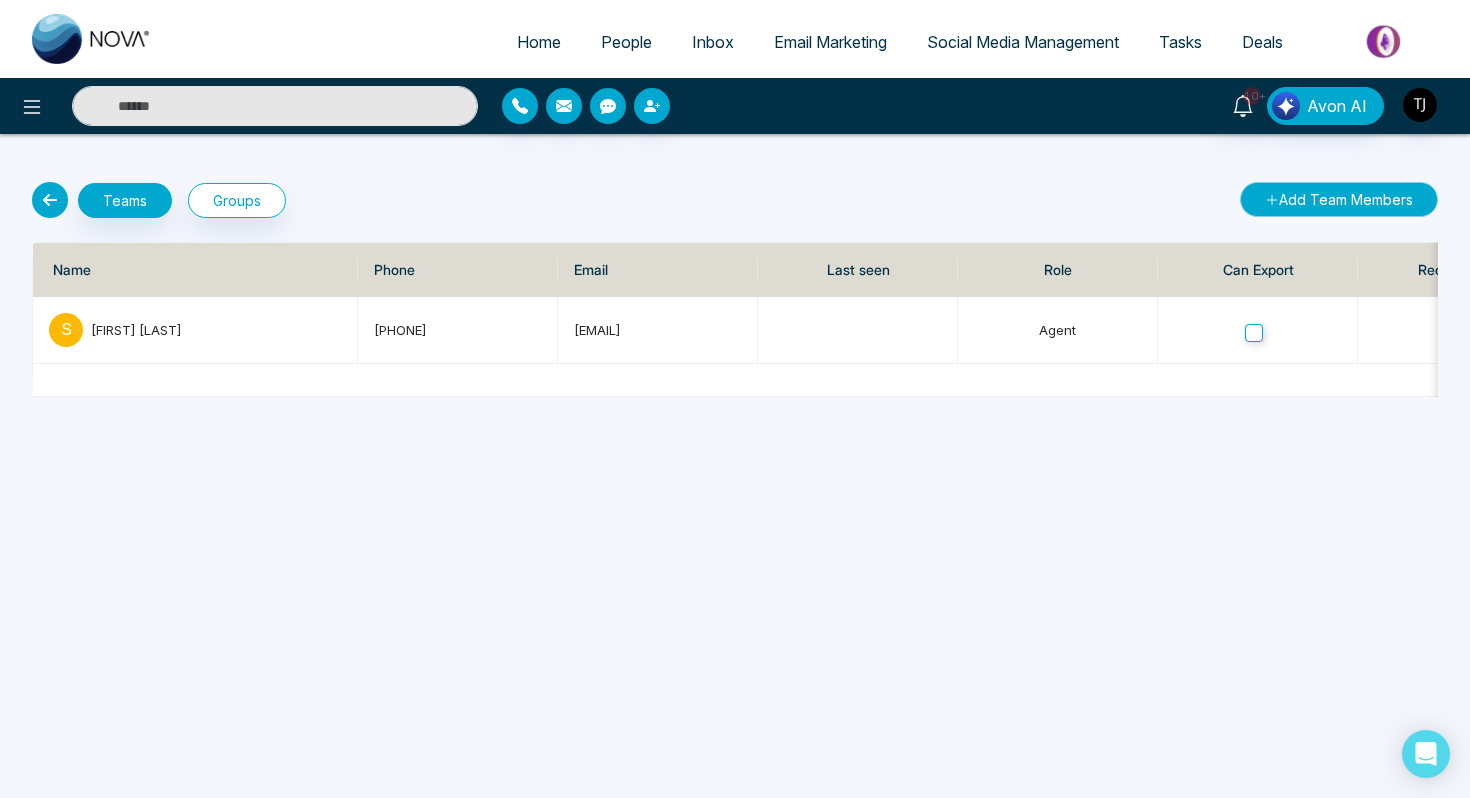 click on "Add Team Members" at bounding box center (1339, 199) 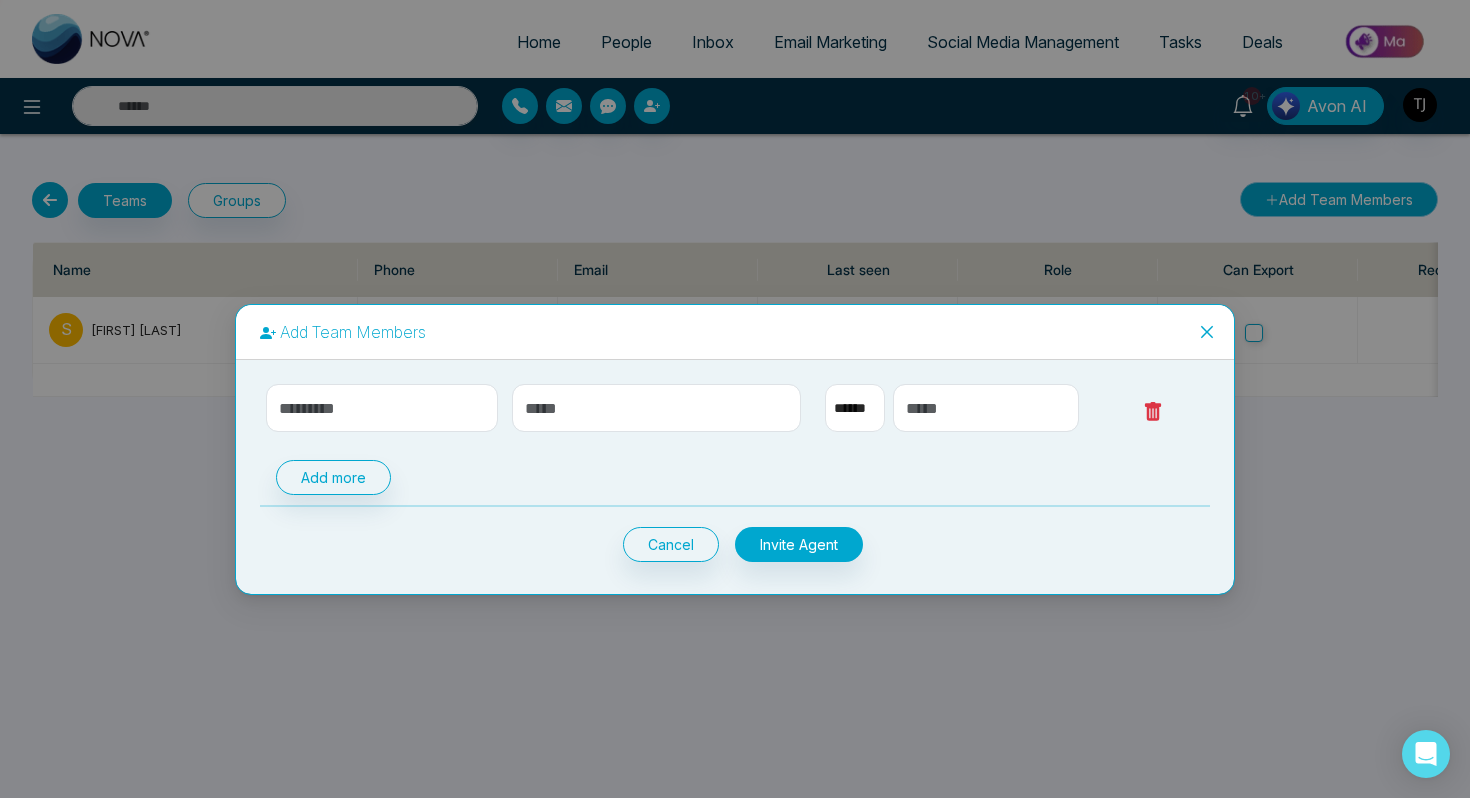 select on "**" 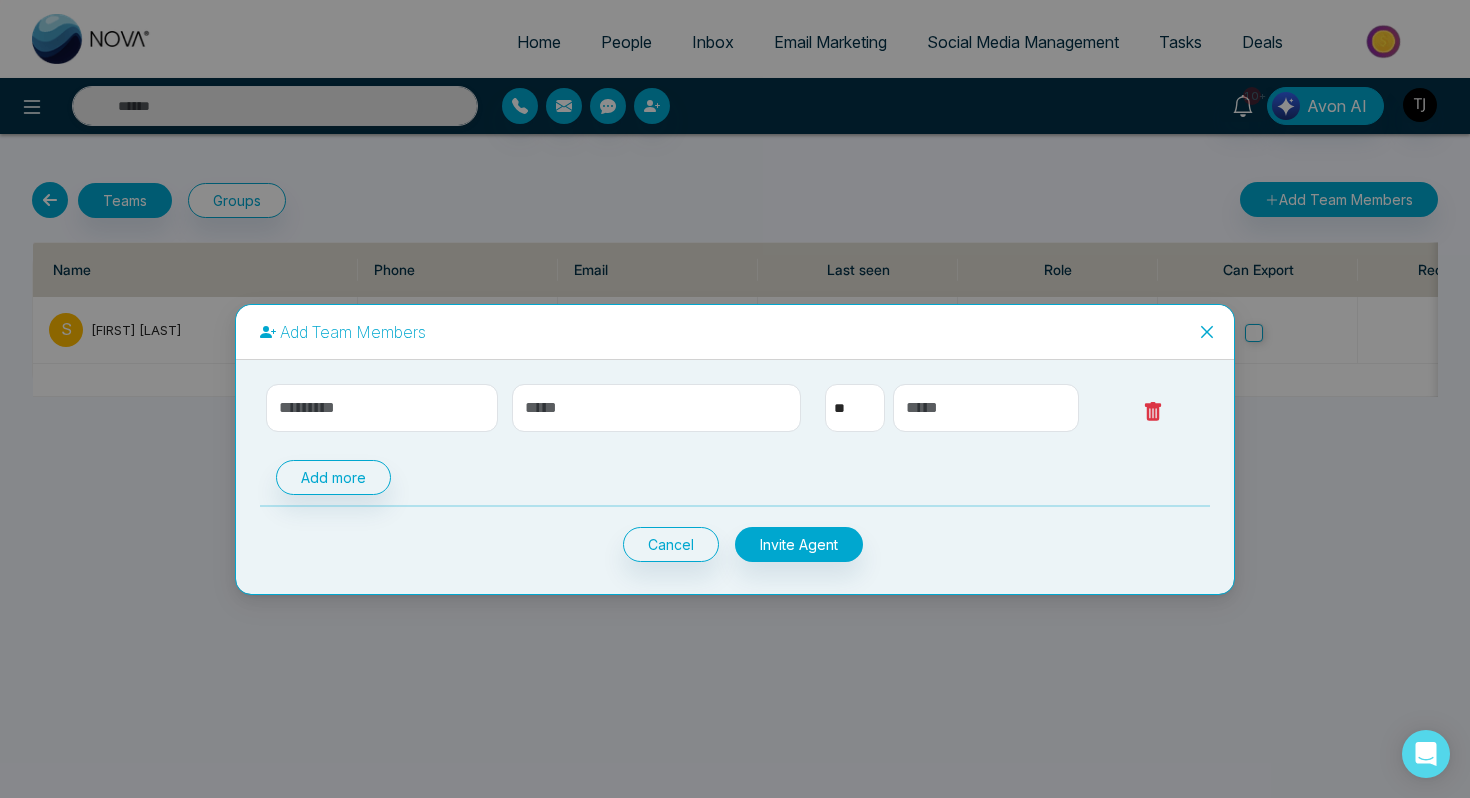 click 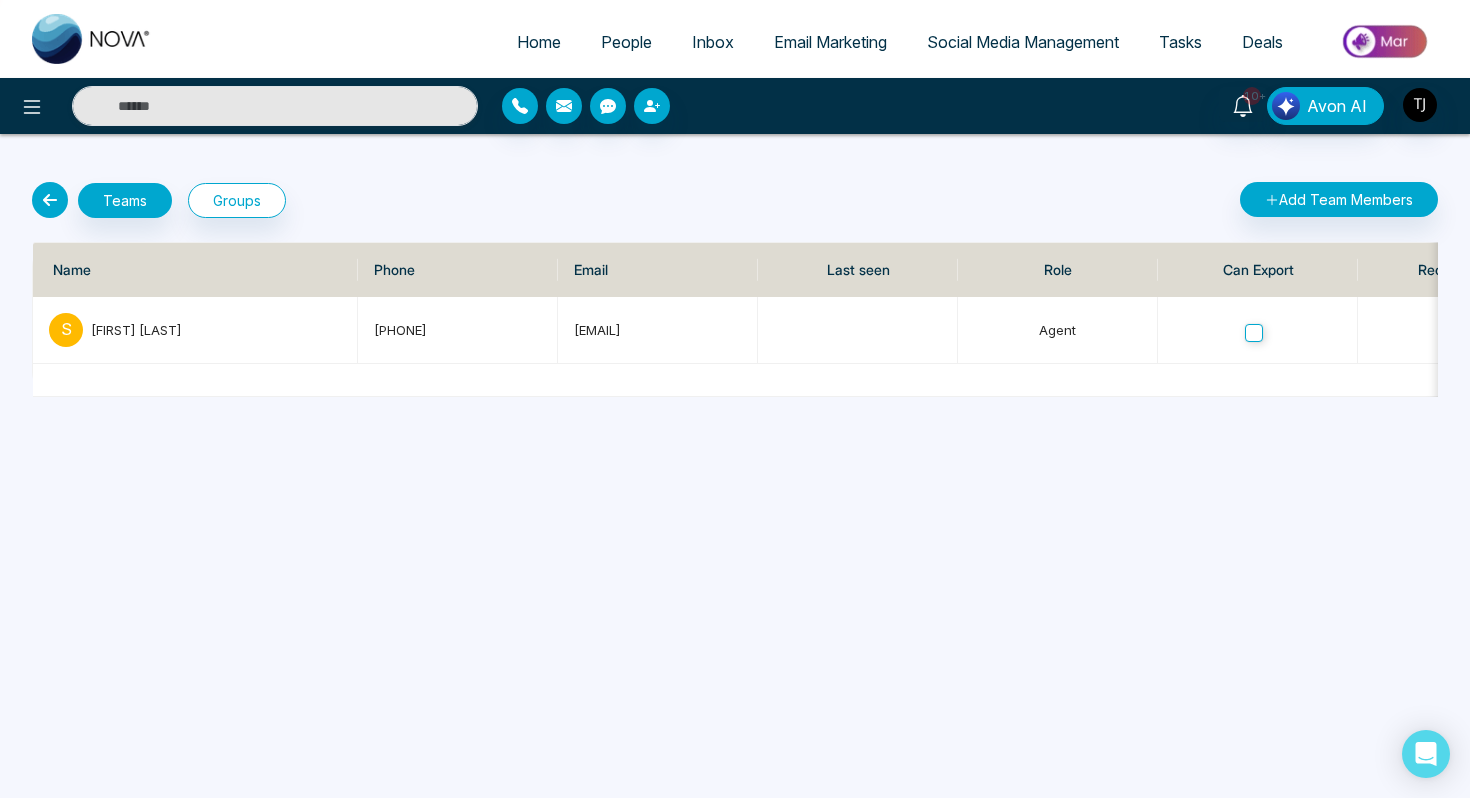 click at bounding box center (50, 200) 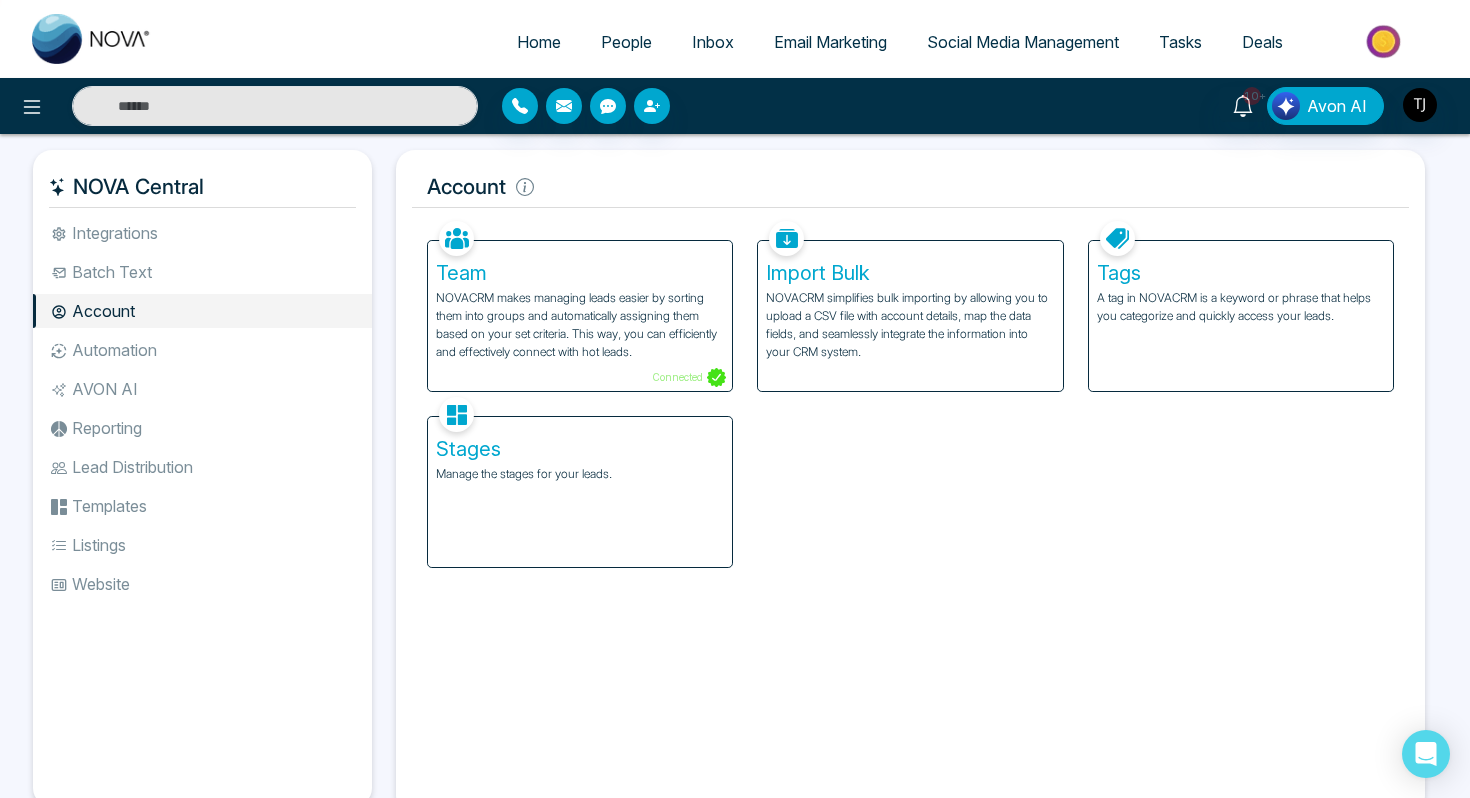 click on "NOVACRM makes managing leads easier by sorting them into groups and automatically assigning them based on your set criteria. This way, you can efficiently and effectively connect with hot leads." at bounding box center [580, 325] 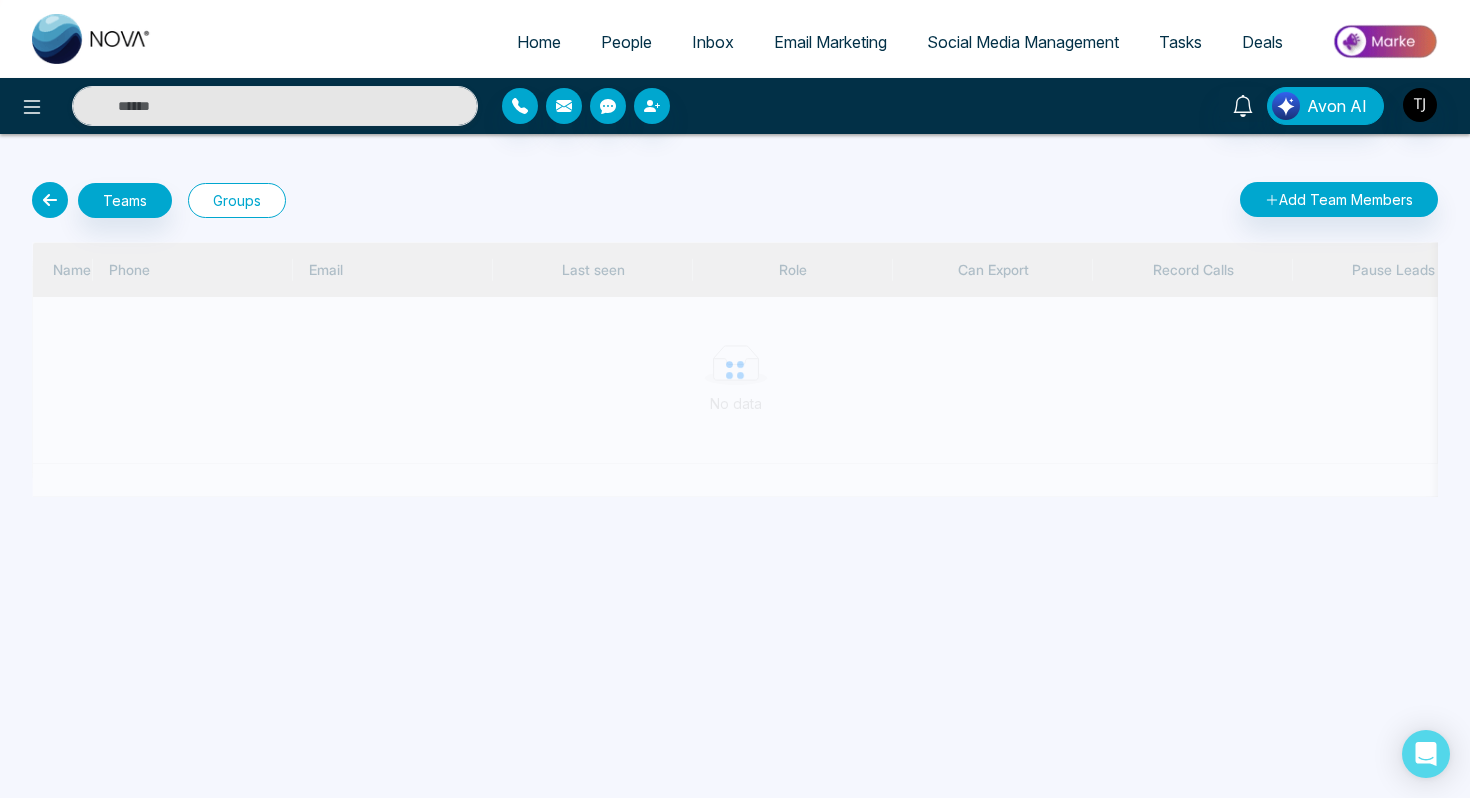 click on "Groups" at bounding box center (237, 200) 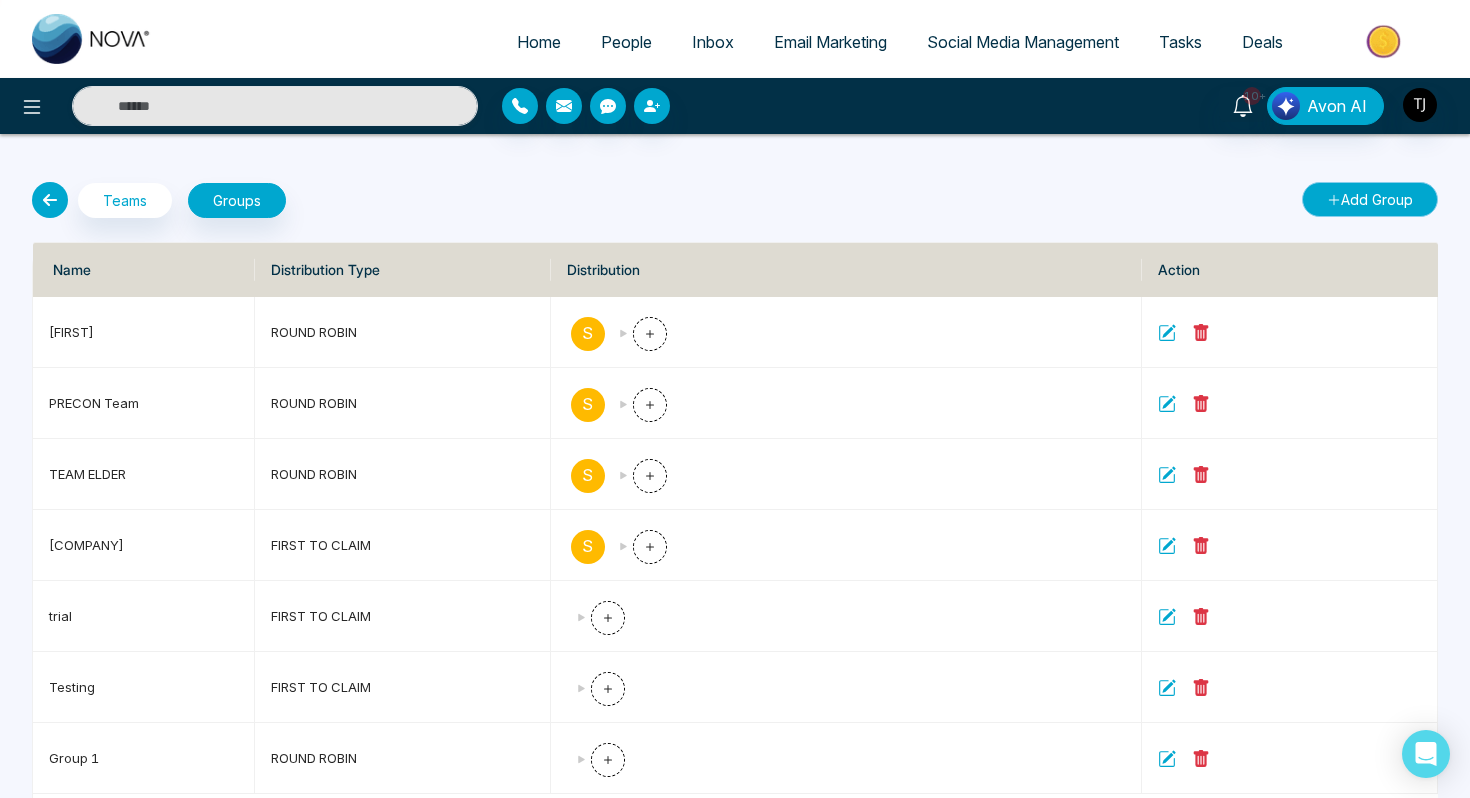 click on "Add Group" at bounding box center (1370, 199) 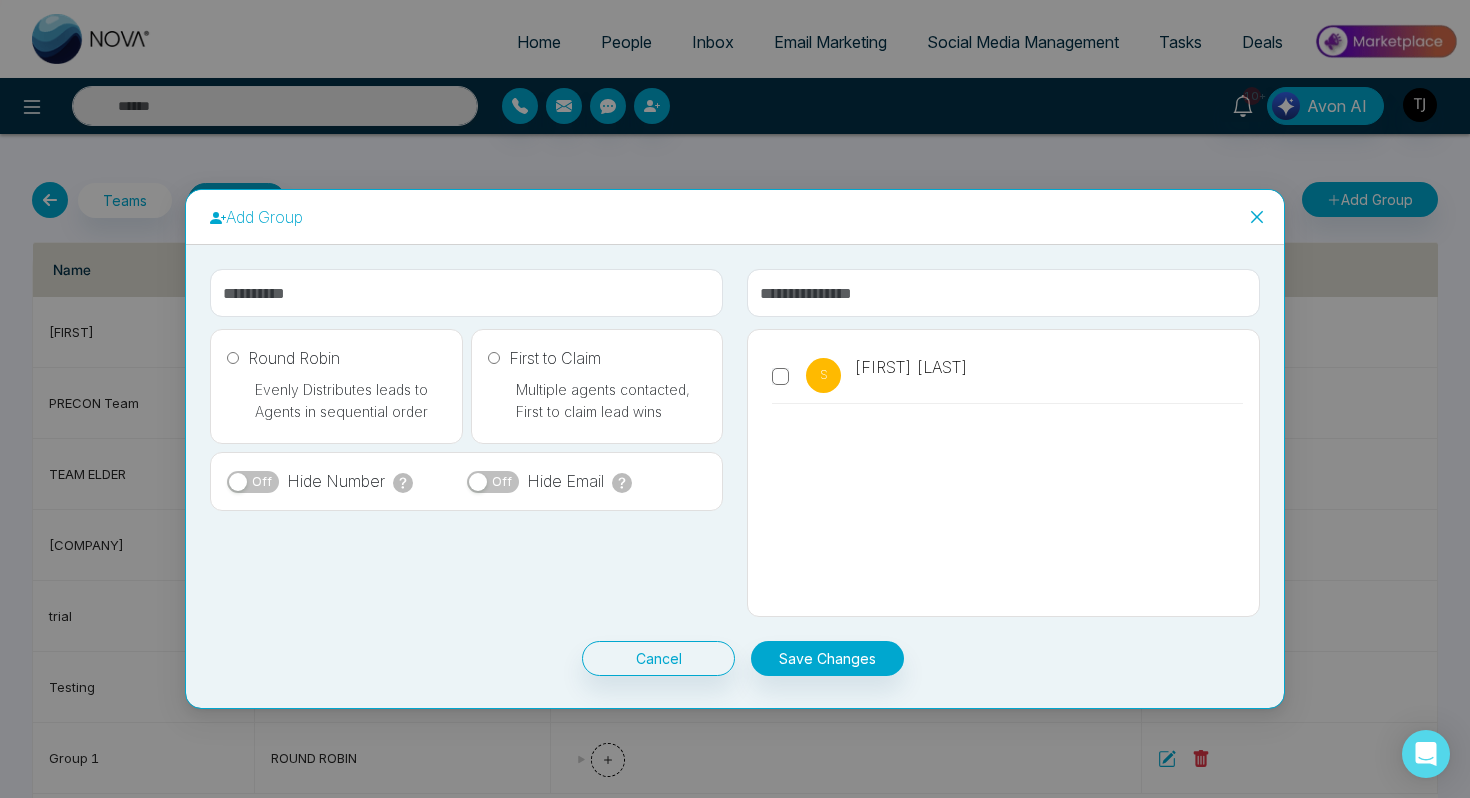 click 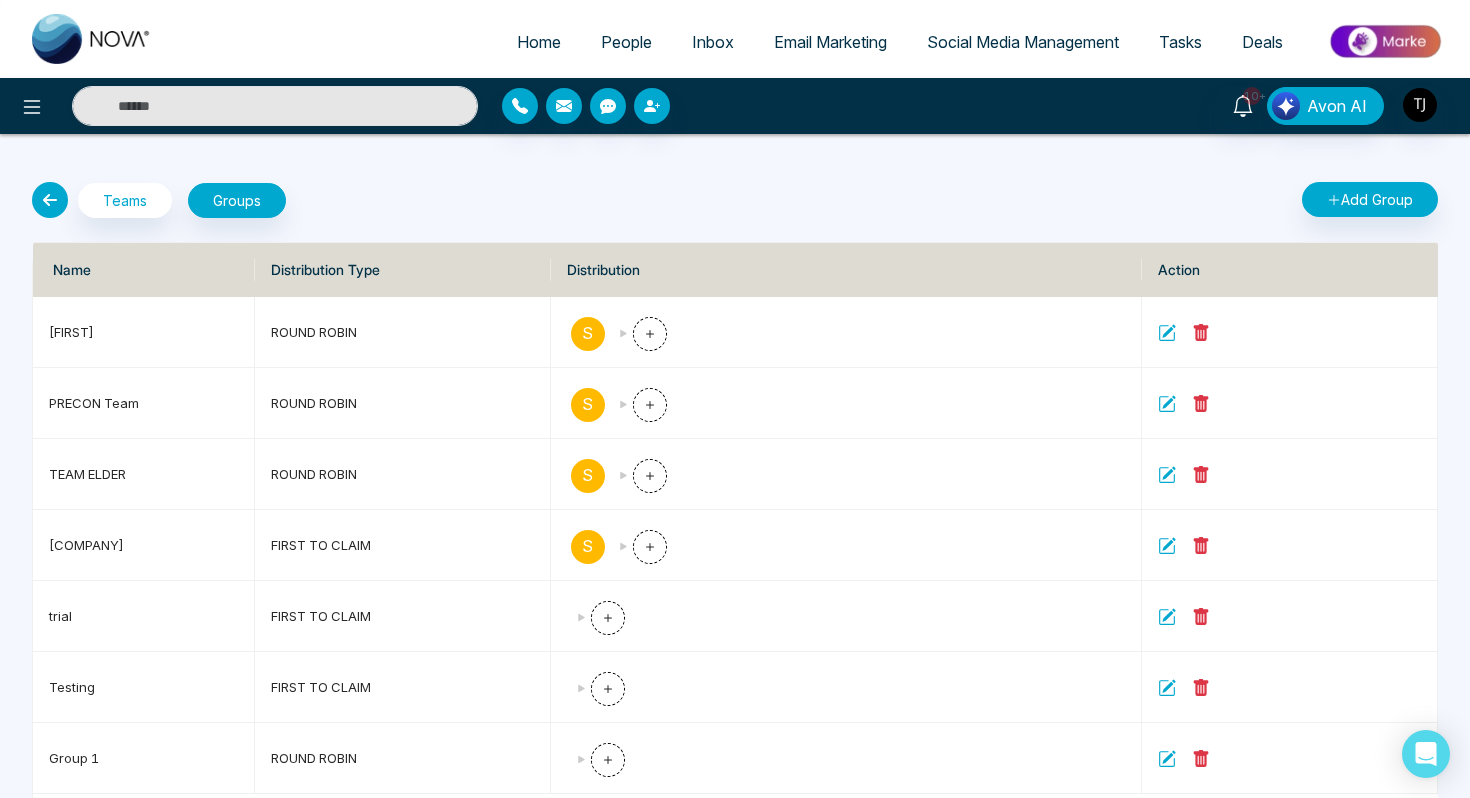 click at bounding box center [50, 200] 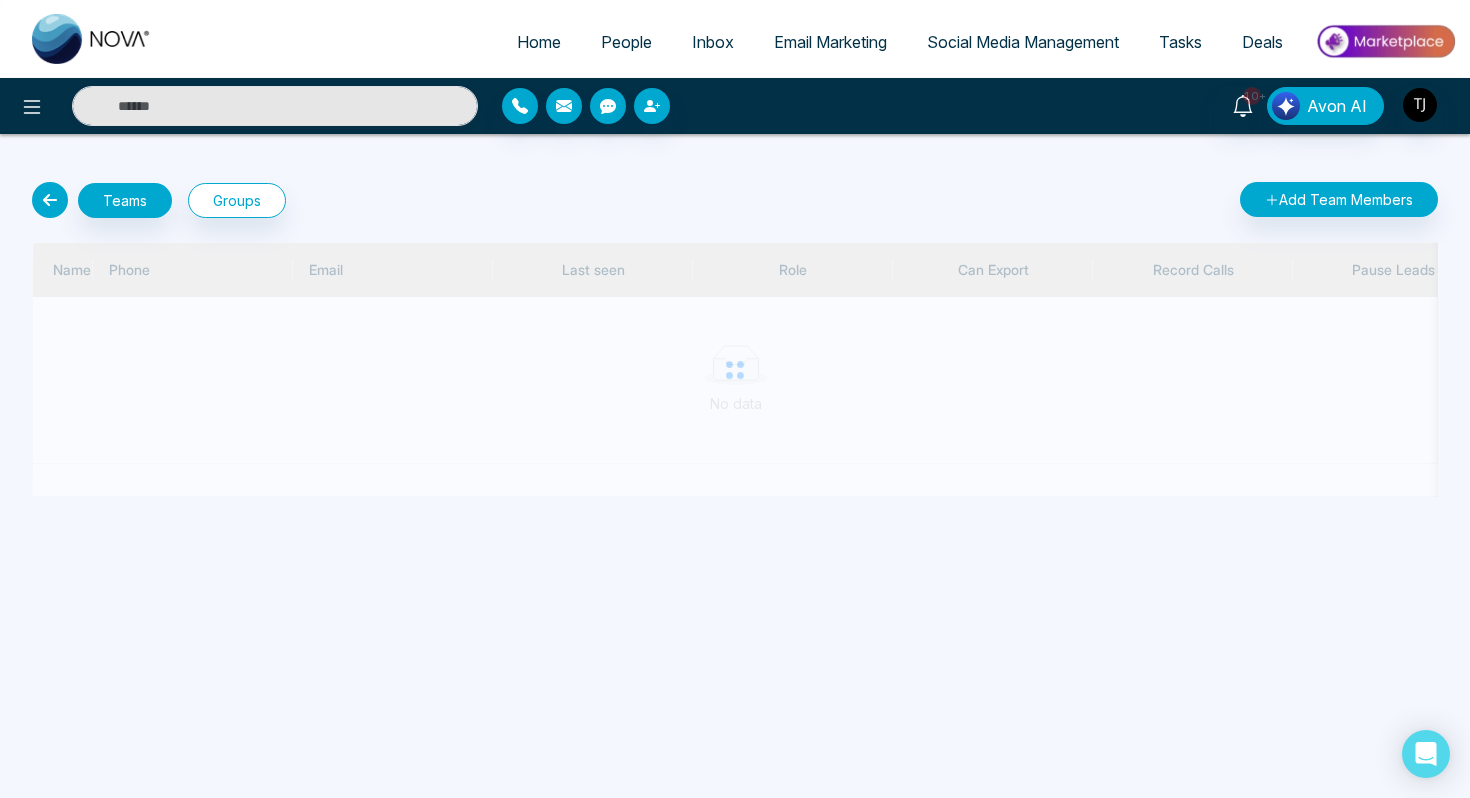 click on "10+ Avon AI" at bounding box center (735, 106) 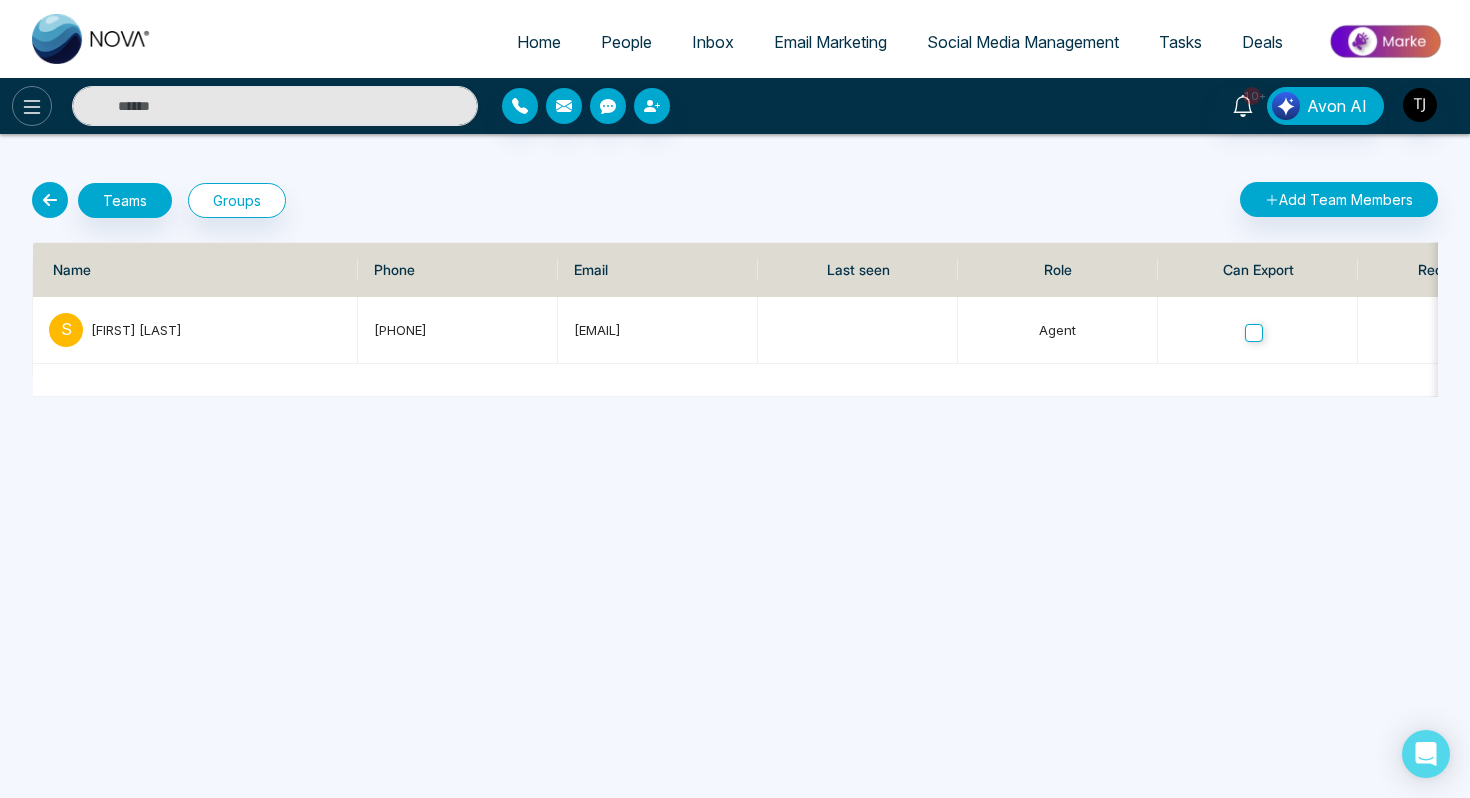 click 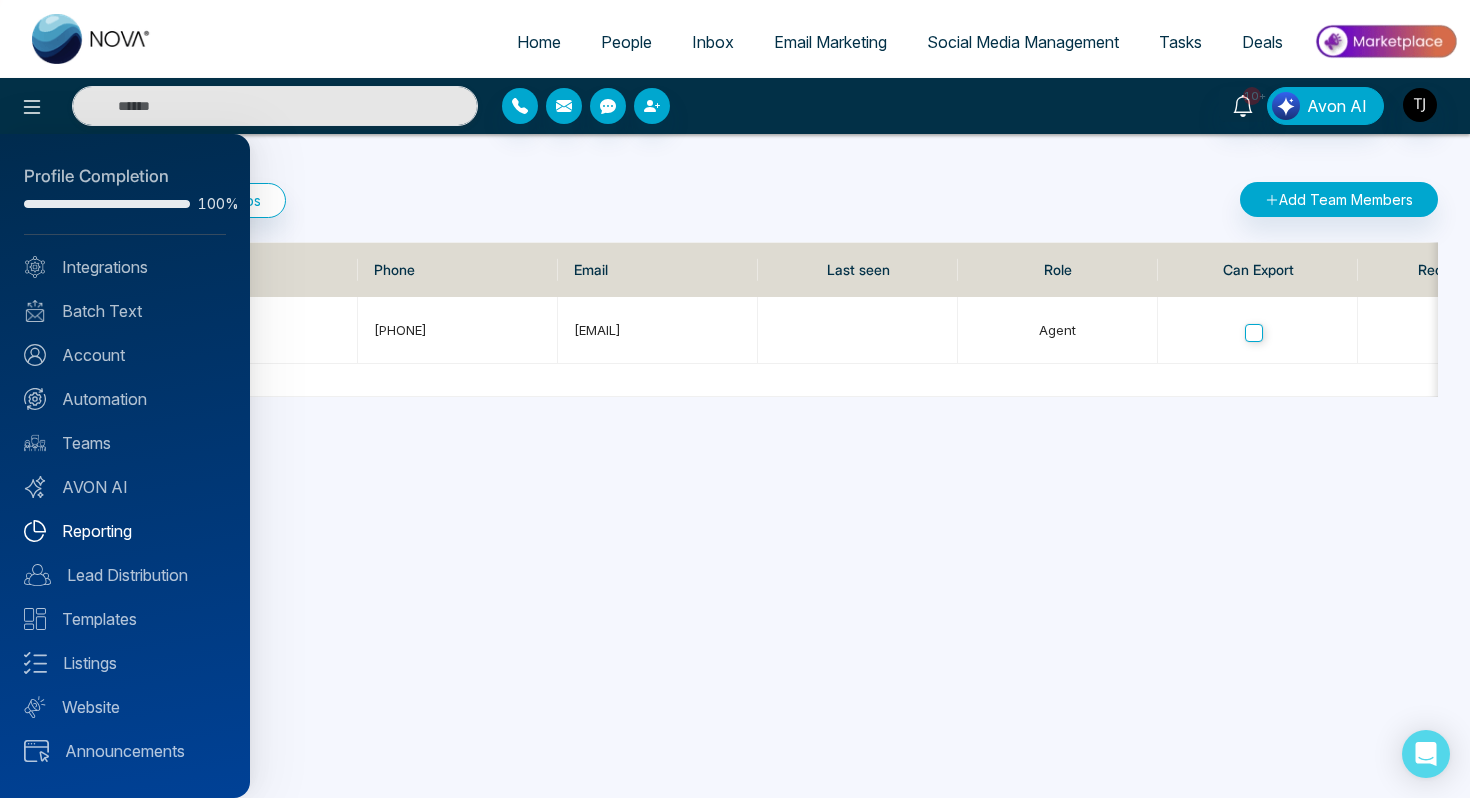 click on "Reporting" at bounding box center [125, 531] 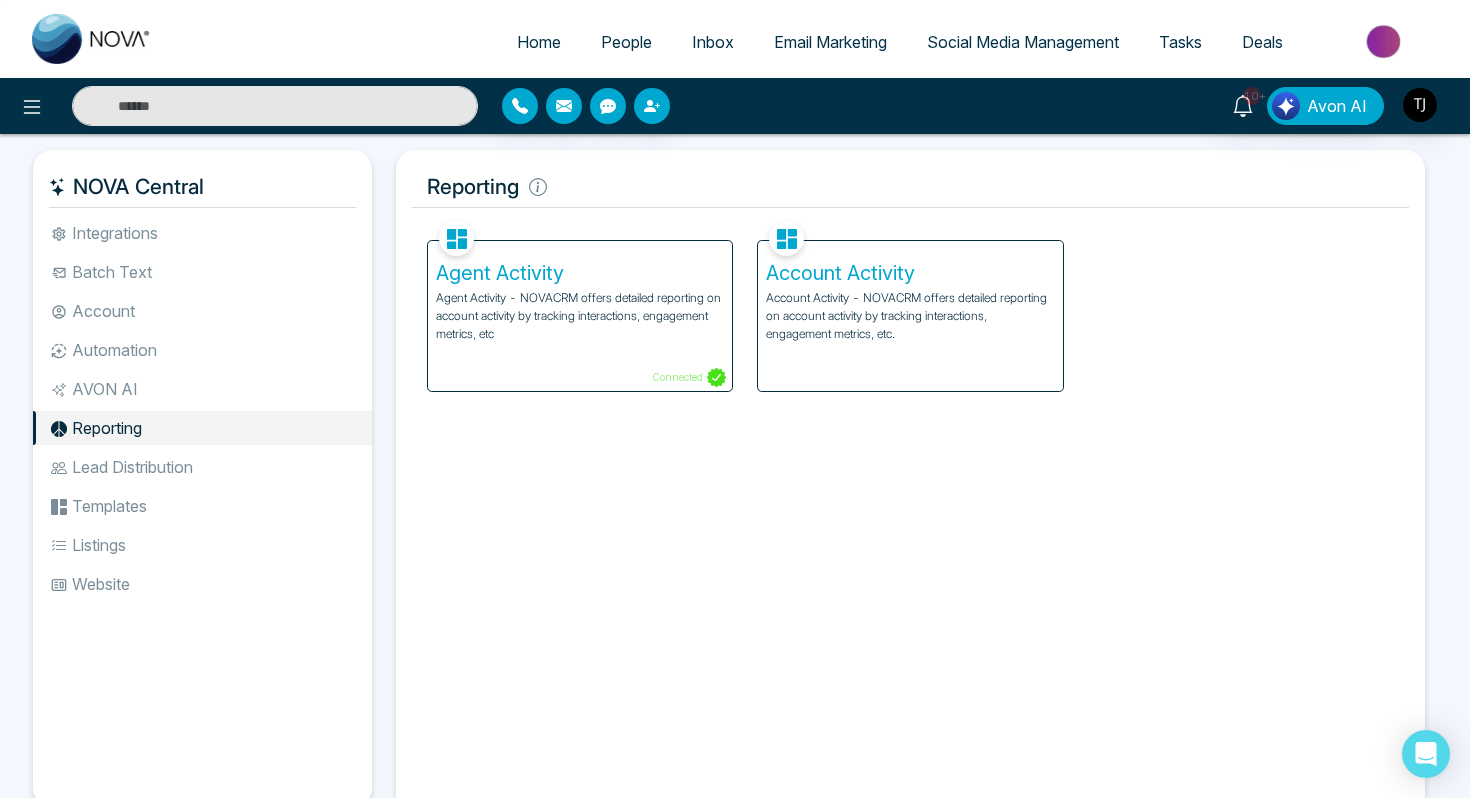 click on "Agent Activity - NOVACRM offers detailed reporting on account activity by tracking interactions, engagement metrics, etc" at bounding box center (580, 316) 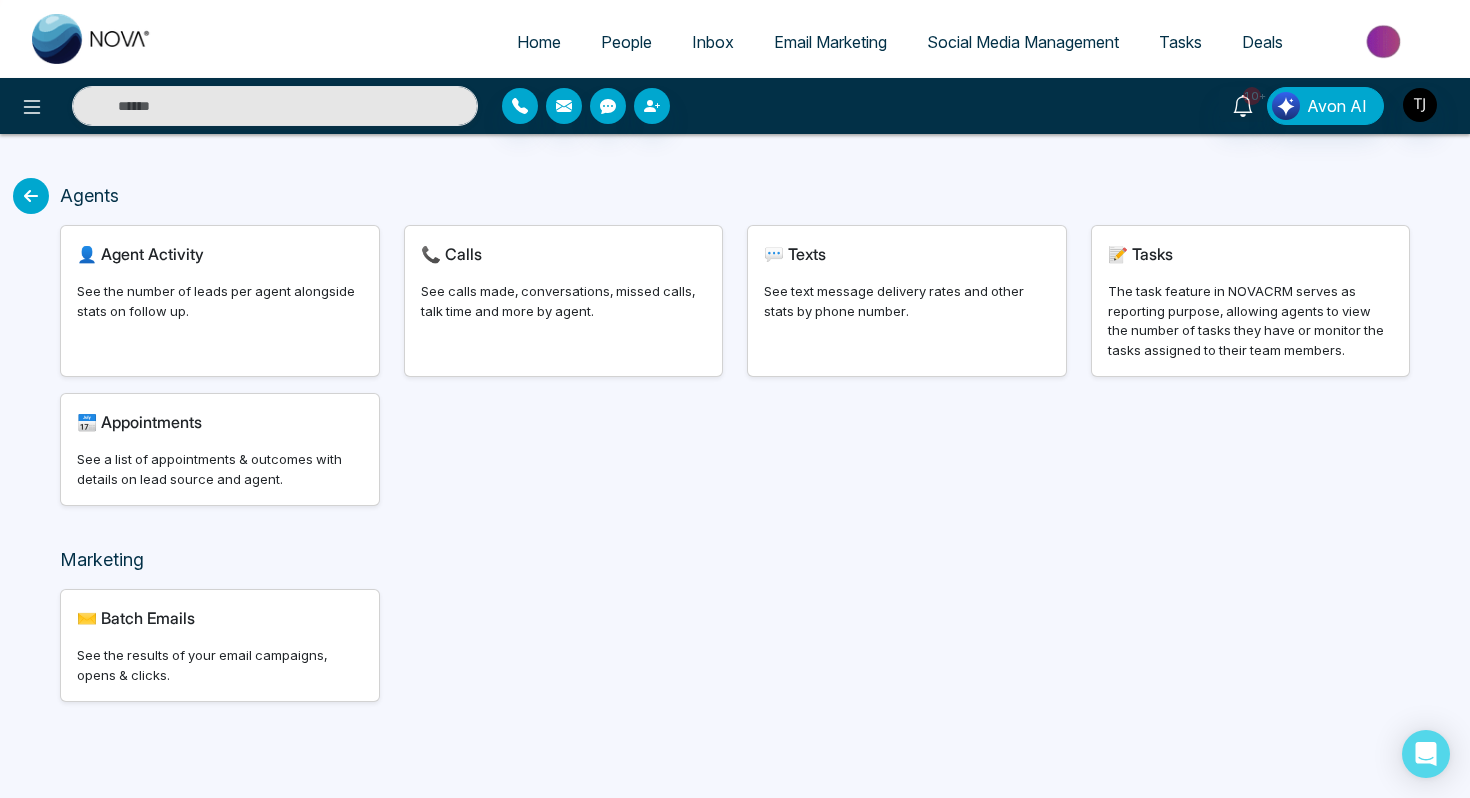 click on "See the number of leads per agent alongside stats on follow up." at bounding box center [220, 301] 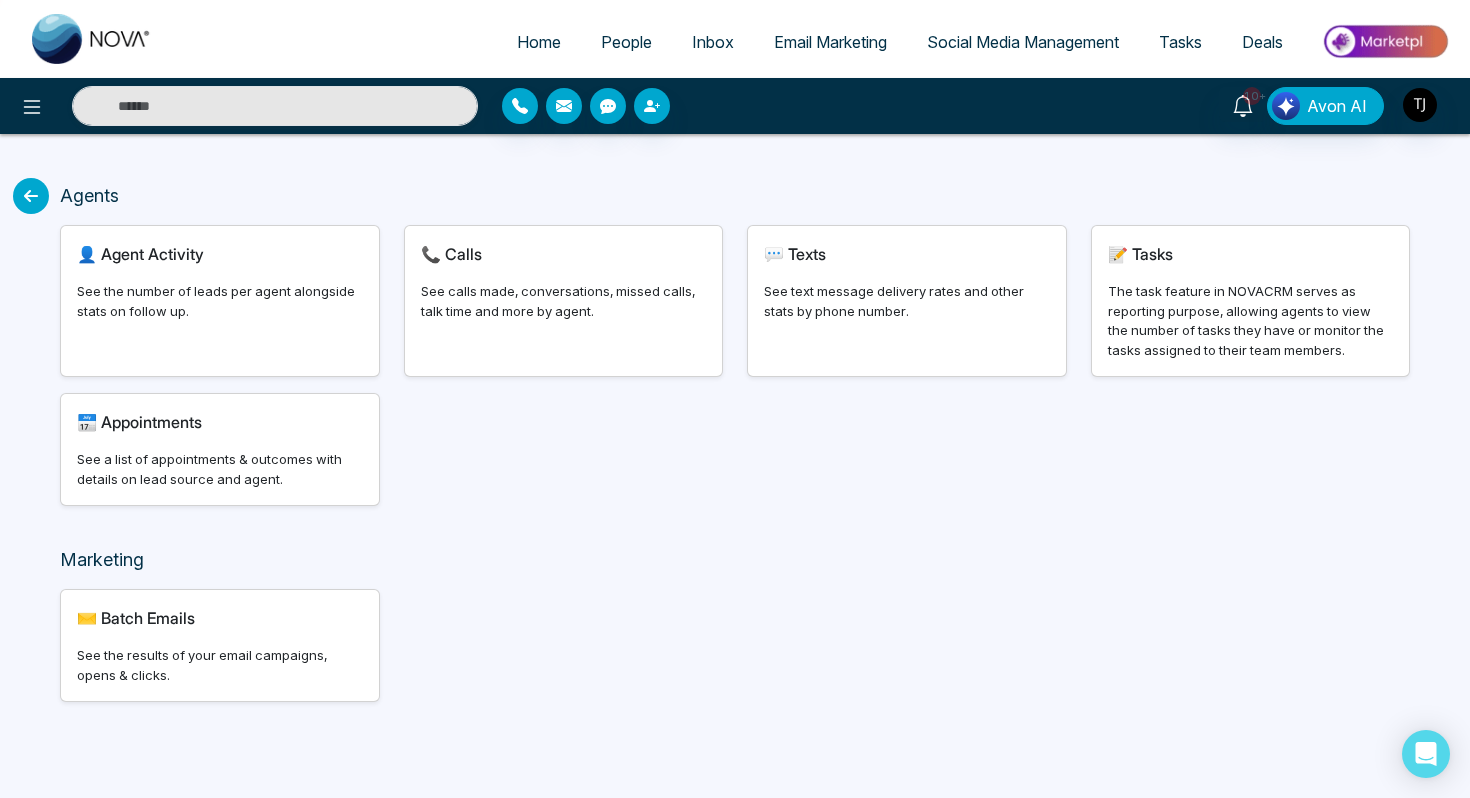 select on "***" 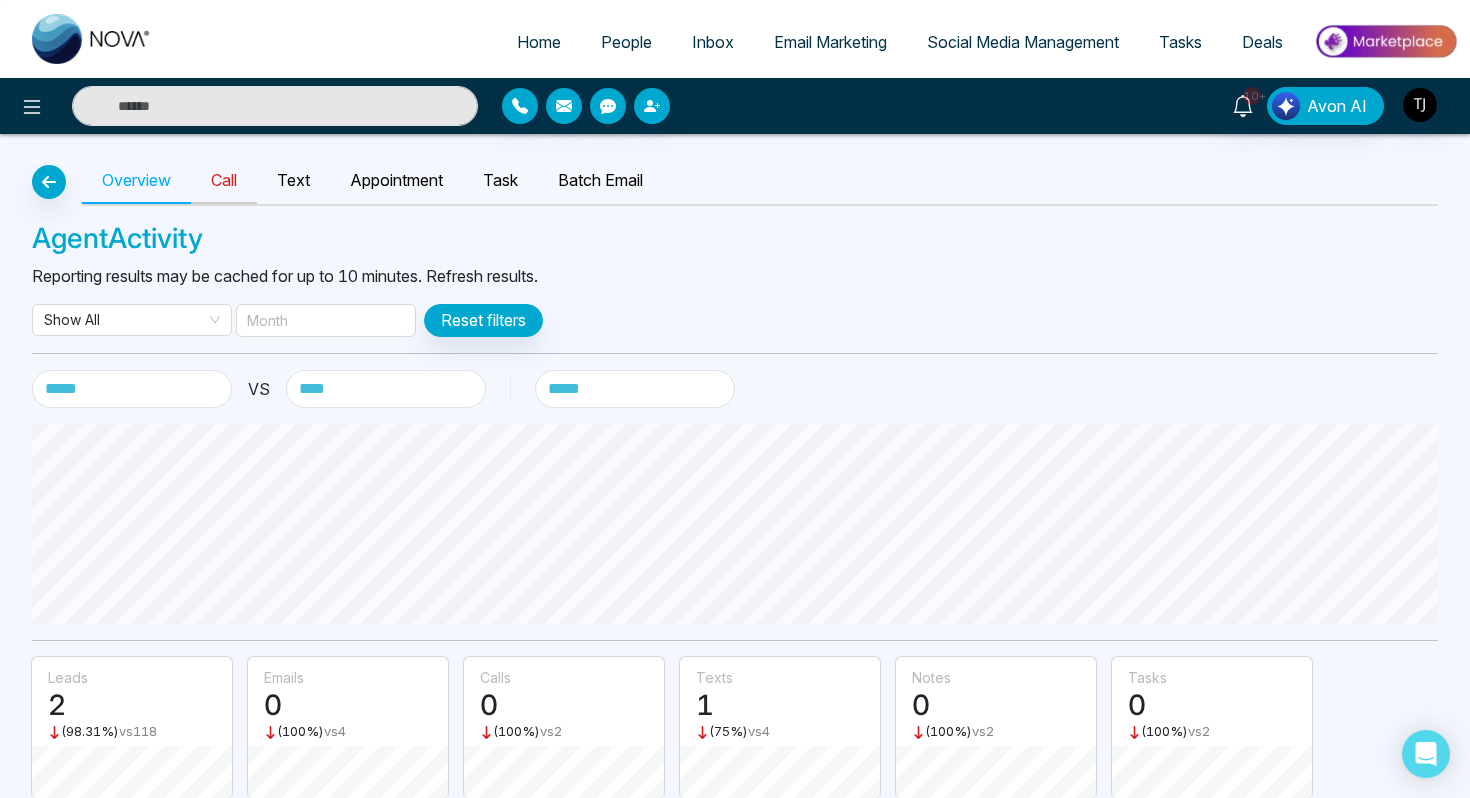 click on "Call" at bounding box center (224, 181) 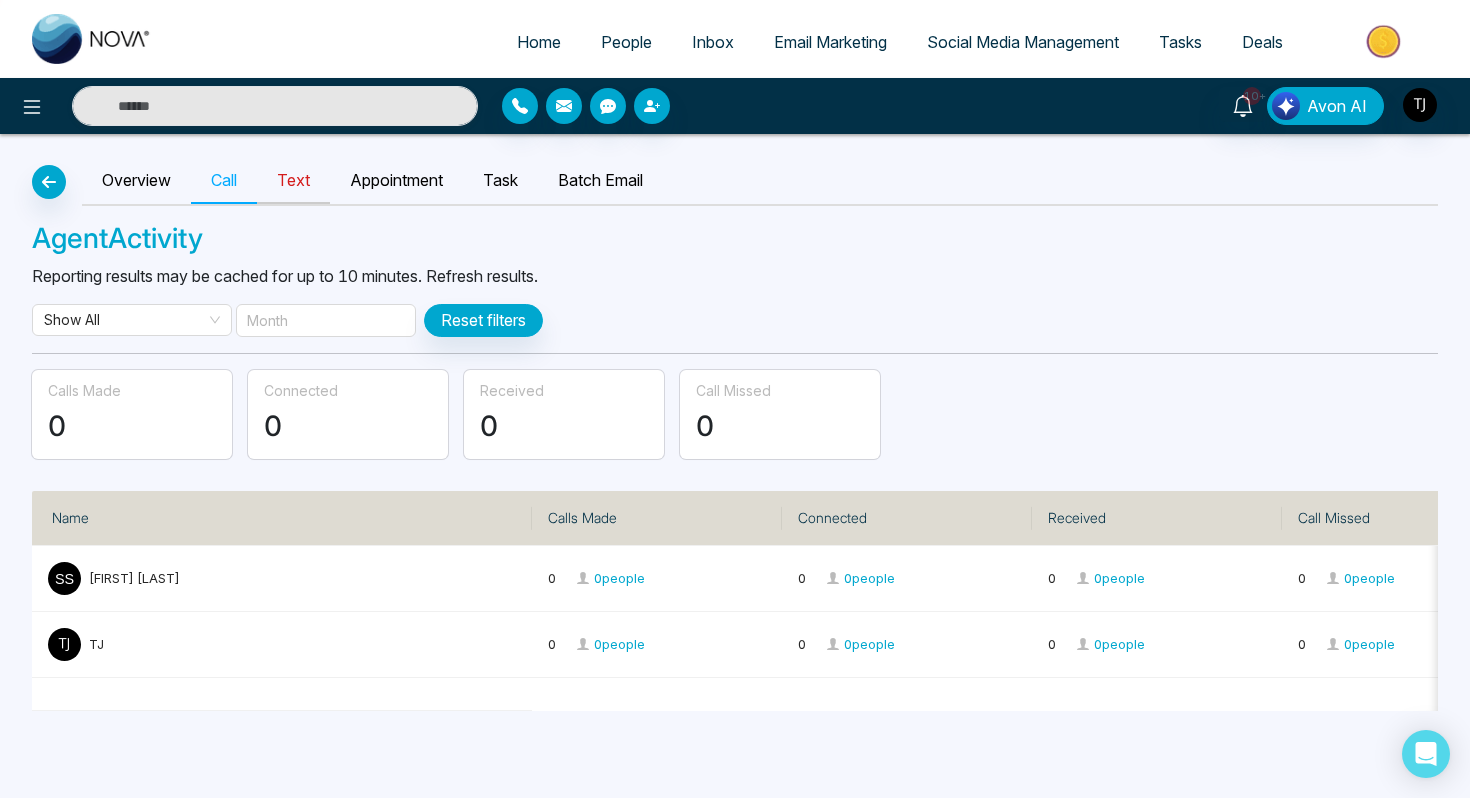 click on "Text" at bounding box center (293, 181) 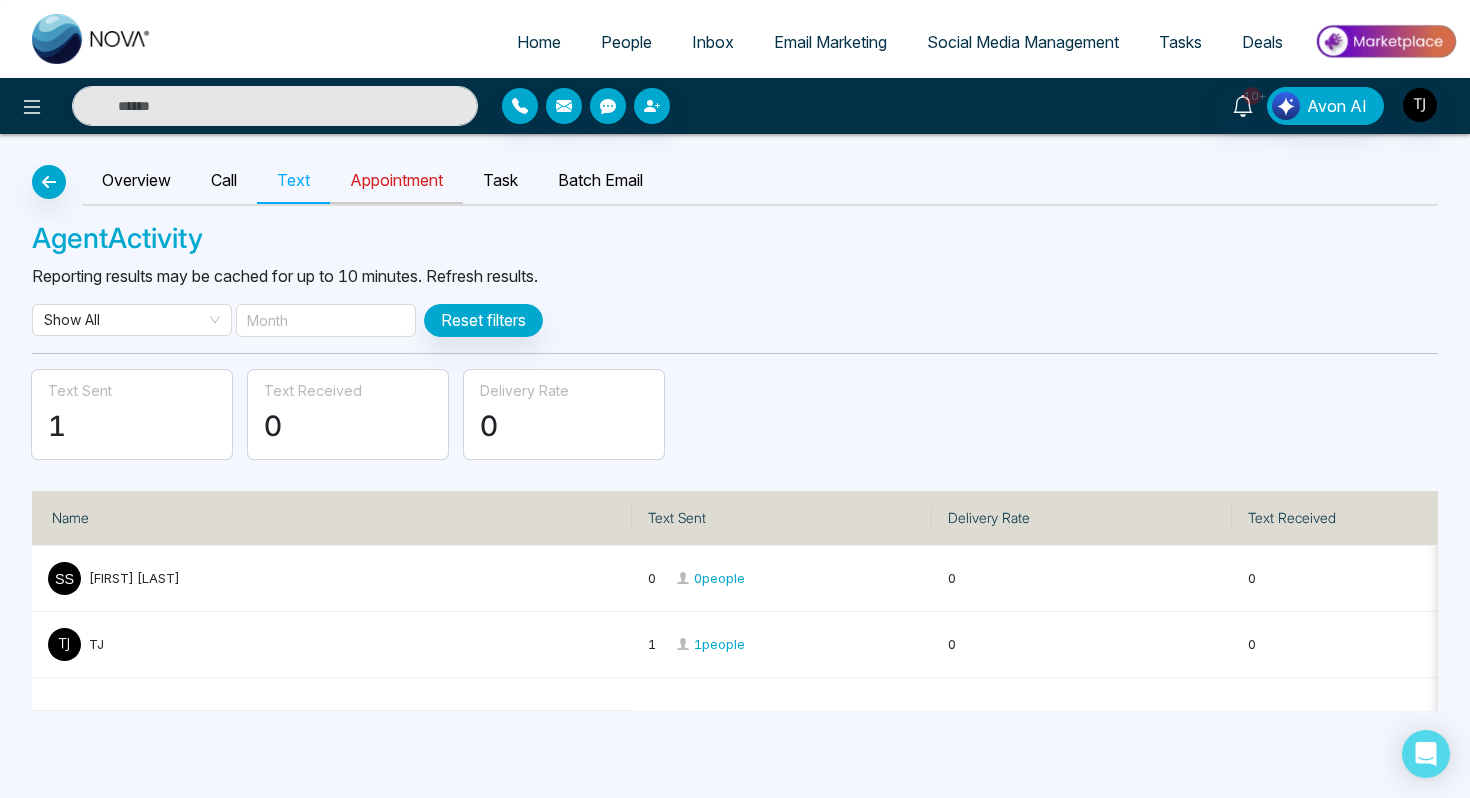 click on "Appointment" at bounding box center [396, 181] 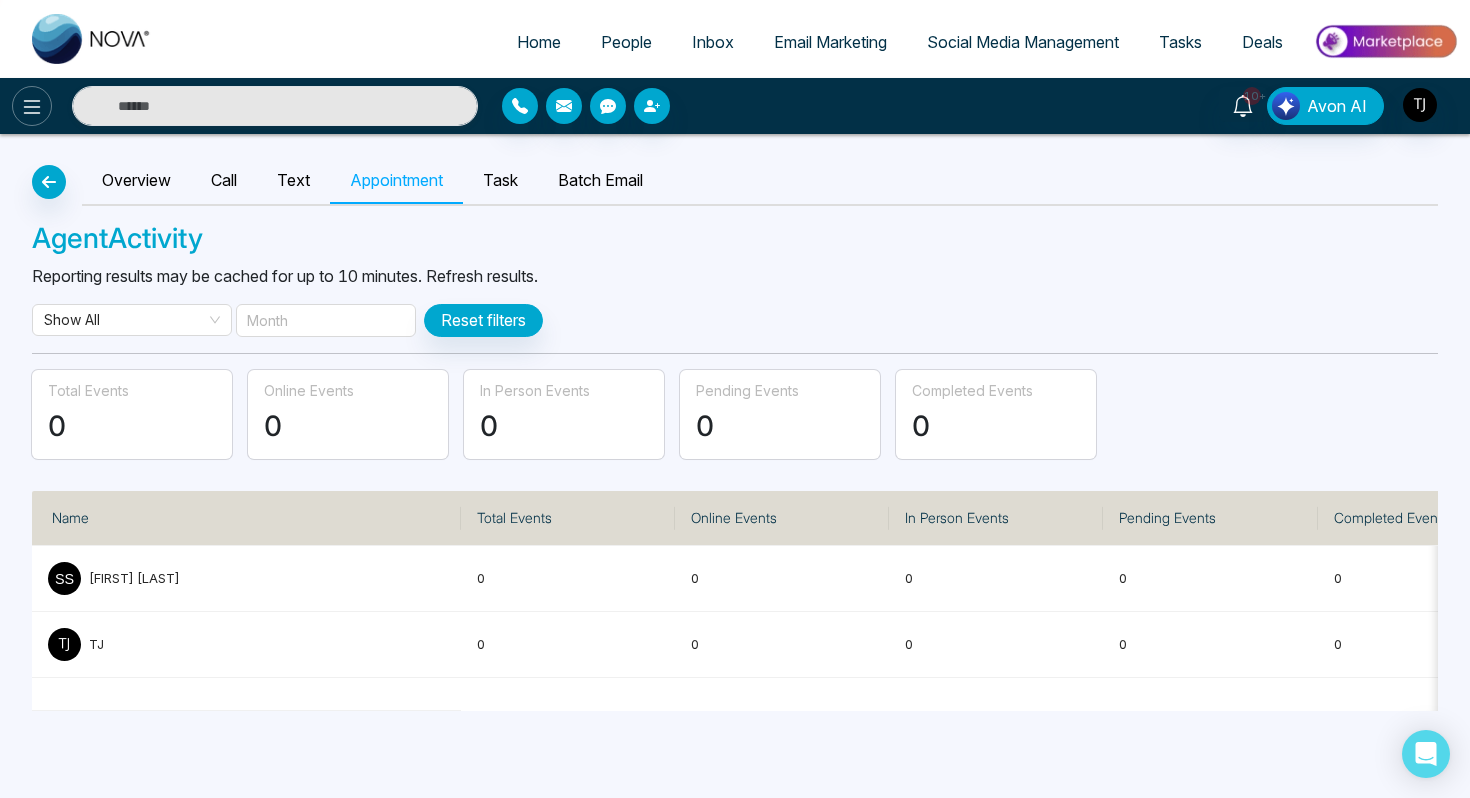 click 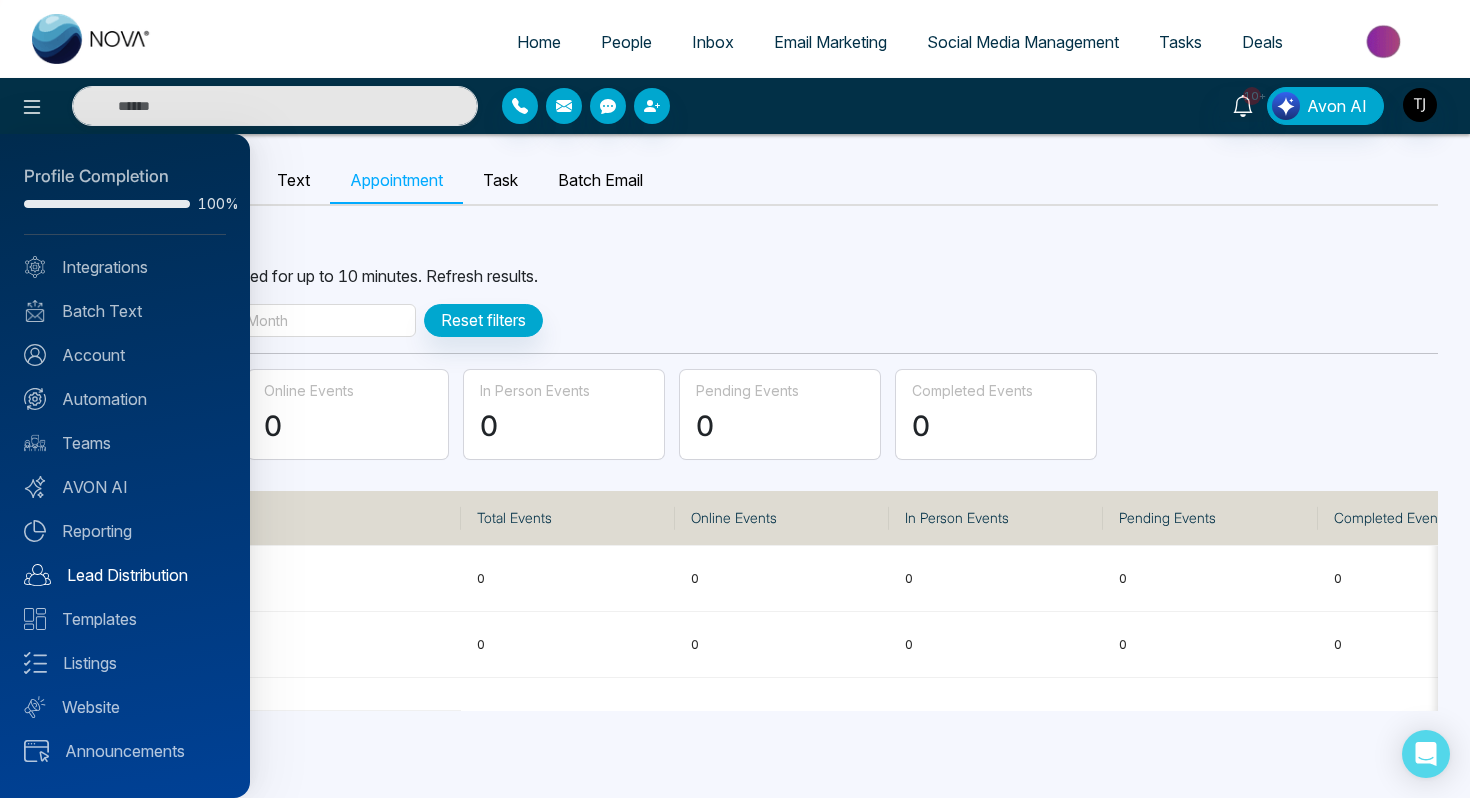 click on "Lead Distribution" at bounding box center [125, 575] 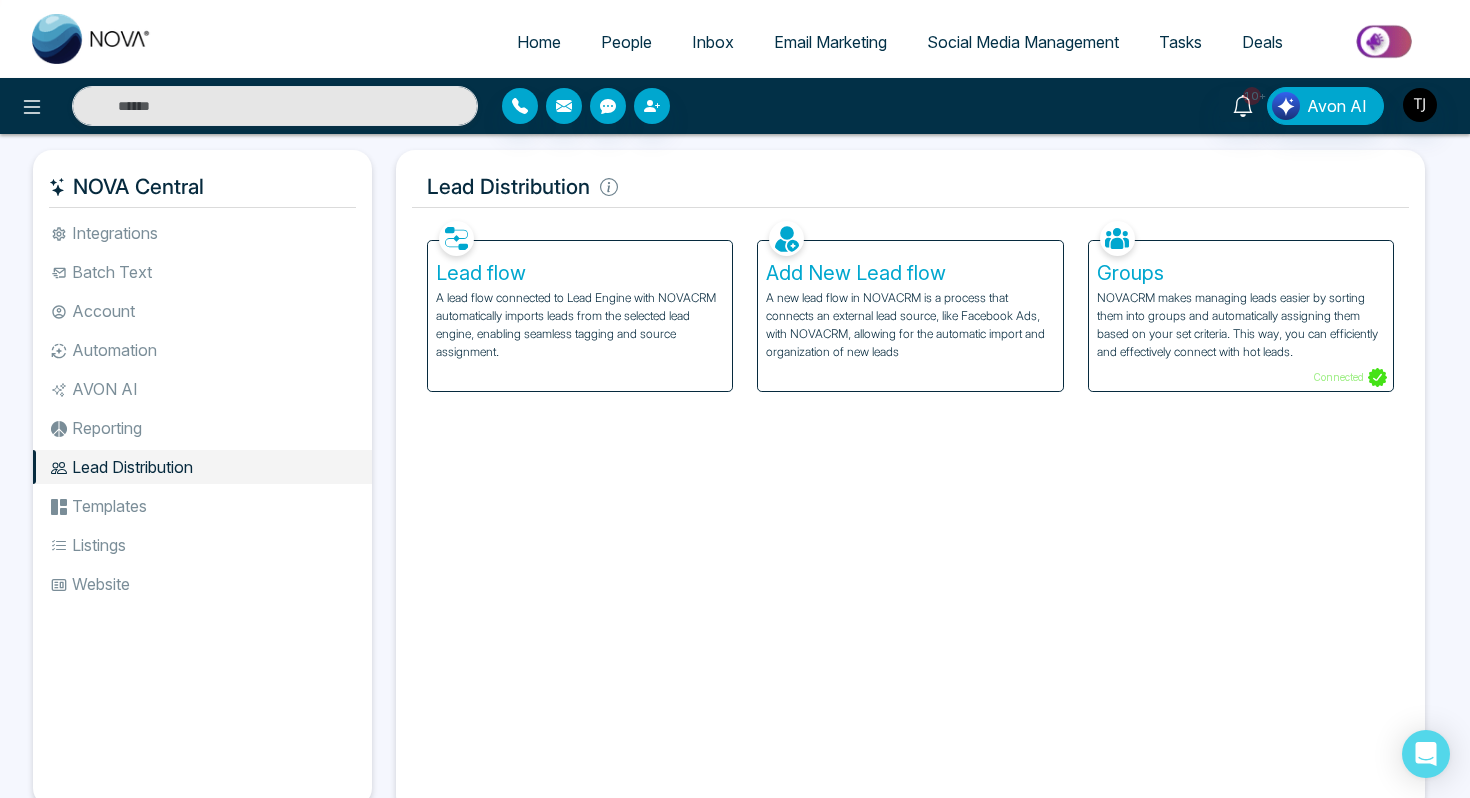 click on "A lead flow connected to Lead Engine with NOVACRM automatically imports leads from the selected lead engine, enabling seamless tagging and source assignment." at bounding box center [580, 325] 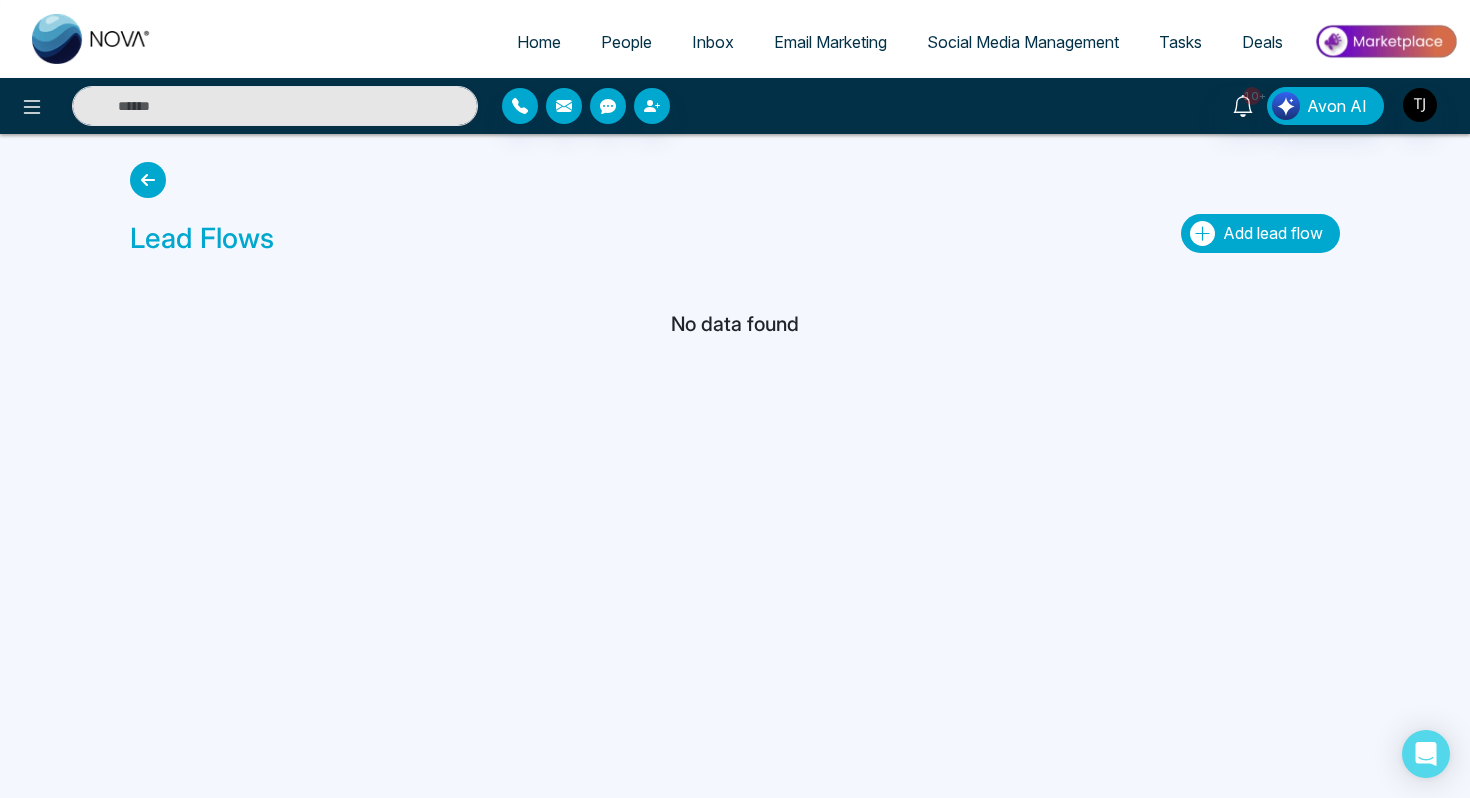 click on "Add lead flow" at bounding box center [1273, 233] 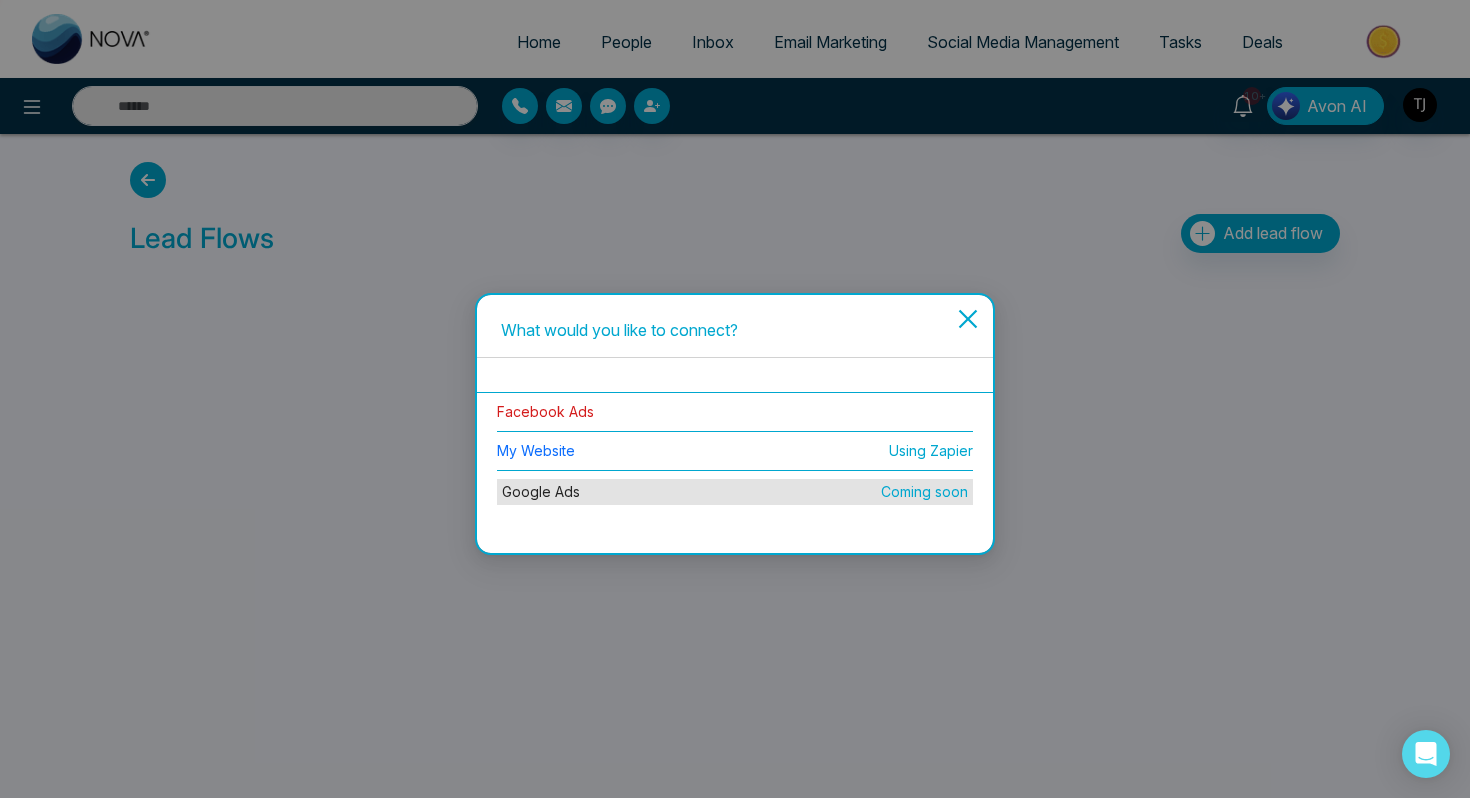 click on "Facebook Ads" at bounding box center [545, 411] 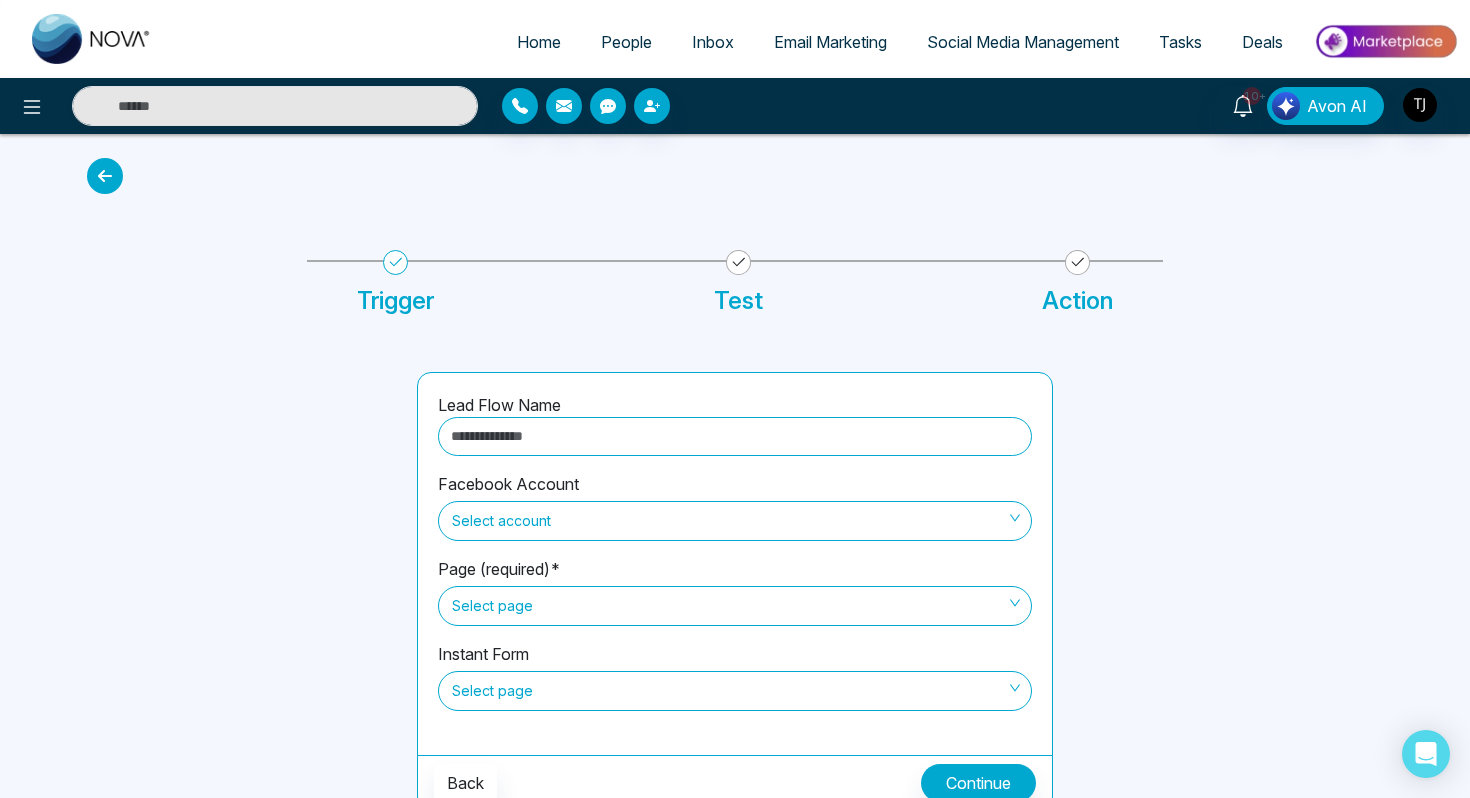scroll, scrollTop: 13, scrollLeft: 0, axis: vertical 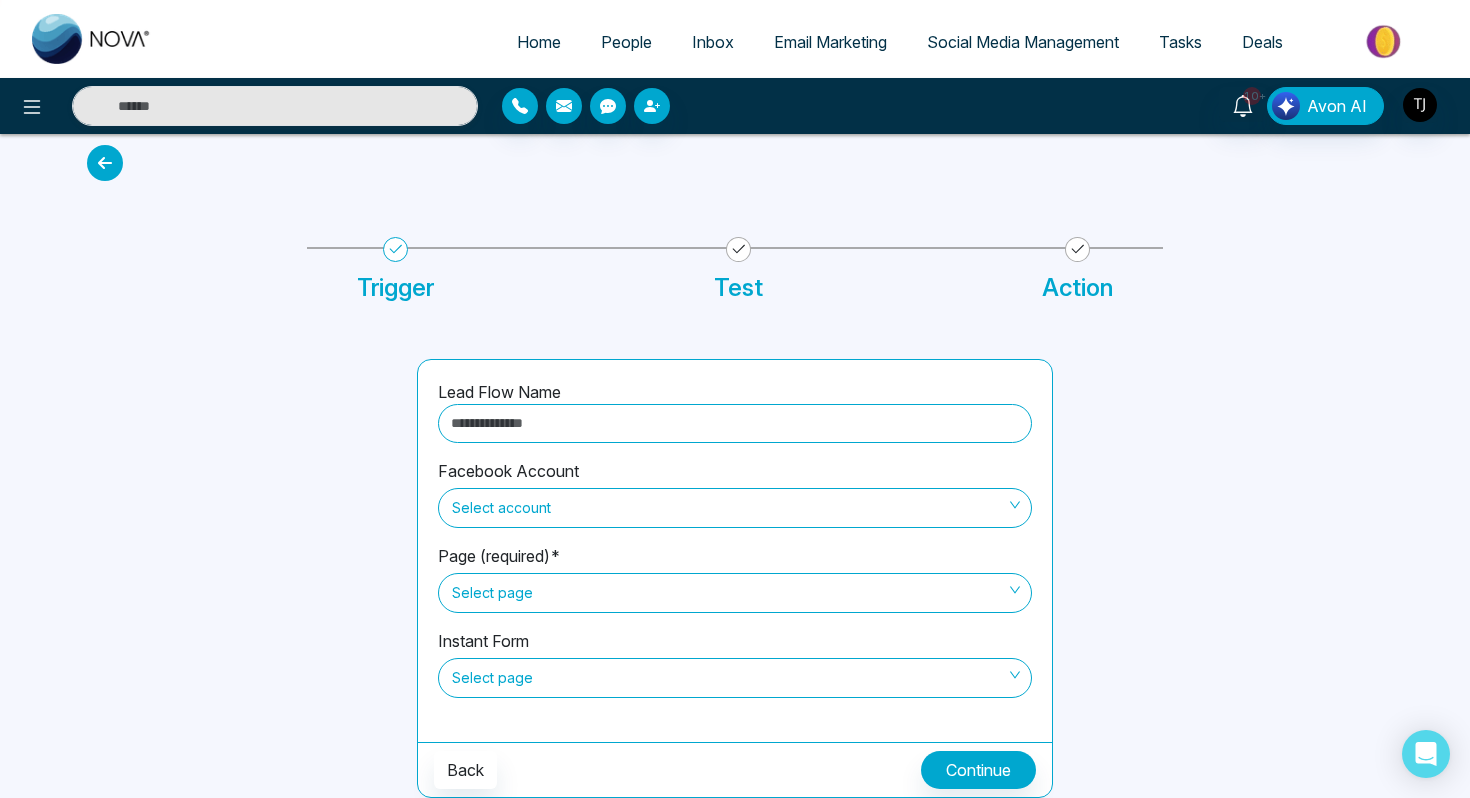 click on "Home" at bounding box center [539, 42] 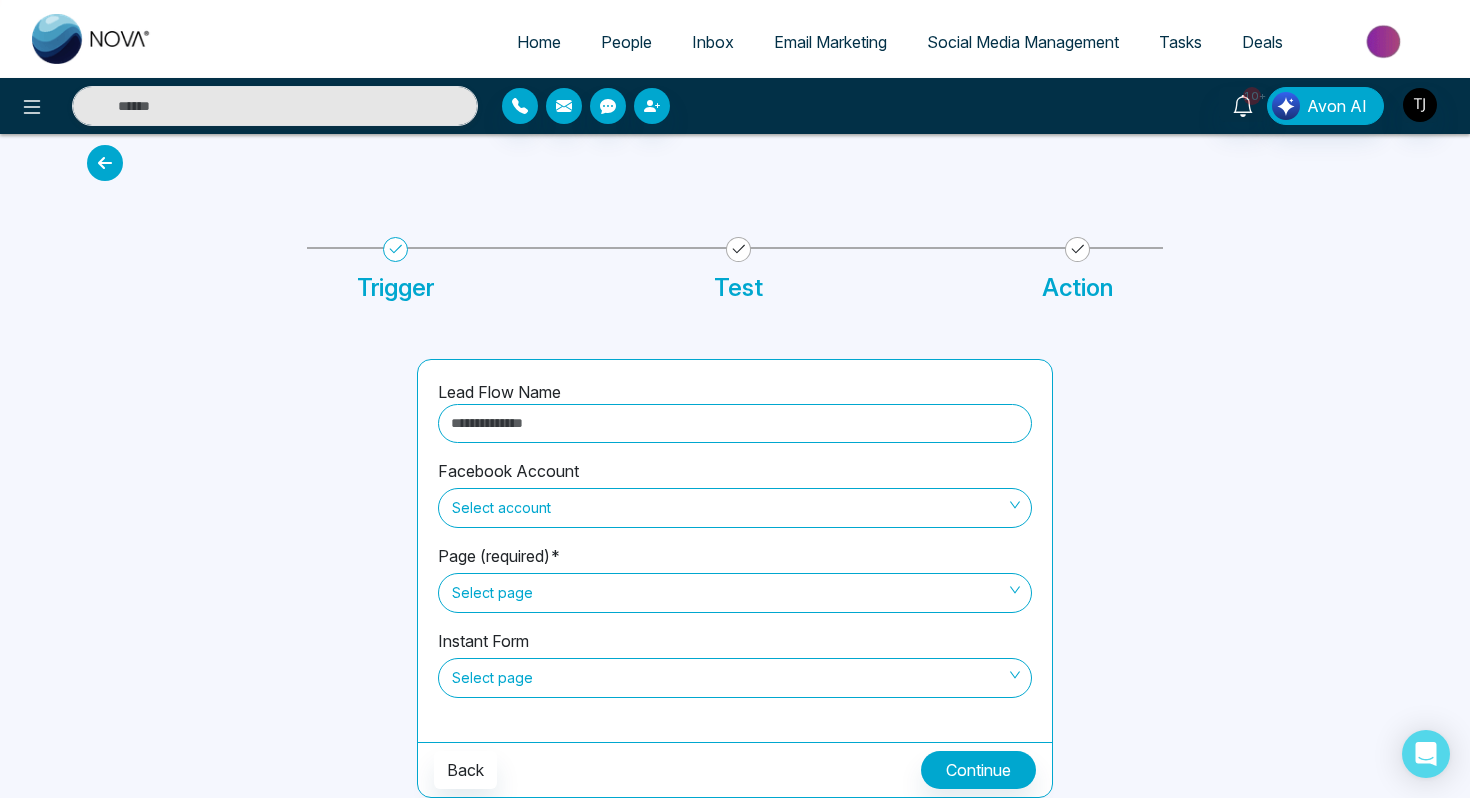 scroll, scrollTop: 0, scrollLeft: 0, axis: both 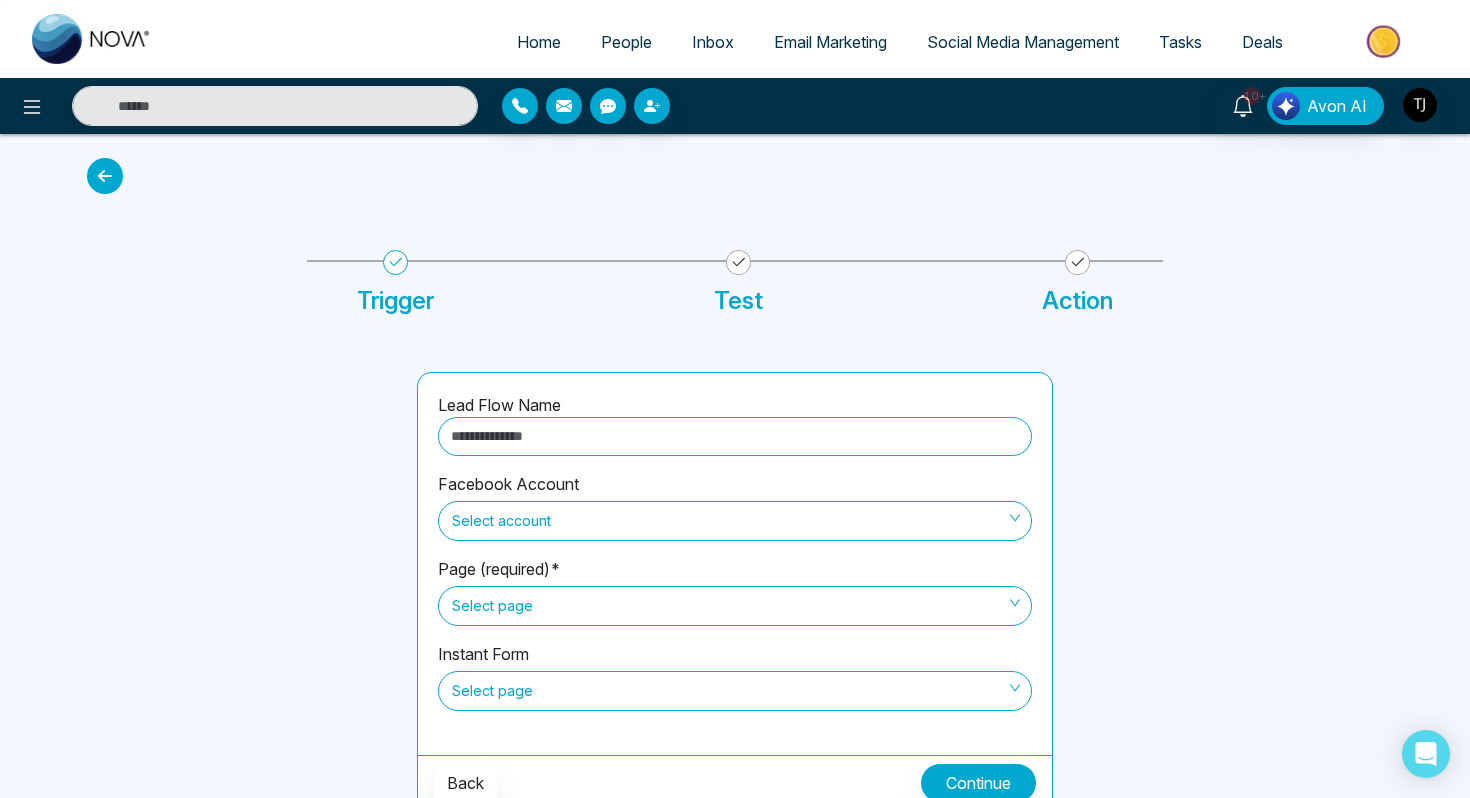 select on "*" 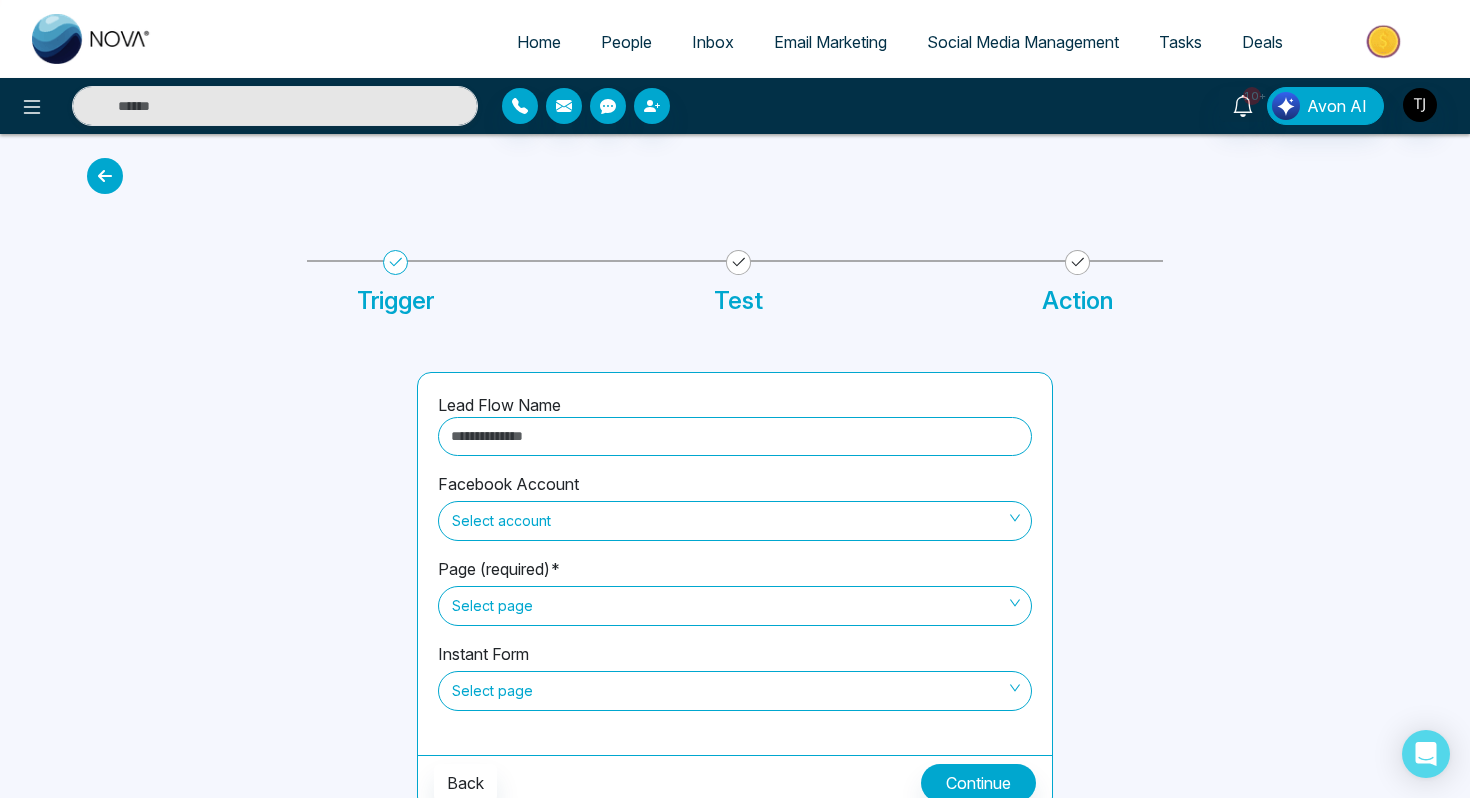 select on "*" 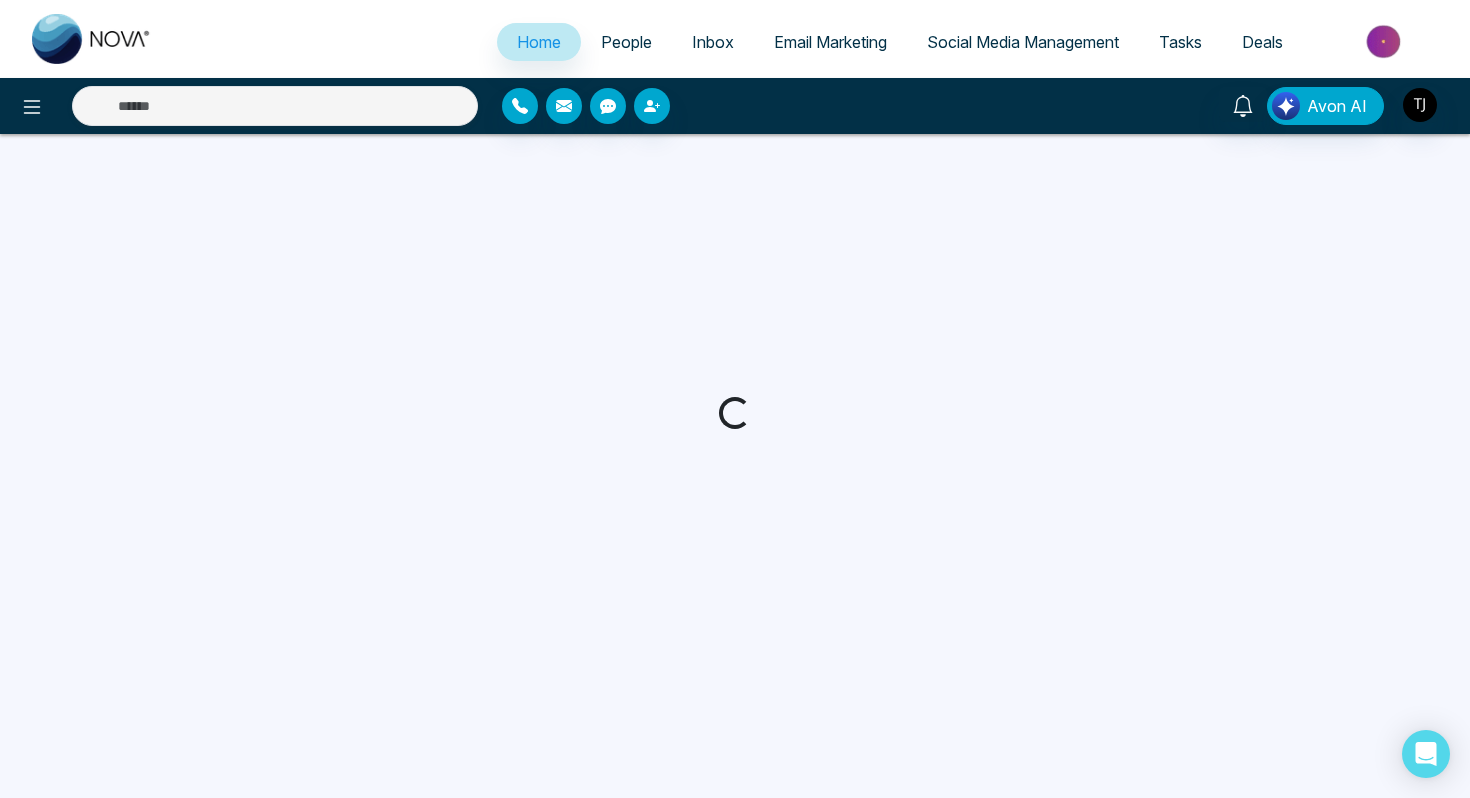 select on "*" 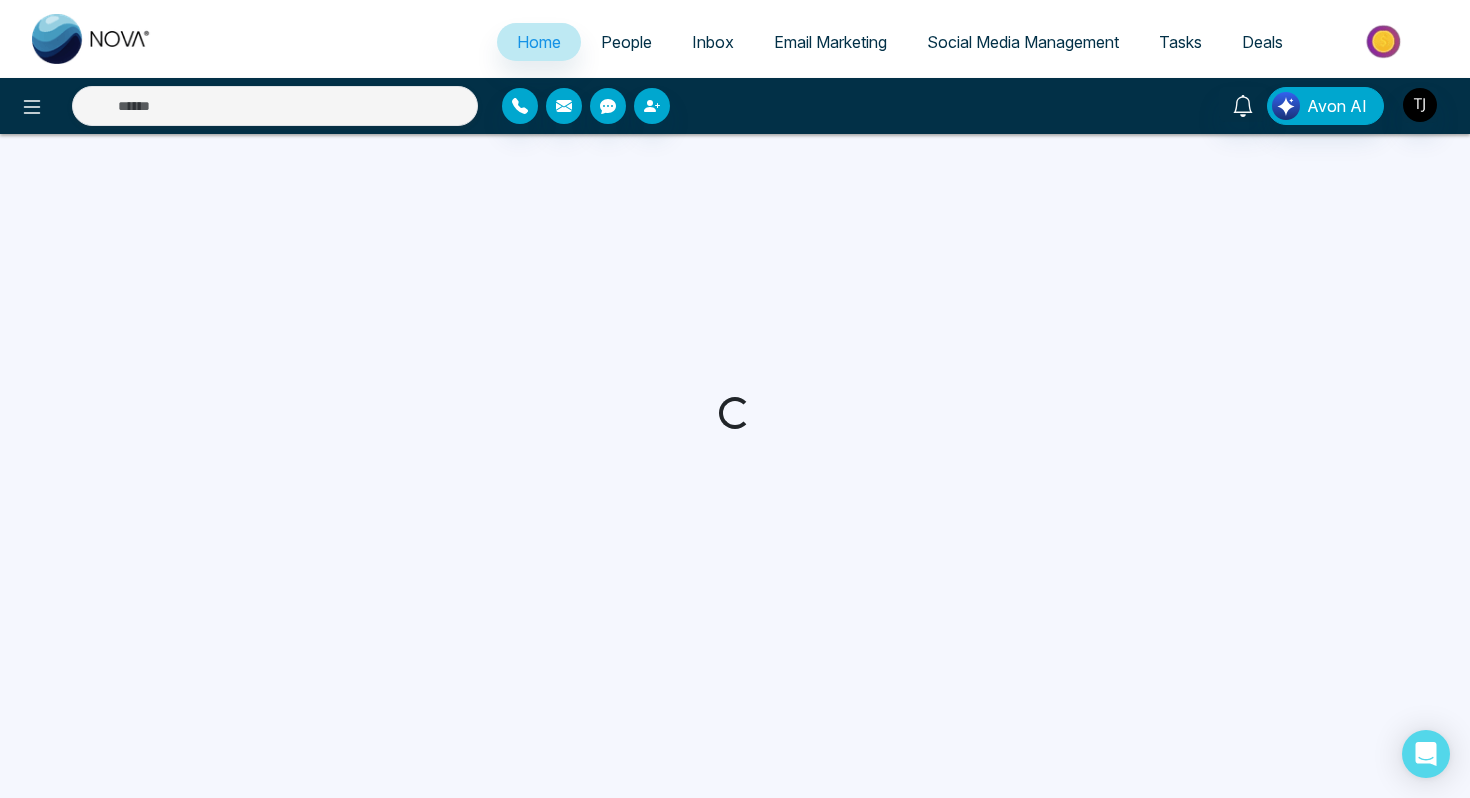 select on "*" 